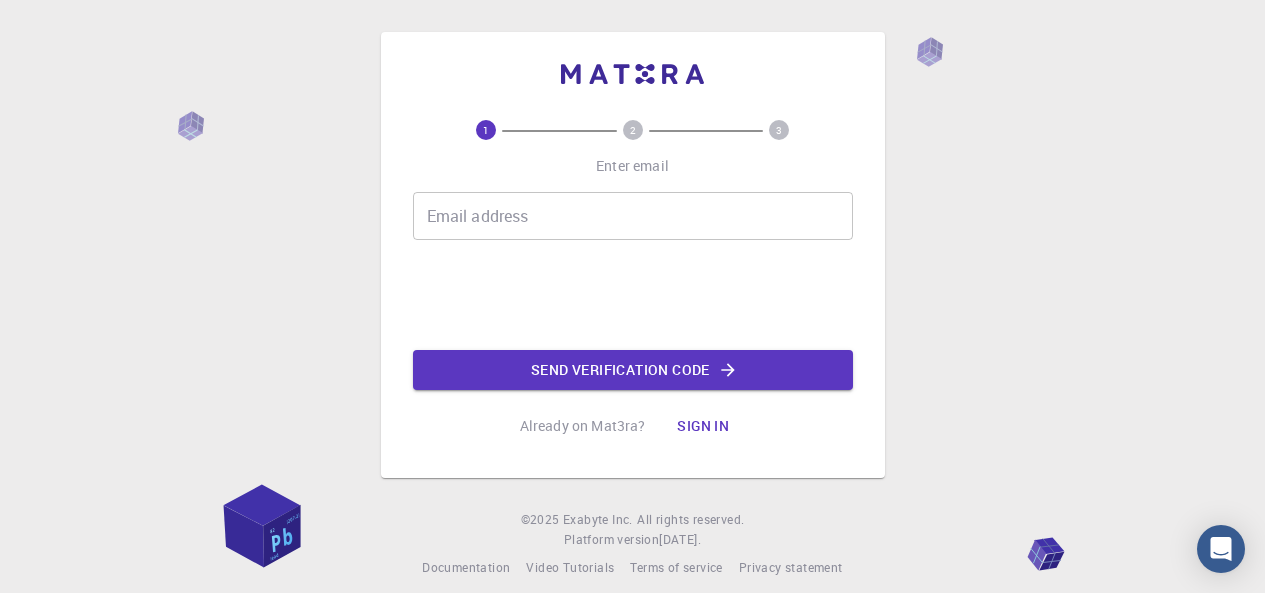 scroll, scrollTop: 0, scrollLeft: 0, axis: both 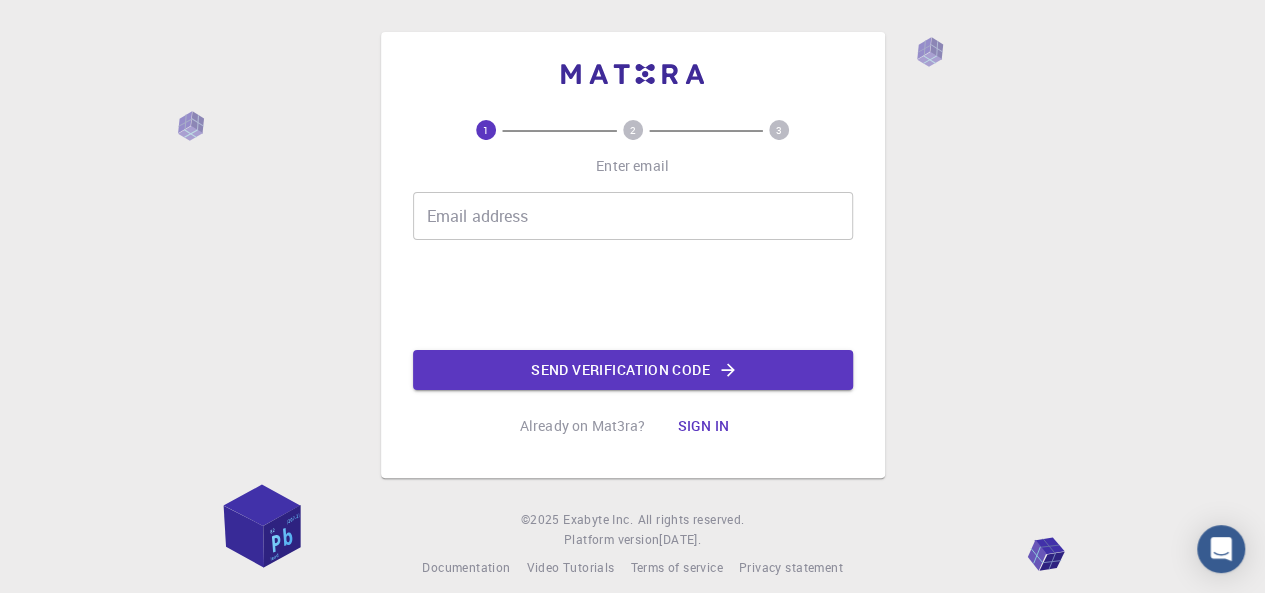 click on "Email address" at bounding box center [633, 216] 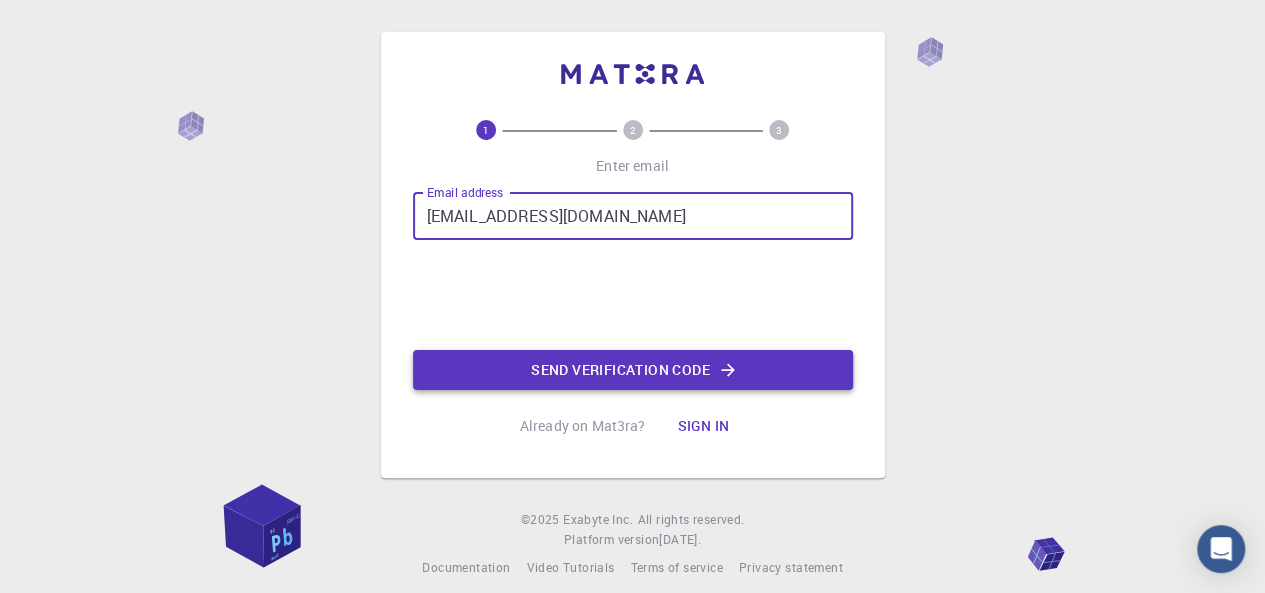 type on "[EMAIL_ADDRESS][DOMAIN_NAME]" 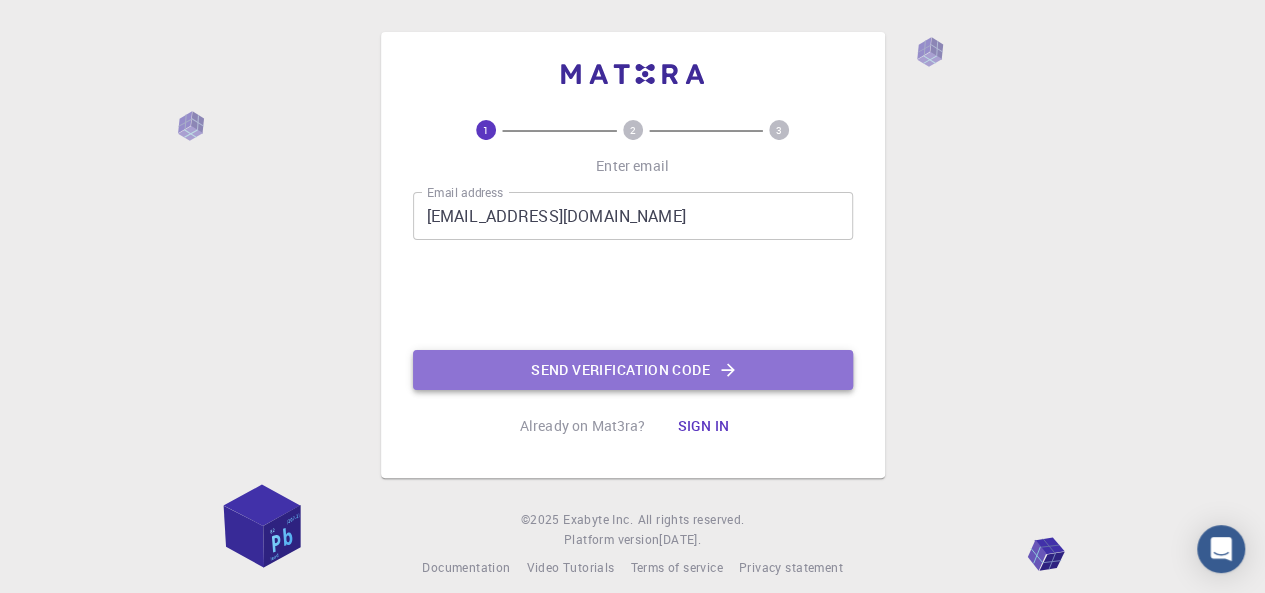click on "Send verification code" 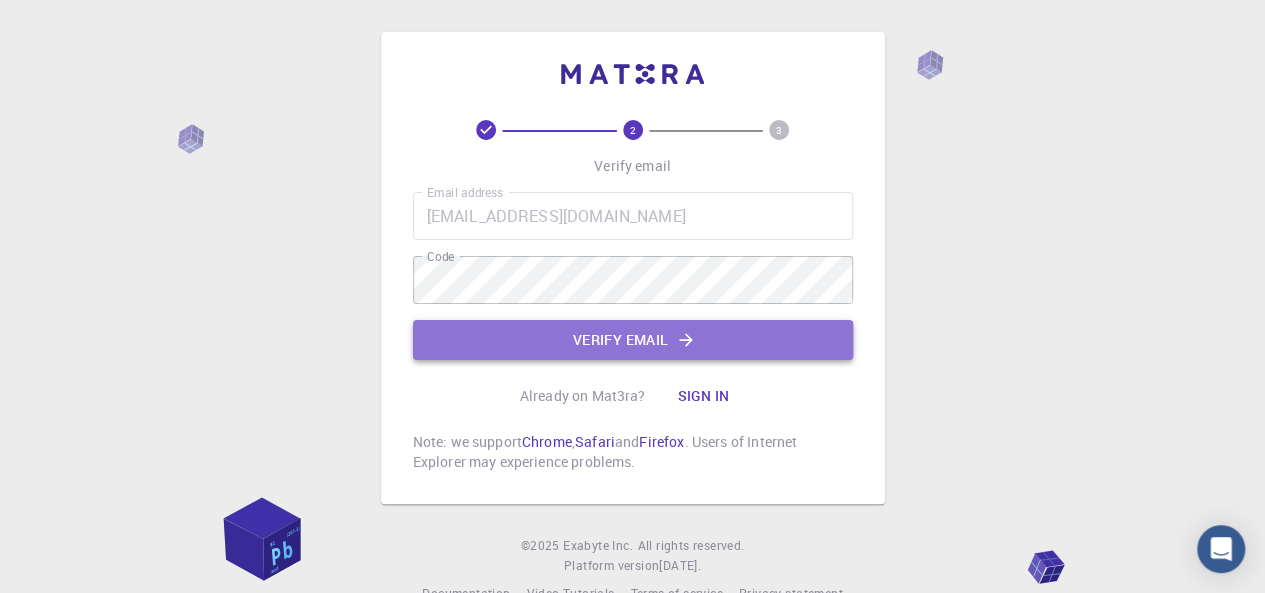 click on "Verify email" 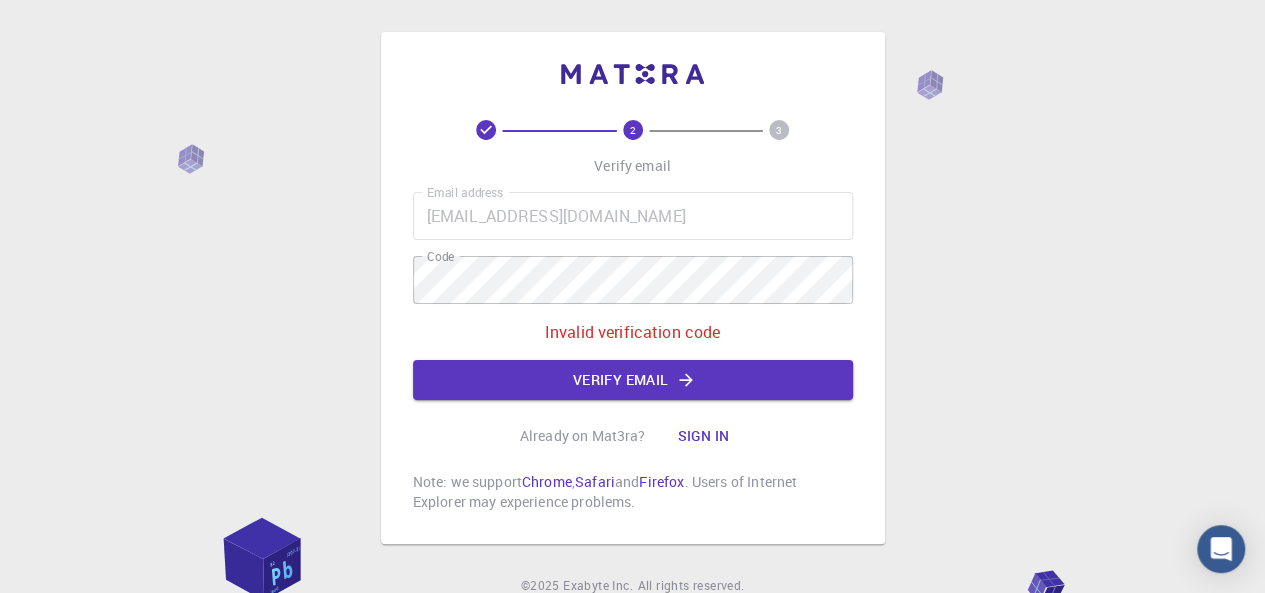 click on "Email address [EMAIL_ADDRESS][DOMAIN_NAME] Email address Code Code Invalid verification code Verify email" at bounding box center [633, 296] 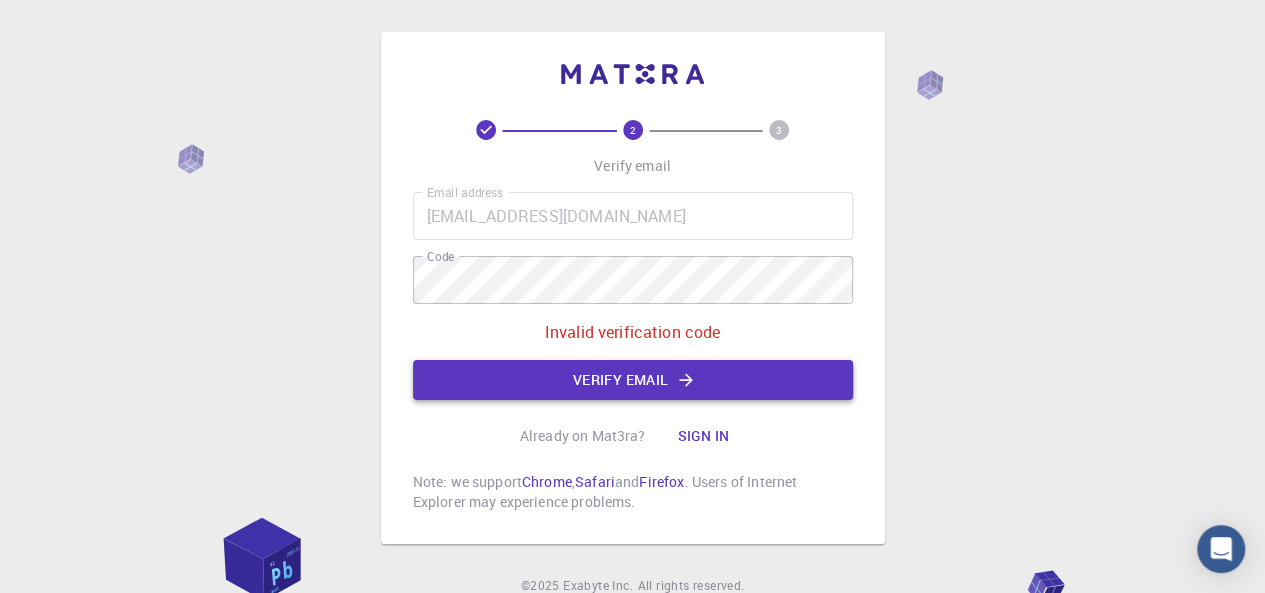 click on "Verify email" at bounding box center (633, 380) 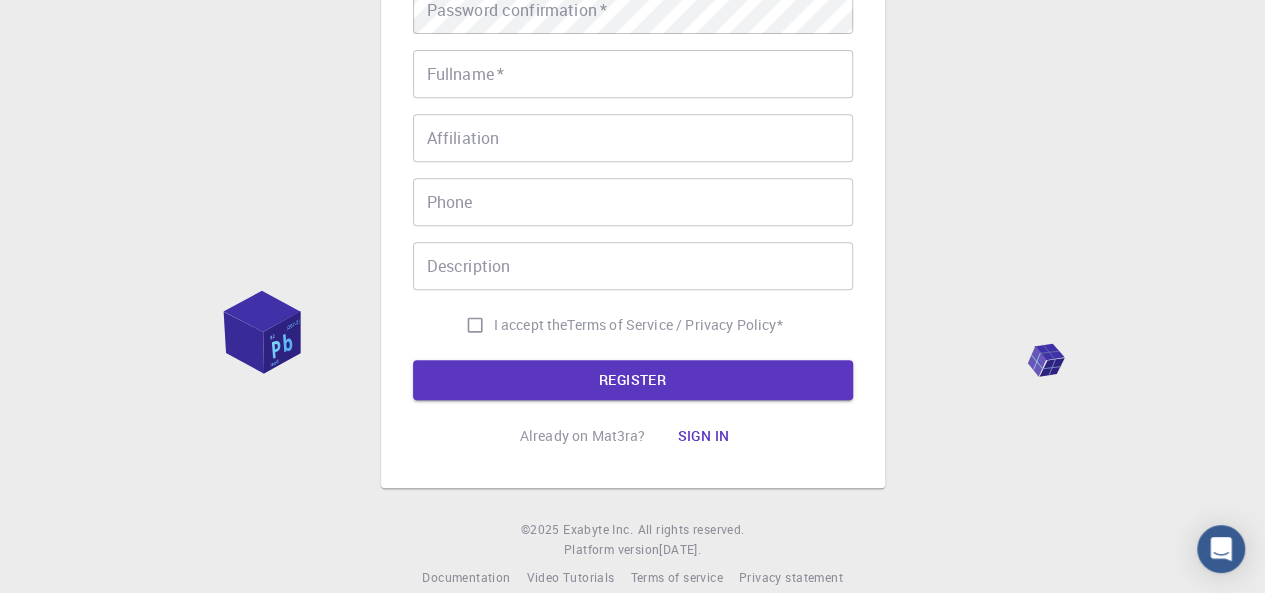 scroll, scrollTop: 396, scrollLeft: 0, axis: vertical 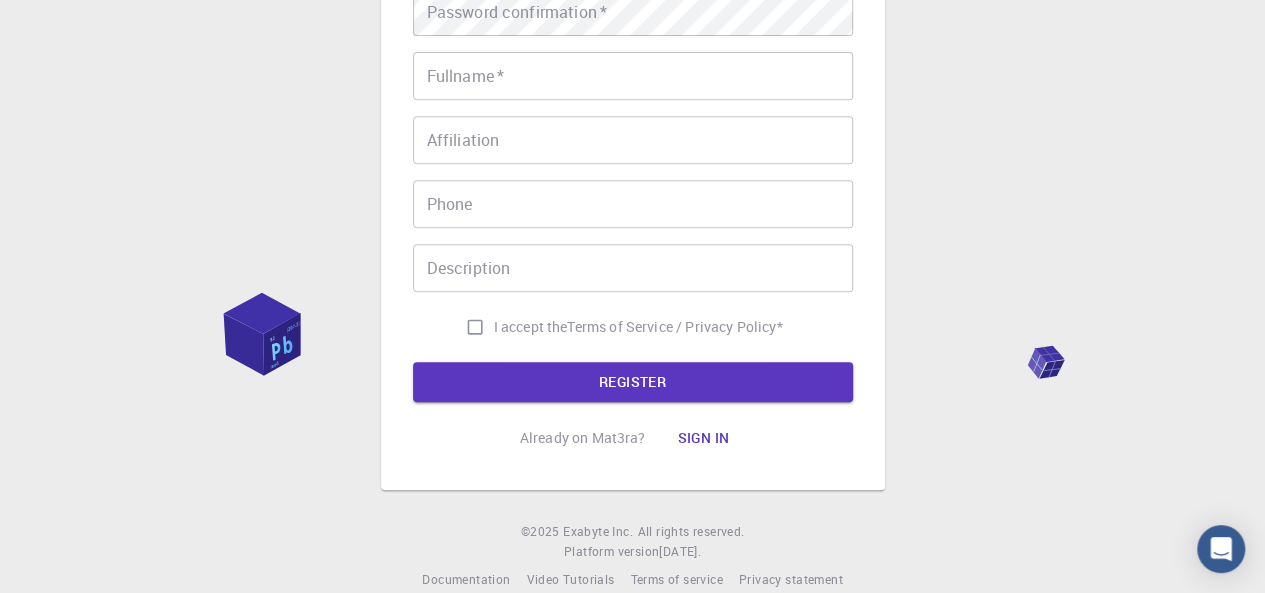click on "I accept the  Terms of Service / Privacy Policy  *" at bounding box center (619, 327) 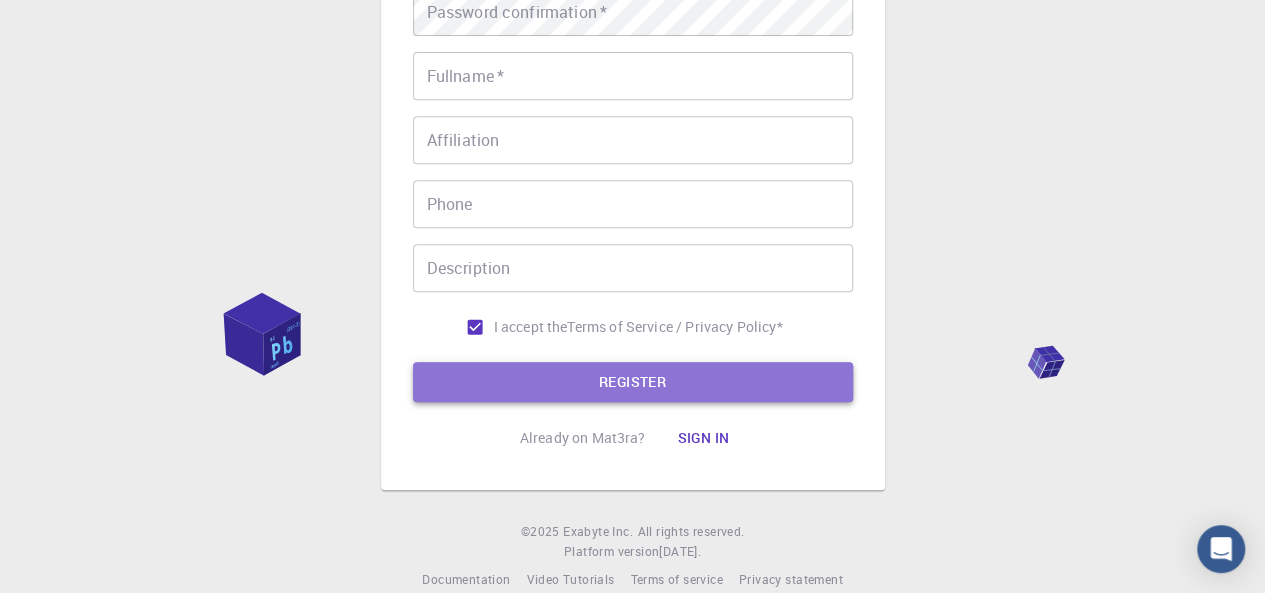 click on "REGISTER" at bounding box center [633, 382] 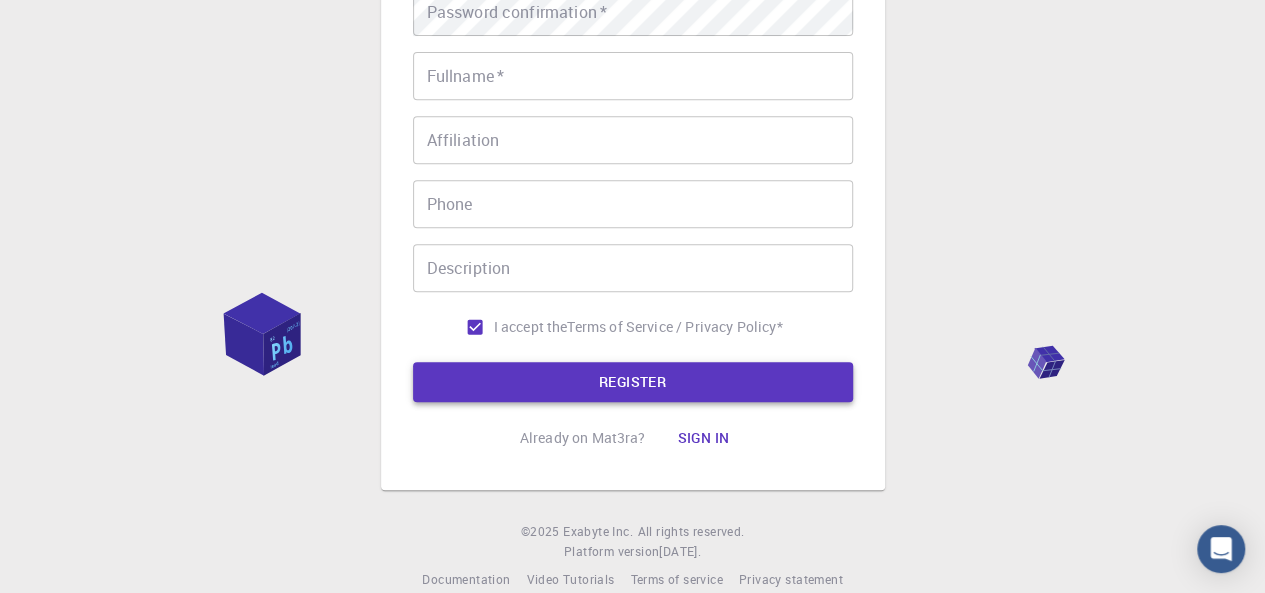scroll, scrollTop: 256, scrollLeft: 0, axis: vertical 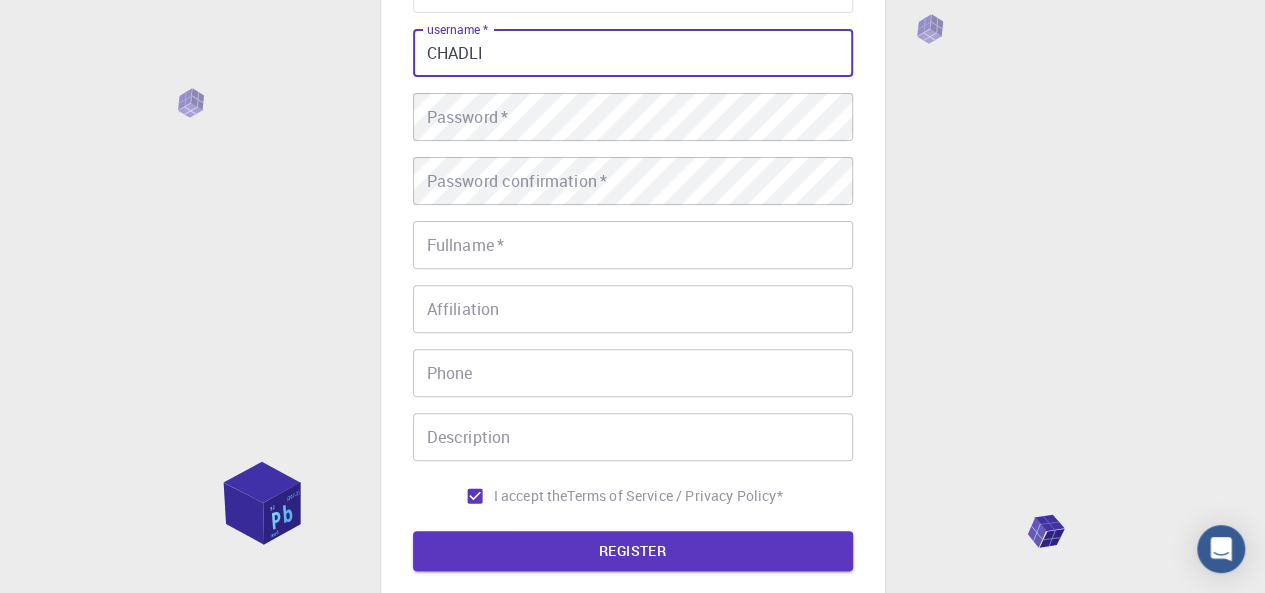 type on "CHADLI" 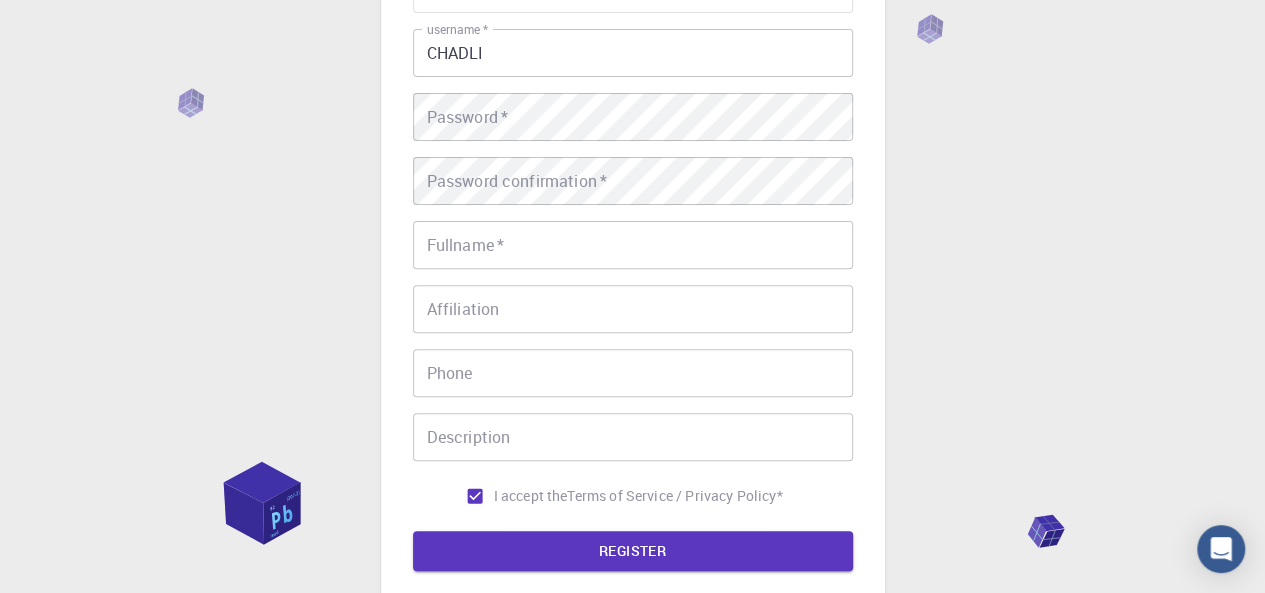 click on "3 Provide additional info Email   * [EMAIL_ADDRESS][DOMAIN_NAME] Email   * username   * CHADLI username   * Password   * Password   * Password confirmation   * Password confirmation   * Fullname   * Fullname   * Affiliation Affiliation Phone Phone Description Description I accept the  Terms of Service / Privacy Policy  * REGISTER Already on Mat3ra? Sign in ©  2025   Exabyte Inc.   All rights reserved. Platform version  [DATE] . Documentation Video Tutorials Terms of service Privacy statement" at bounding box center [632, 282] 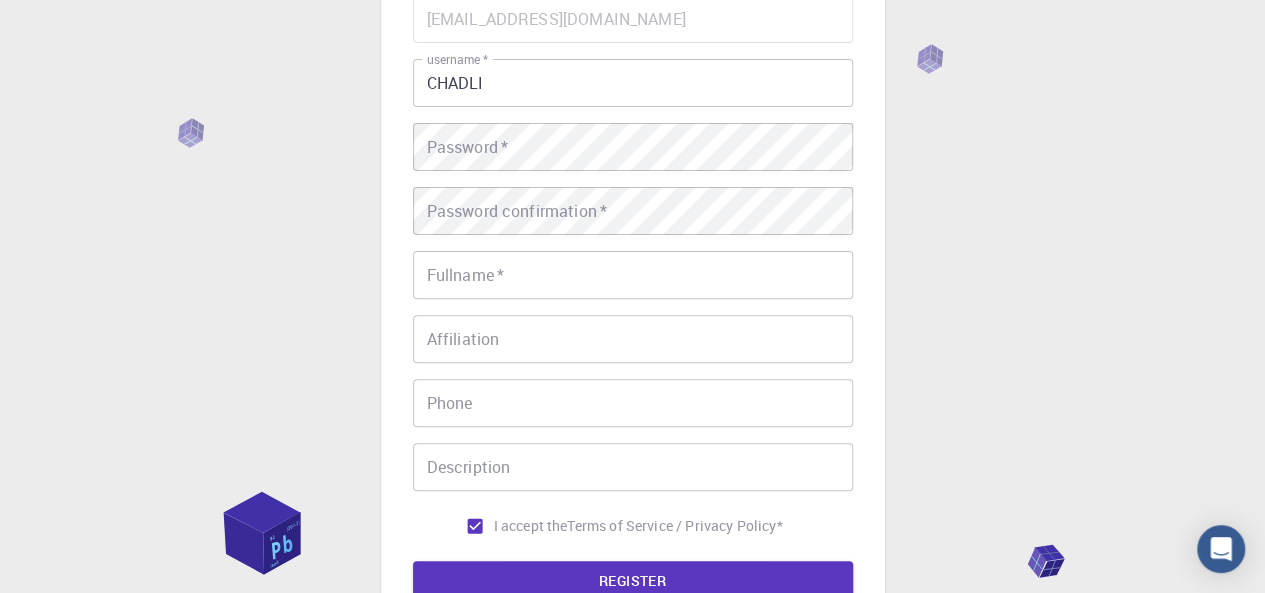 scroll, scrollTop: 194, scrollLeft: 0, axis: vertical 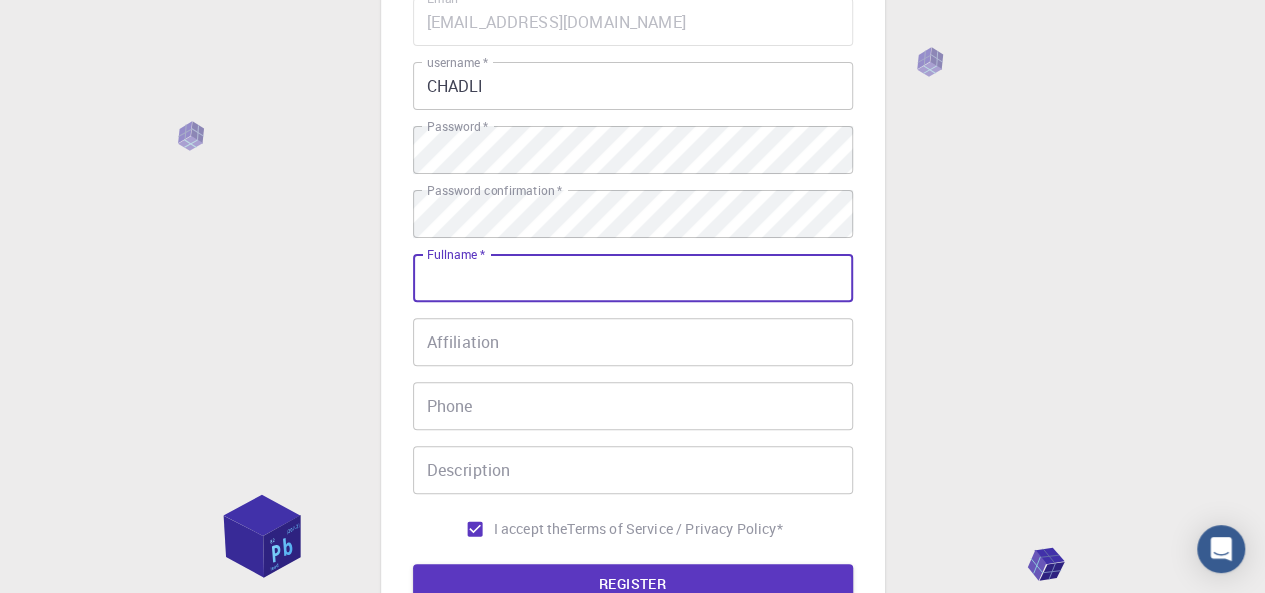 click on "Fullname   *" at bounding box center [633, 278] 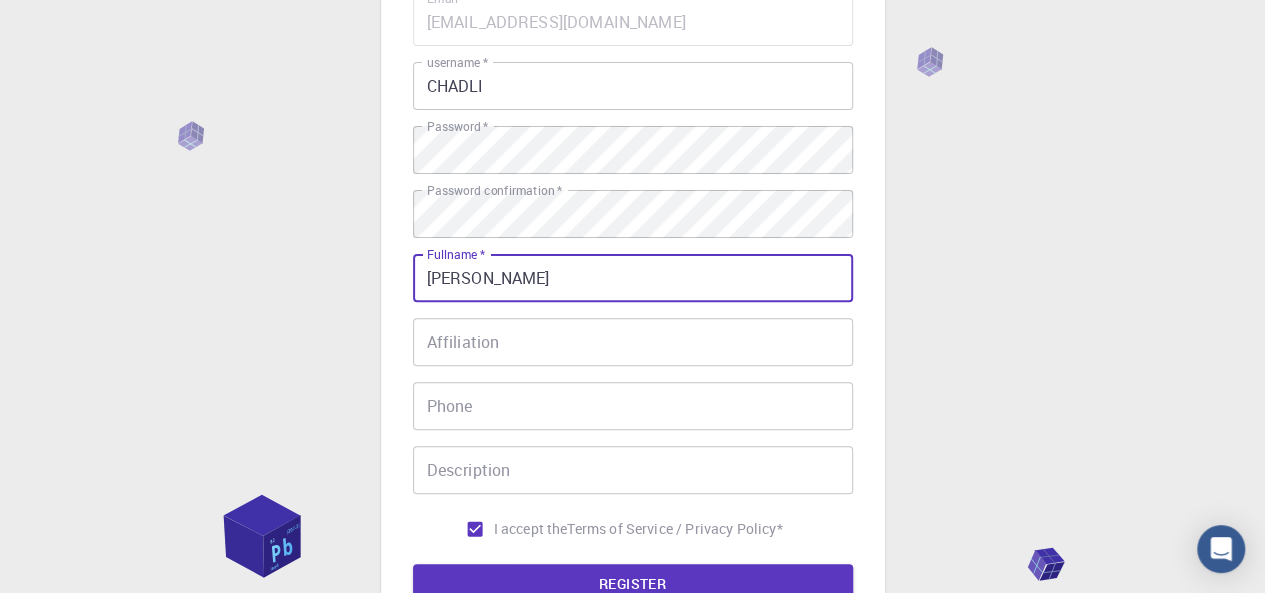 type on "[PERSON_NAME]" 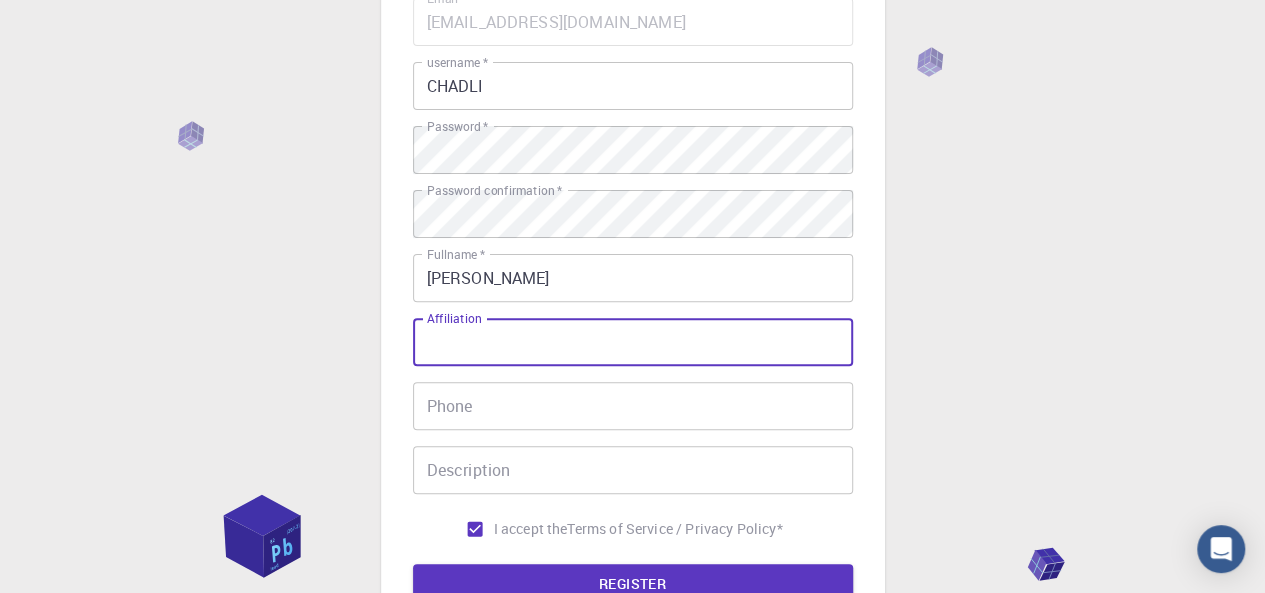 click on "Affiliation" at bounding box center [633, 342] 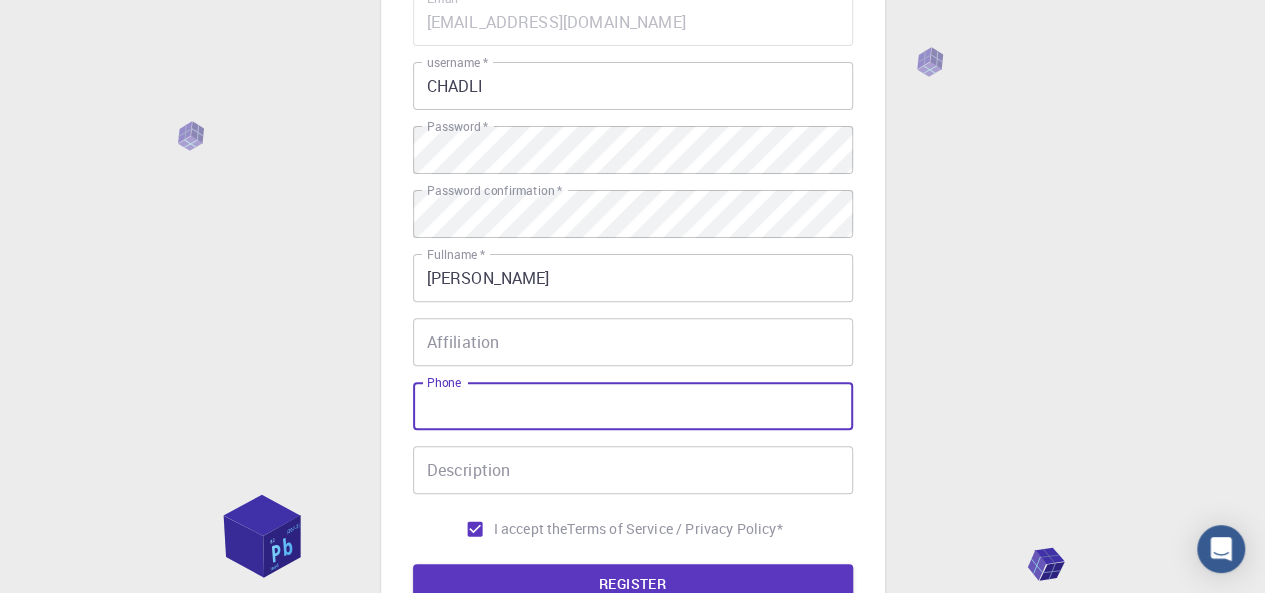 click on "Phone" at bounding box center (633, 406) 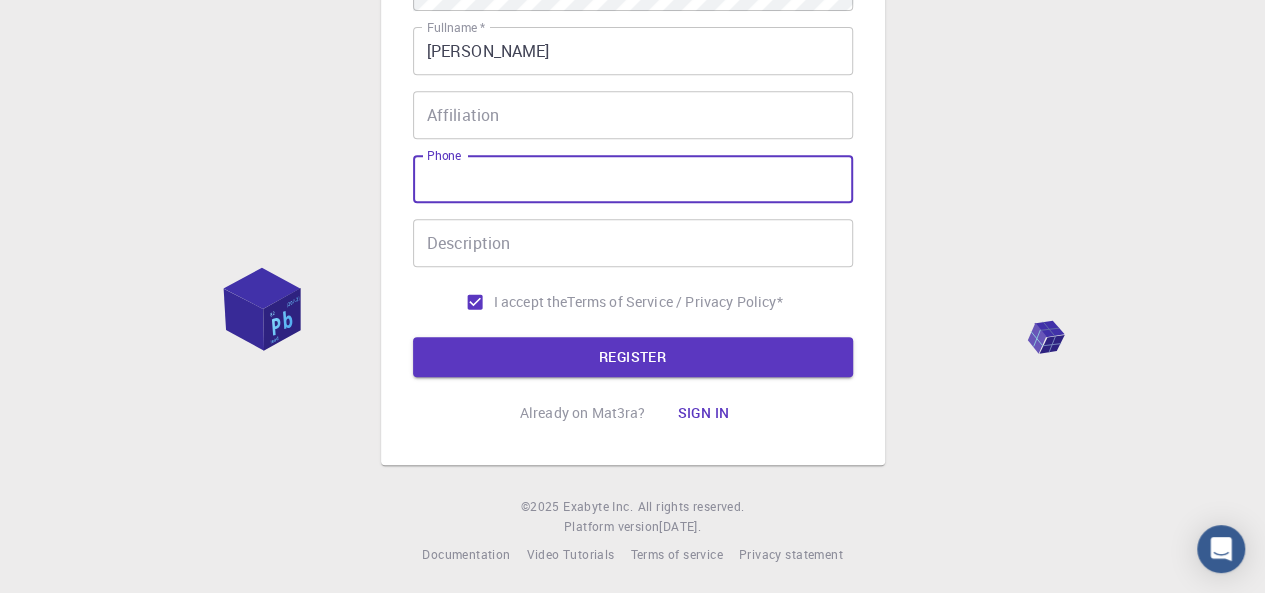 scroll, scrollTop: 426, scrollLeft: 0, axis: vertical 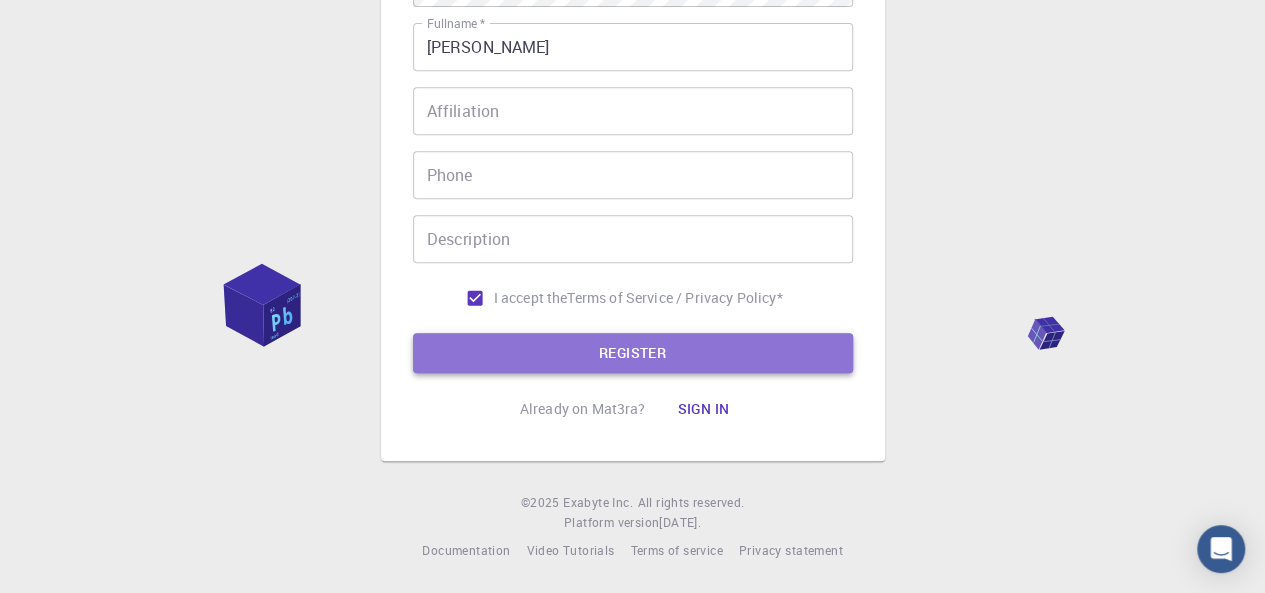 click on "REGISTER" at bounding box center (633, 353) 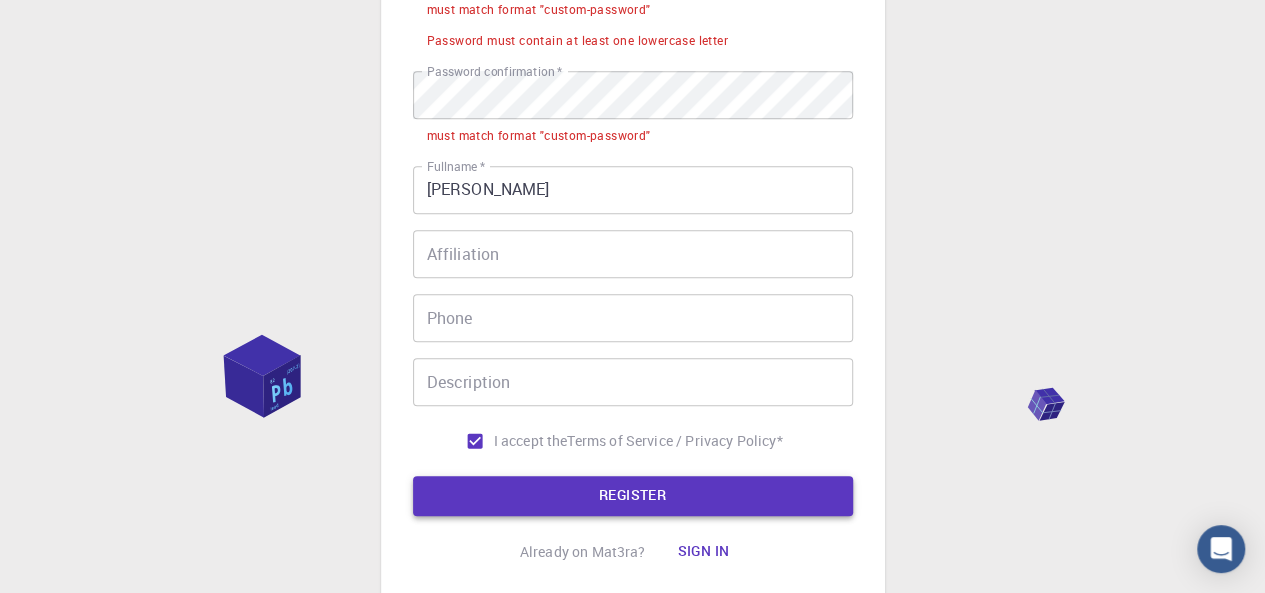 scroll, scrollTop: 539, scrollLeft: 0, axis: vertical 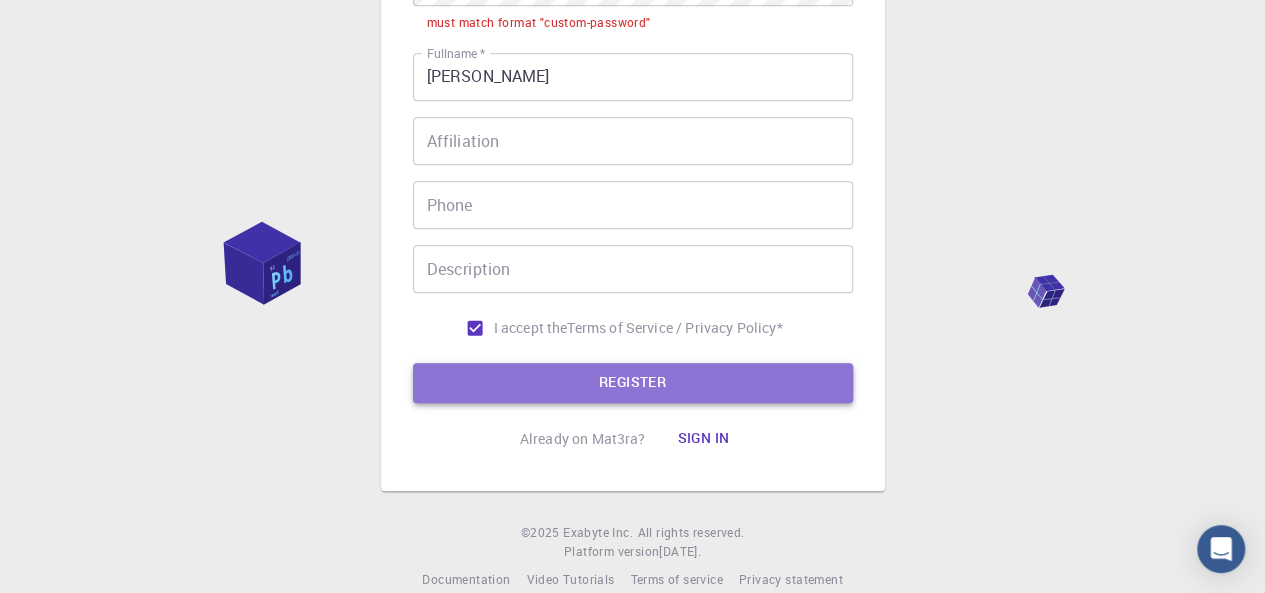 click on "REGISTER" at bounding box center (633, 383) 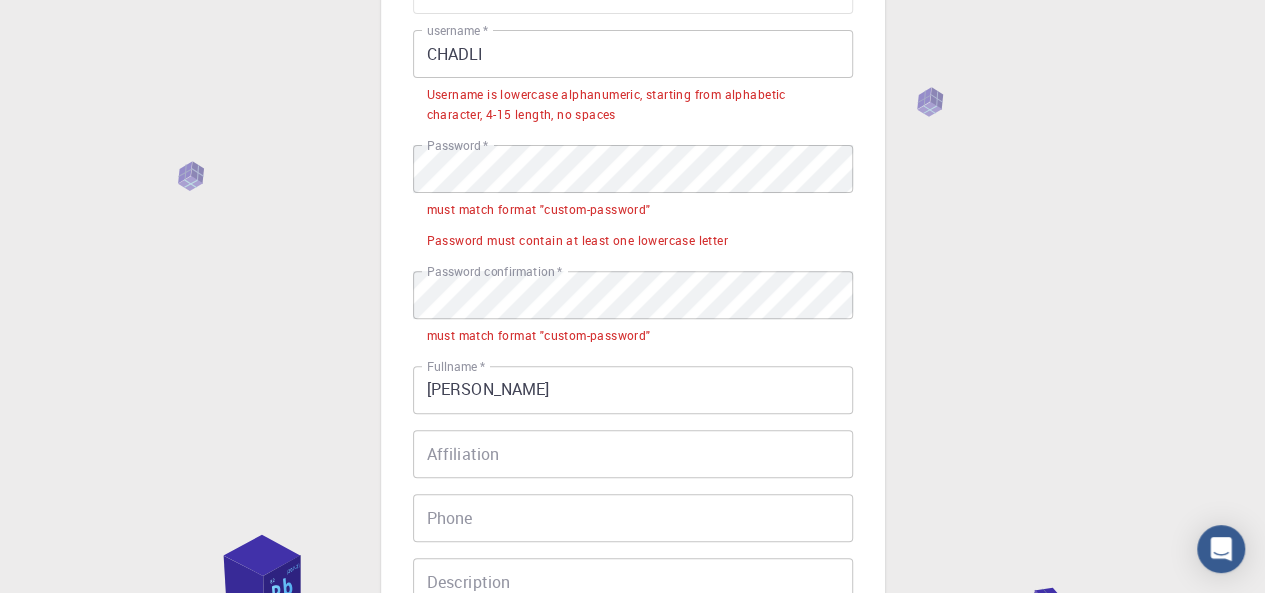 scroll, scrollTop: 224, scrollLeft: 0, axis: vertical 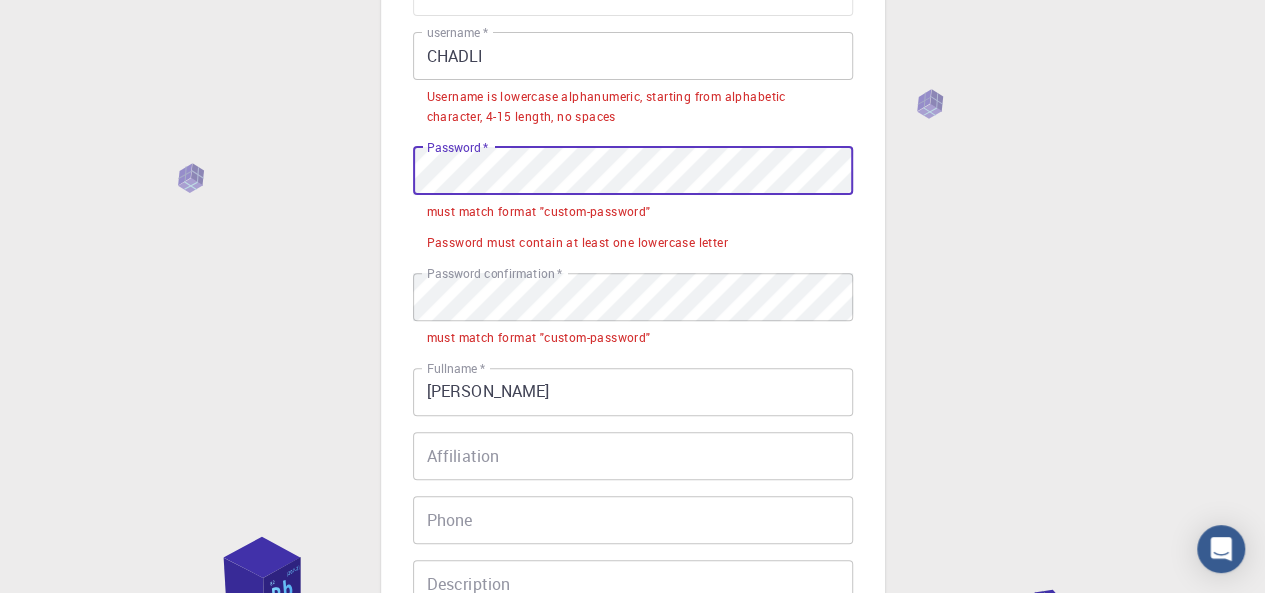click on "3 Provide additional info Email   * [EMAIL_ADDRESS][DOMAIN_NAME] Email   * username   * CHADLI username   * Username is lowercase alphanumeric, starting from alphabetic character, 4-15 length, no spaces Password   * Password   * must match format "custom-password" Password must contain at least one lowercase letter Password confirmation   * Password confirmation   * must match format "custom-password" Fullname   * [PERSON_NAME] Fullname   * Affiliation Affiliation Phone Phone Description Description I accept the  Terms of Service / Privacy Policy  * REGISTER Already on Mat3ra? Sign in" at bounding box center (633, 307) 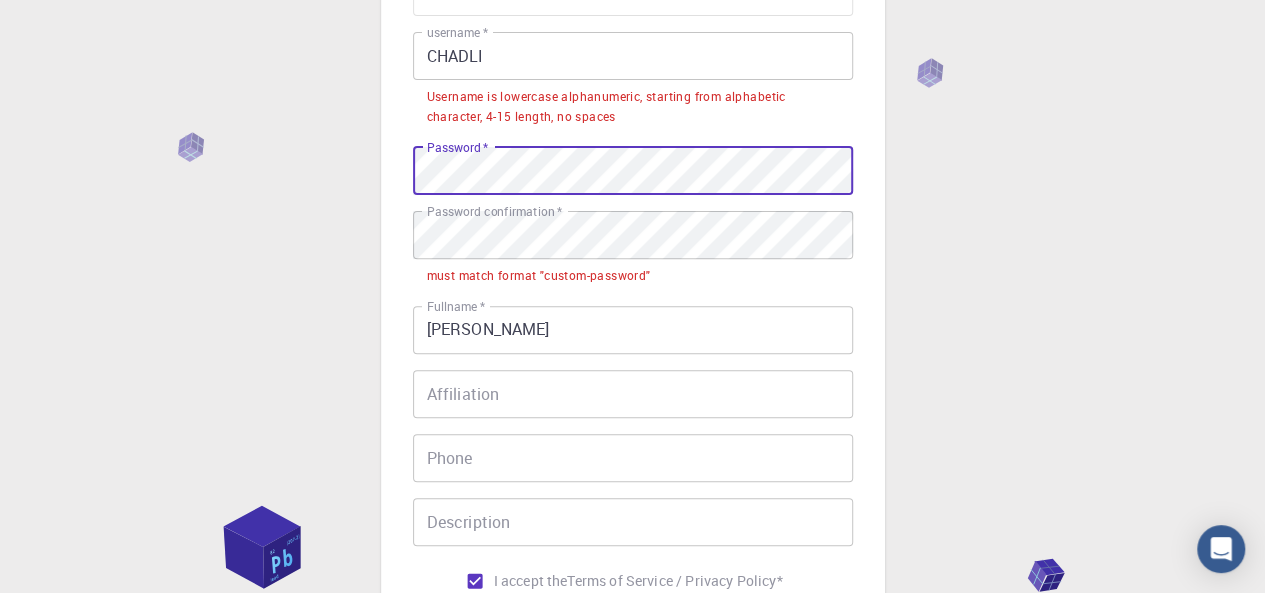 click on "Email   * [EMAIL_ADDRESS][DOMAIN_NAME] Email   * username   * CHADLI username   * Username is lowercase alphanumeric, starting from alphabetic character, 4-15 length, no spaces Password   * Password   * Password confirmation   * Password confirmation   * must match format "custom-password" Fullname   * [PERSON_NAME] Fullname   * Affiliation Affiliation Phone Phone Description Description I accept the  Terms of Service / Privacy Policy  *" at bounding box center [633, 284] 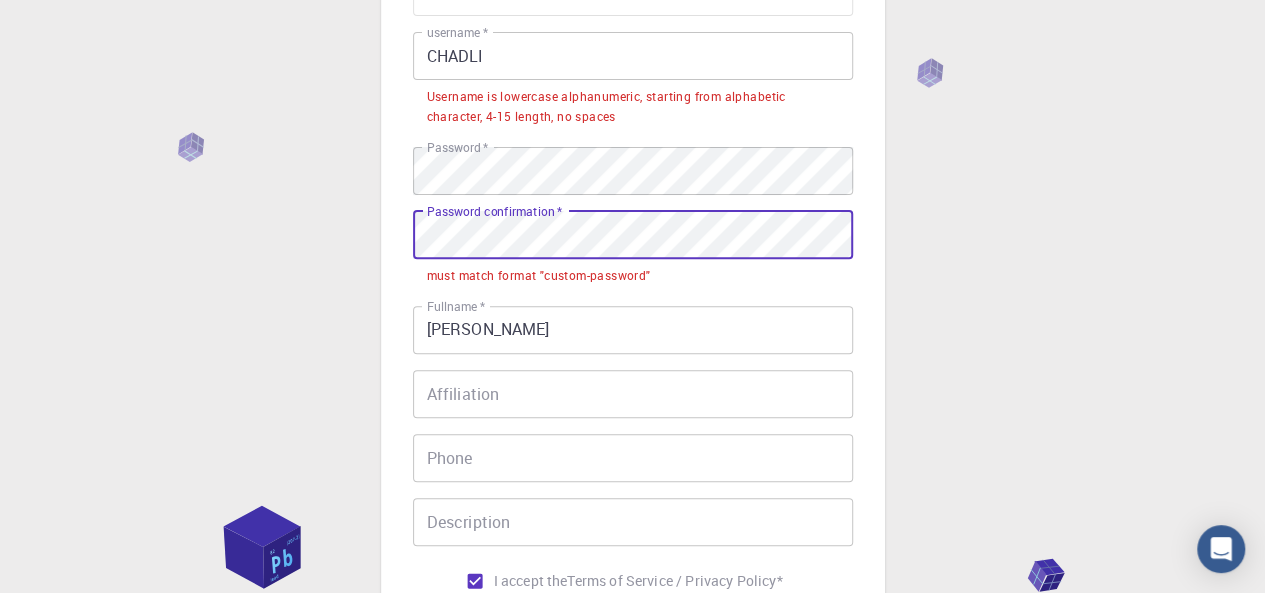 click on "3 Provide additional info Email   * [EMAIL_ADDRESS][DOMAIN_NAME] Email   * username   * CHADLI username   * Username is lowercase alphanumeric, starting from alphabetic character, 4-15 length, no spaces Password   * Password   * Password confirmation   * Password confirmation   * must match format "custom-password" Fullname   * [PERSON_NAME] Fullname   * Affiliation Affiliation Phone Phone Description Description I accept the  Terms of Service / Privacy Policy  * REGISTER Already on Mat3ra? Sign in" at bounding box center (633, 276) 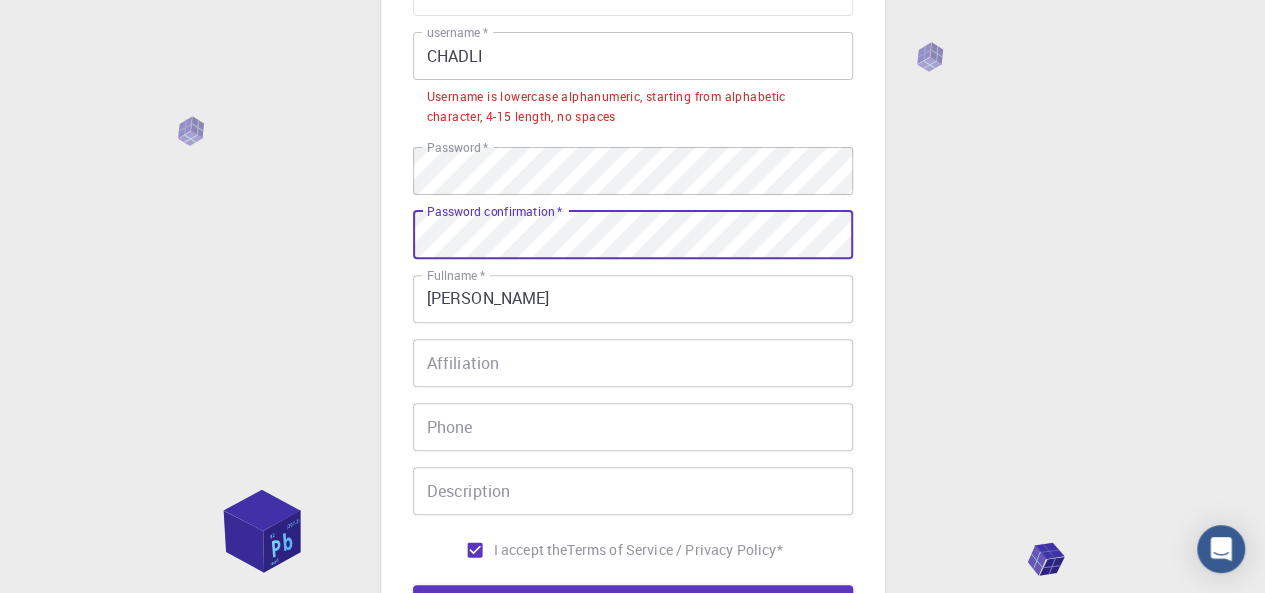 click on "3 Provide additional info Email   * [EMAIL_ADDRESS][DOMAIN_NAME] Email   * username   * CHADLI username   * Username is lowercase alphanumeric, starting from alphabetic character, 4-15 length, no spaces Password   * Password   * Password confirmation   * Password confirmation   * Fullname   * [PERSON_NAME] Fullname   * Affiliation Affiliation Phone Phone Description Description I accept the  Terms of Service / Privacy Policy  * REGISTER Already on Mat3ra? Sign in" at bounding box center (633, 260) 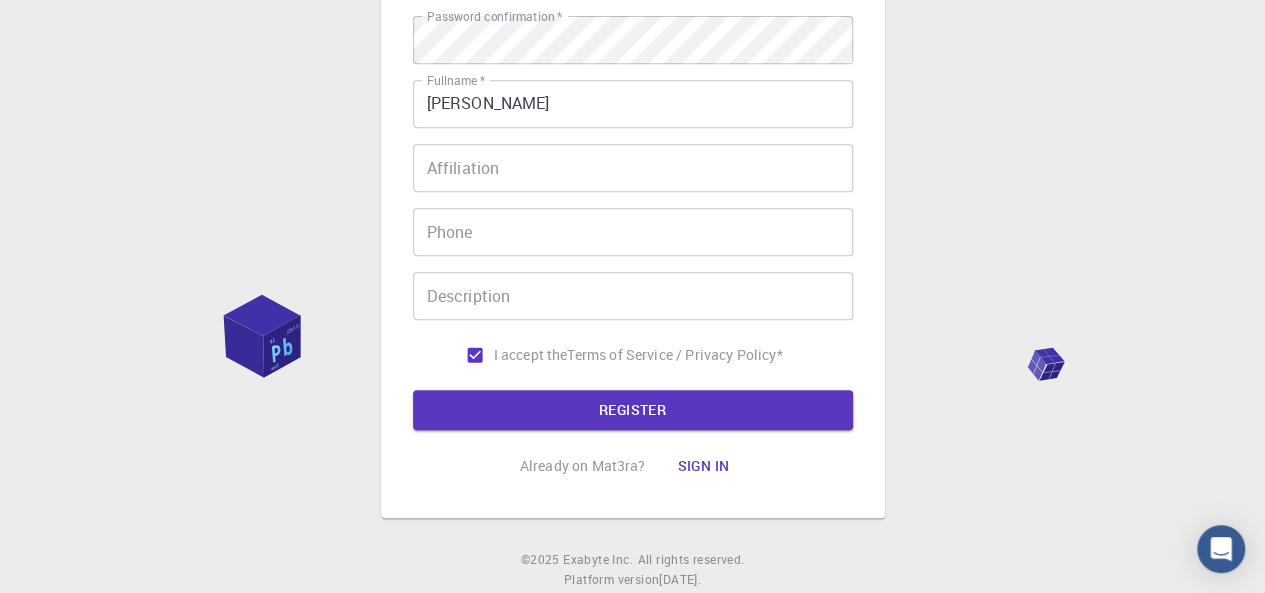 scroll, scrollTop: 477, scrollLeft: 0, axis: vertical 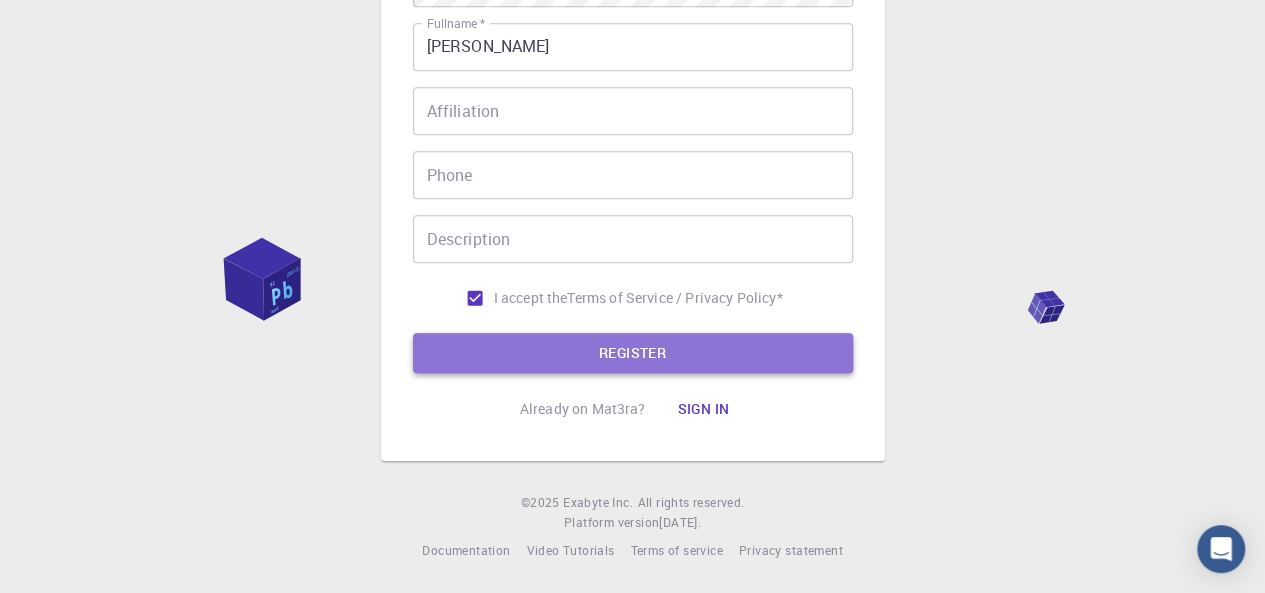 click on "REGISTER" at bounding box center [633, 353] 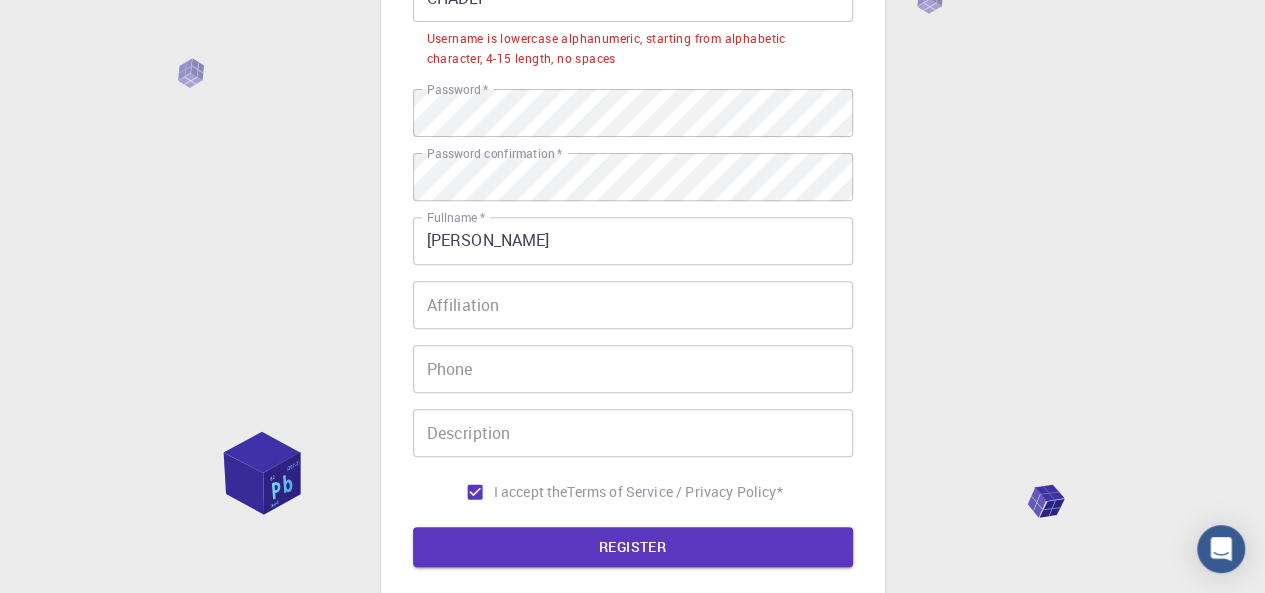 scroll, scrollTop: 279, scrollLeft: 0, axis: vertical 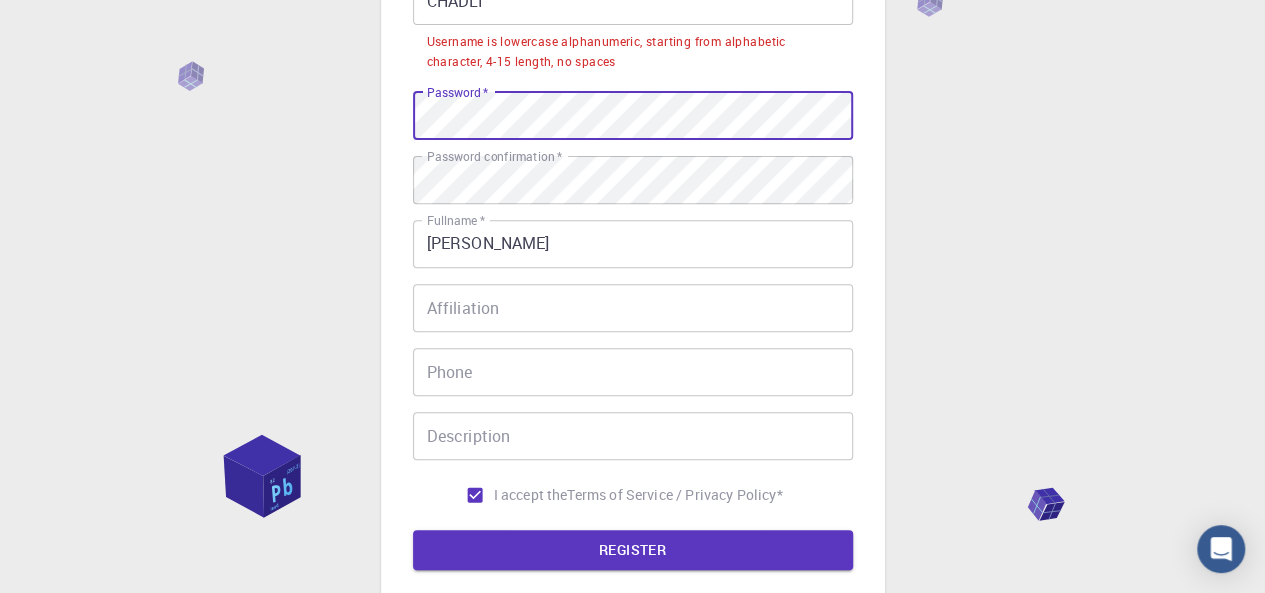 click on "3 Provide additional info Email   * [EMAIL_ADDRESS][DOMAIN_NAME] Email   * username   * CHADLI username   * Username is lowercase alphanumeric, starting from alphabetic character, 4-15 length, no spaces Password   * Password   * Password confirmation   * Password confirmation   * Fullname   * [PERSON_NAME] Fullname   * Affiliation Affiliation Phone Phone Description Description I accept the  Terms of Service / Privacy Policy  * REGISTER Already on Mat3ra? Sign in" at bounding box center [633, 205] 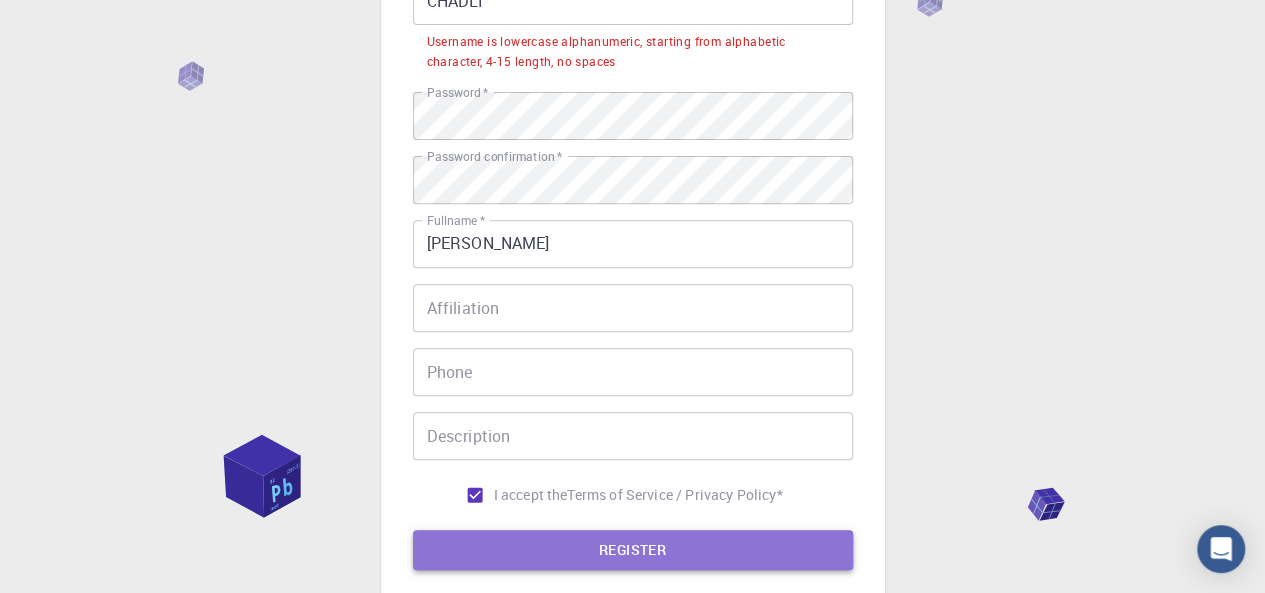 click on "REGISTER" at bounding box center [633, 550] 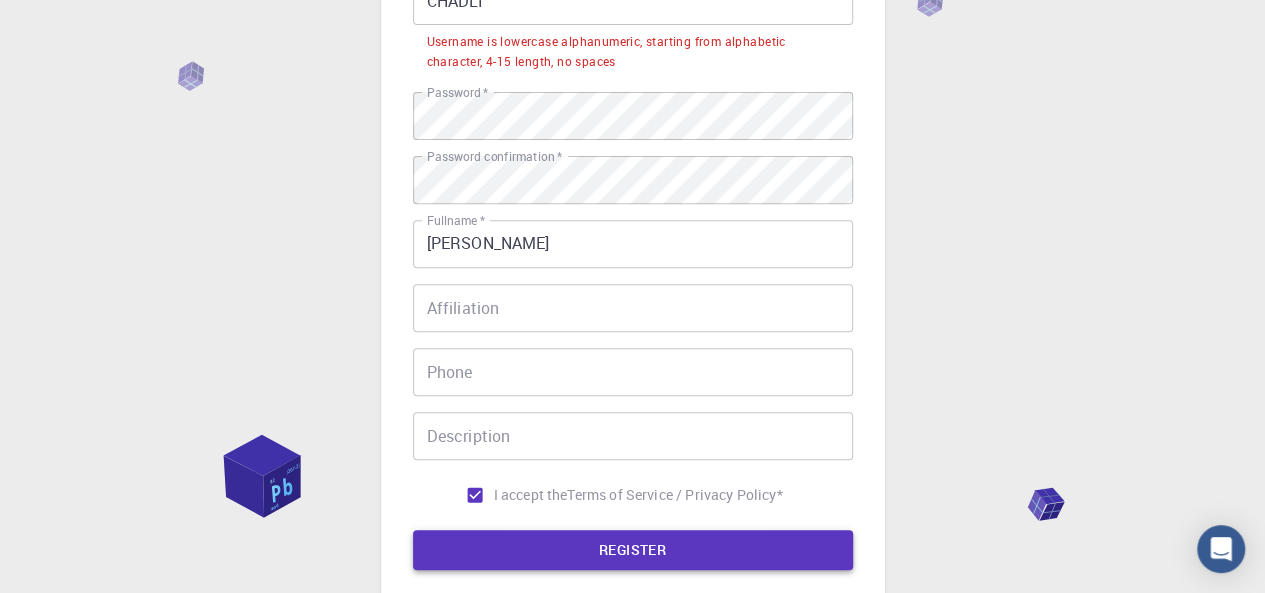 click on "REGISTER" at bounding box center (633, 550) 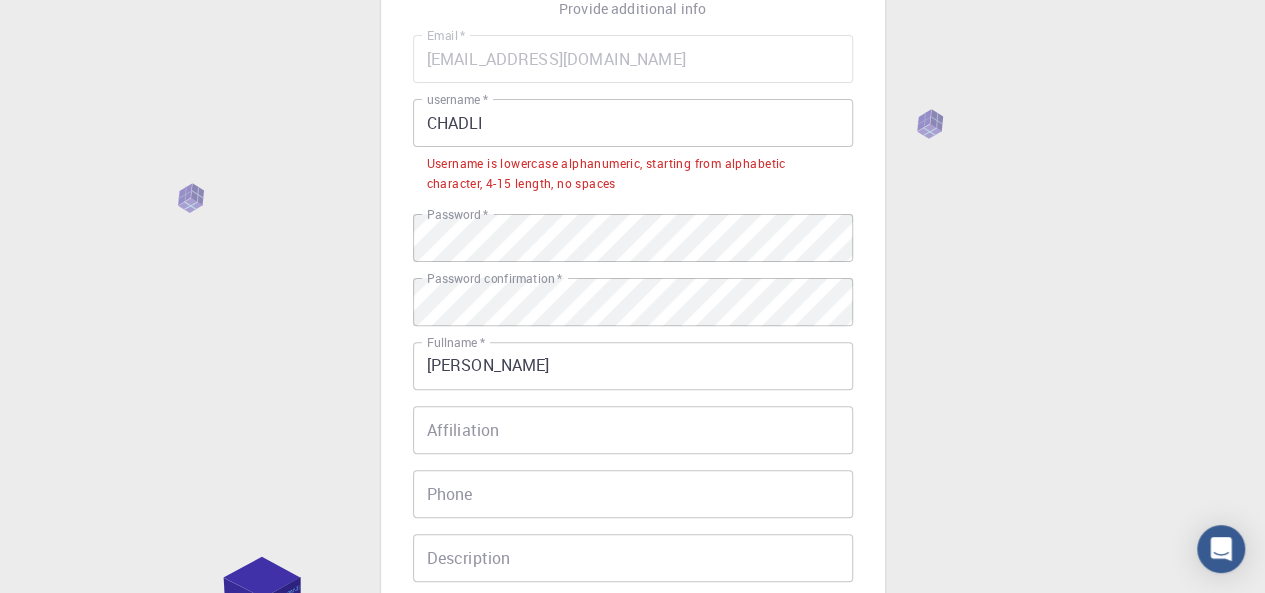 scroll, scrollTop: 140, scrollLeft: 0, axis: vertical 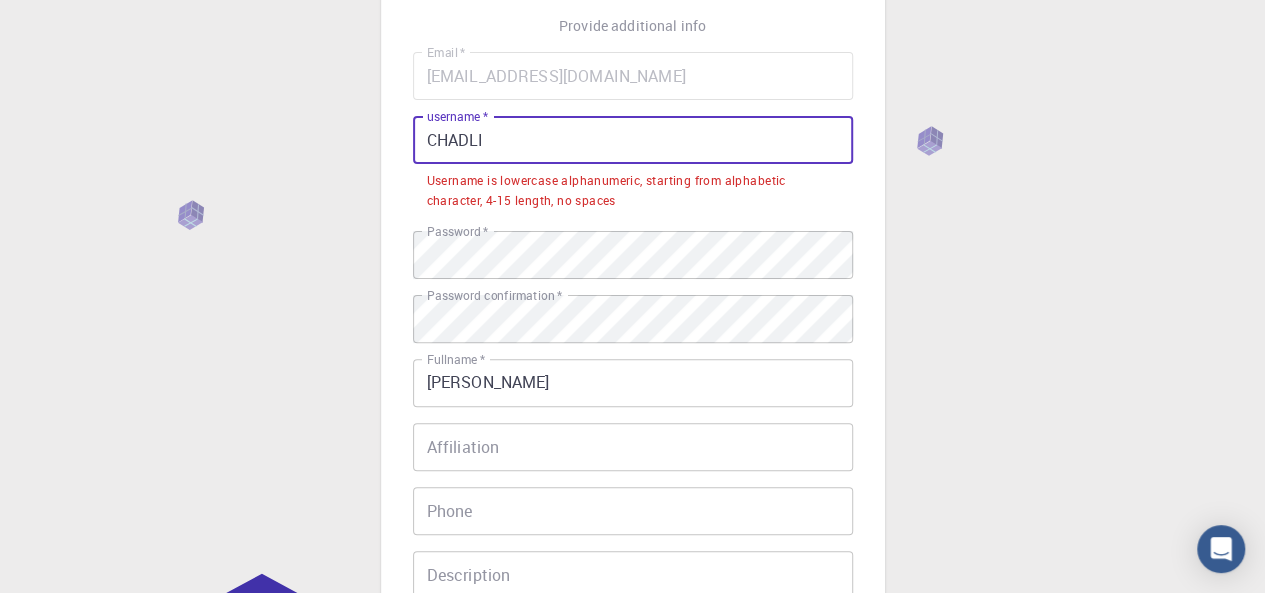 click on "CHADLI" at bounding box center (633, 140) 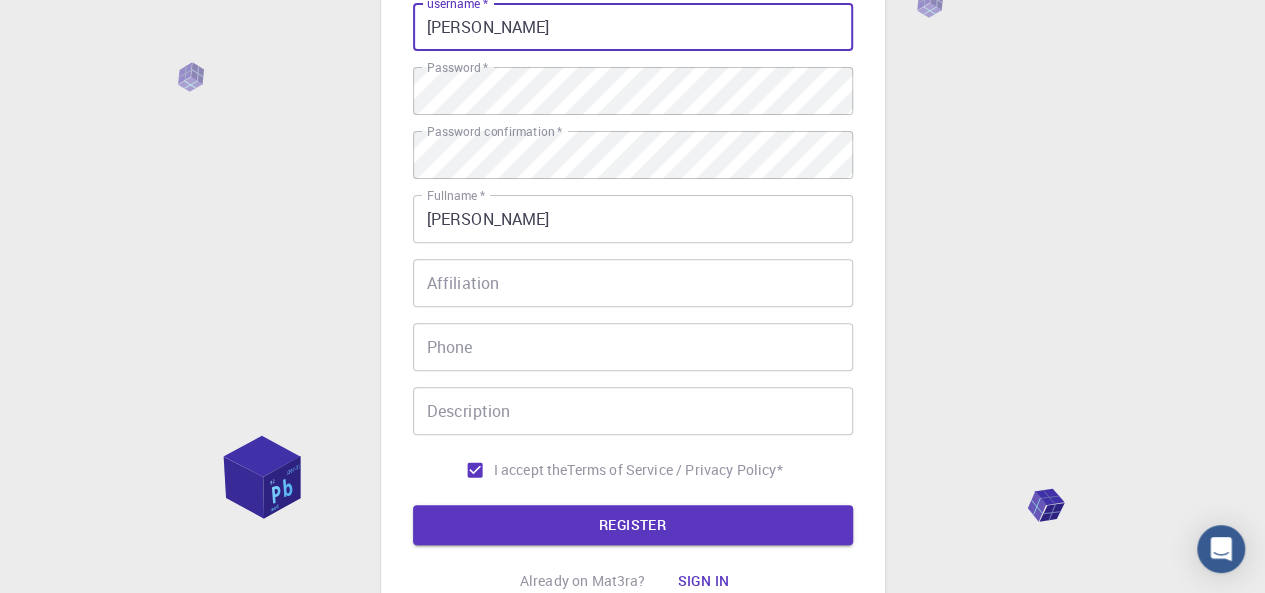 scroll, scrollTop: 316, scrollLeft: 0, axis: vertical 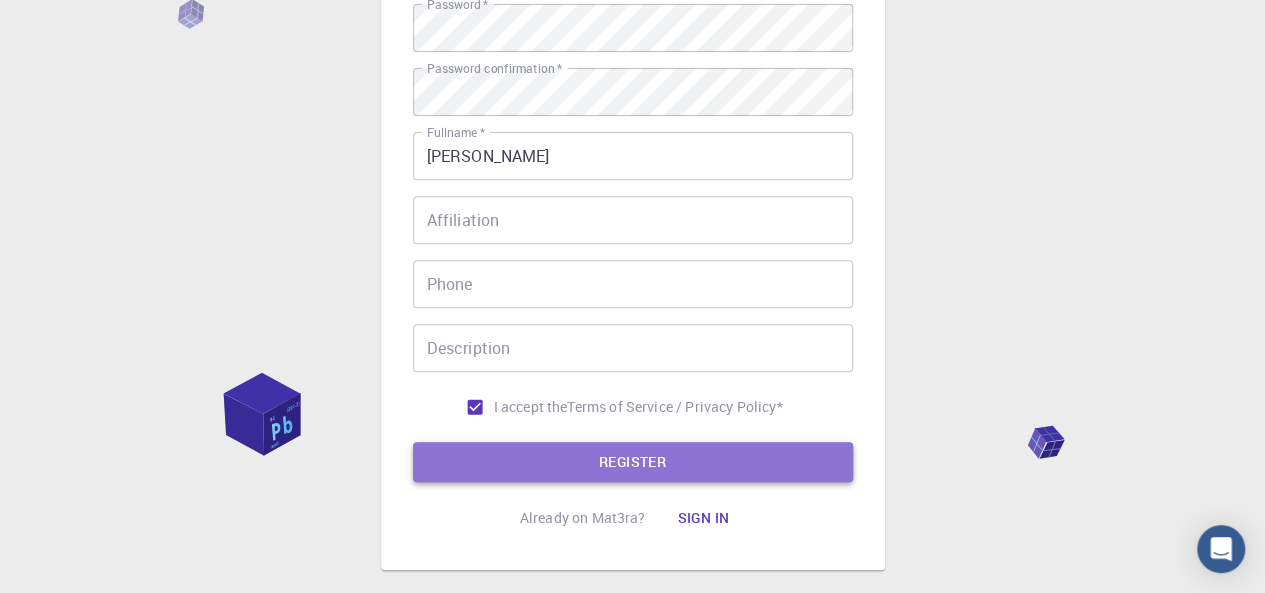 click on "REGISTER" at bounding box center [633, 462] 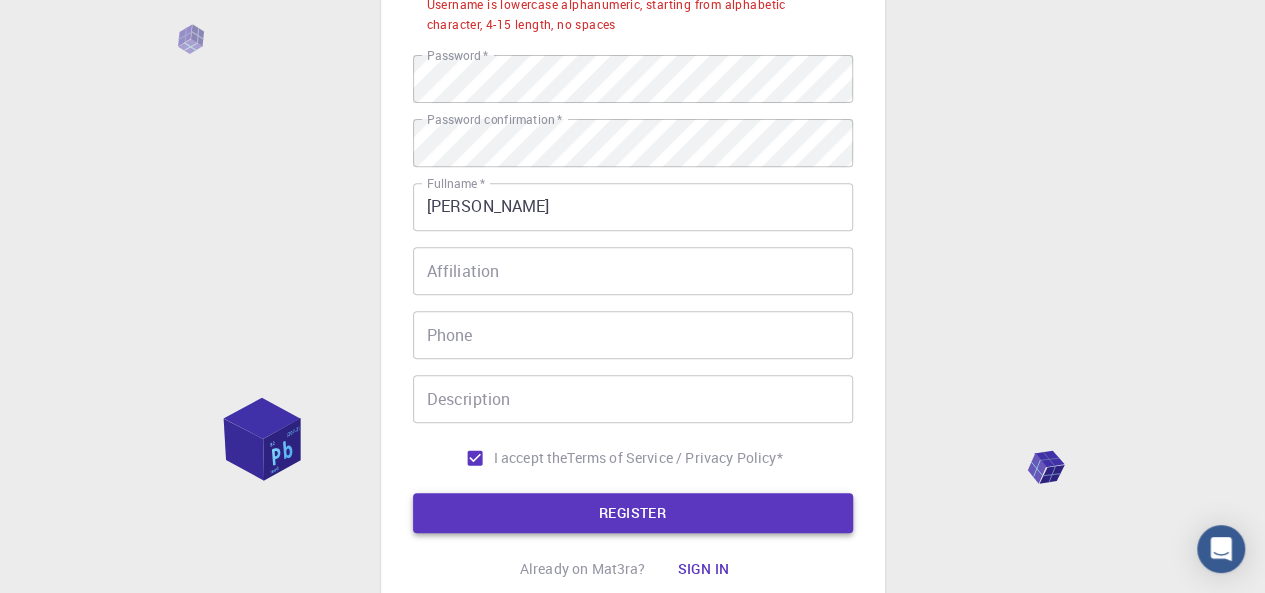 scroll, scrollTop: 367, scrollLeft: 0, axis: vertical 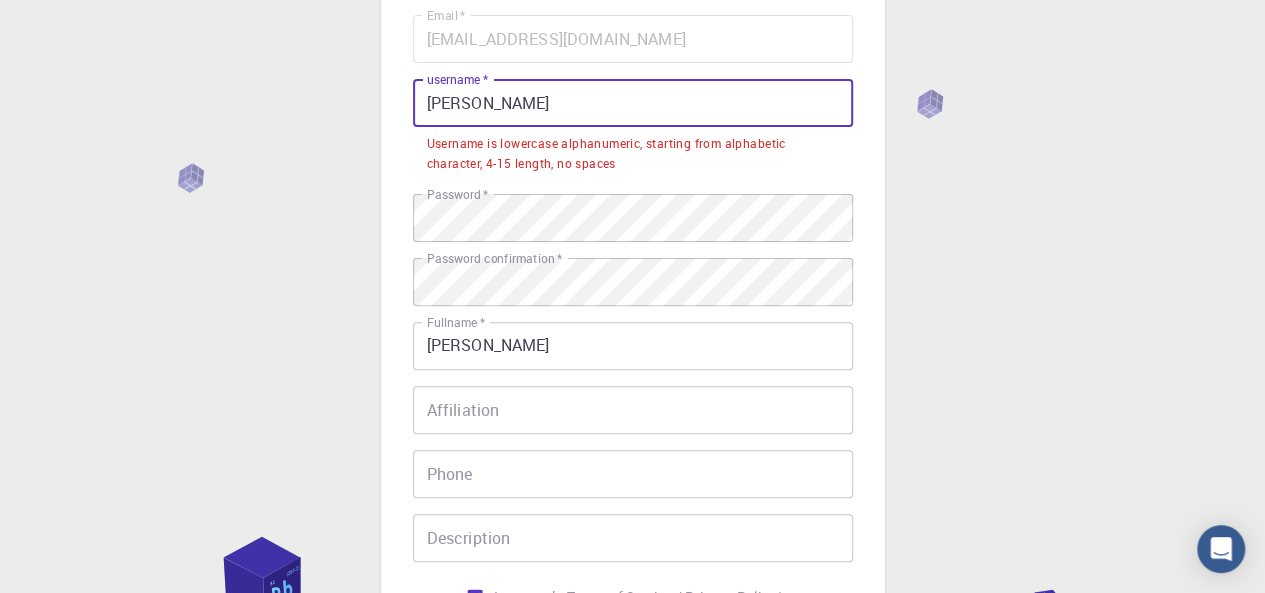 click on "[PERSON_NAME]" at bounding box center (633, 103) 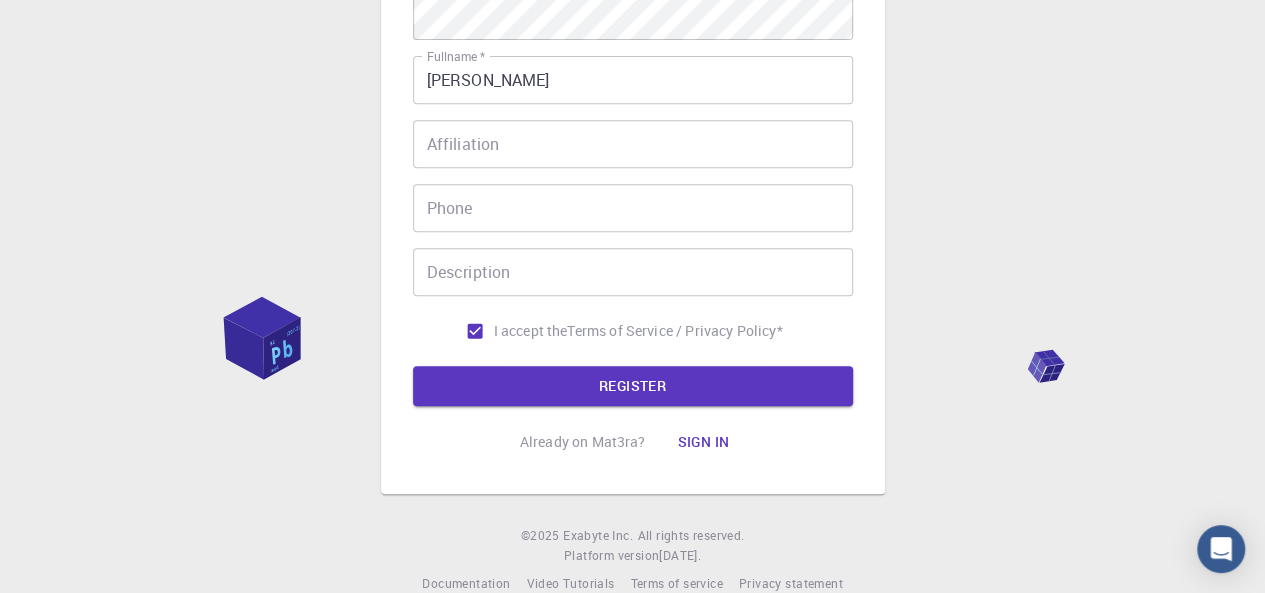 scroll, scrollTop: 426, scrollLeft: 0, axis: vertical 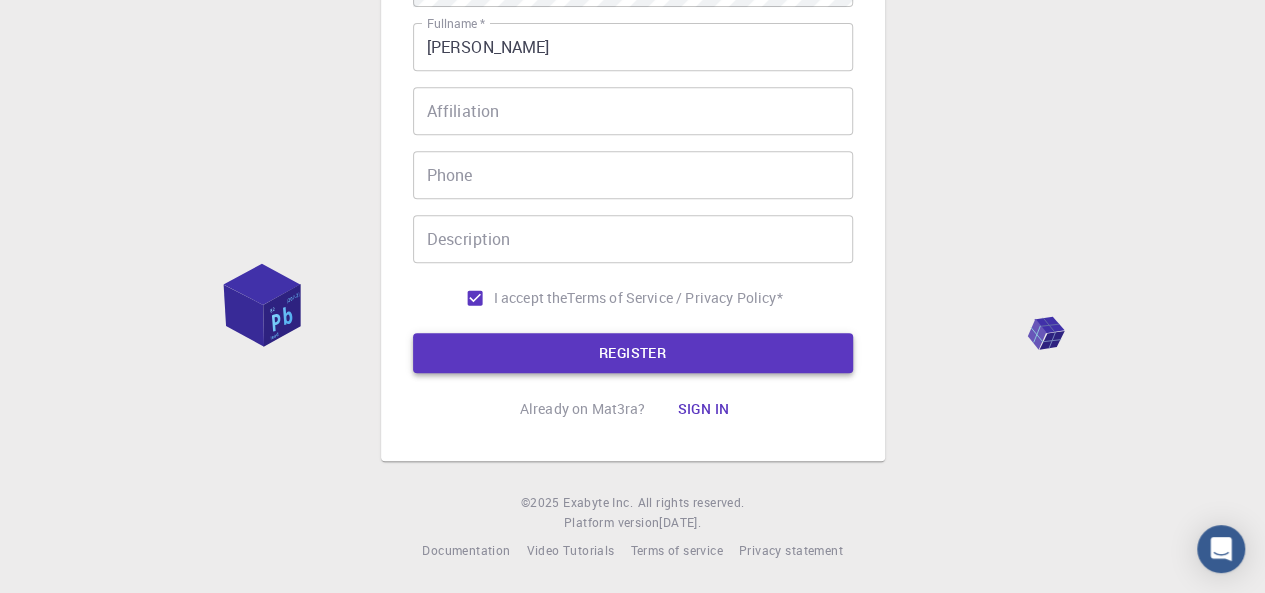 click on "REGISTER" at bounding box center [633, 353] 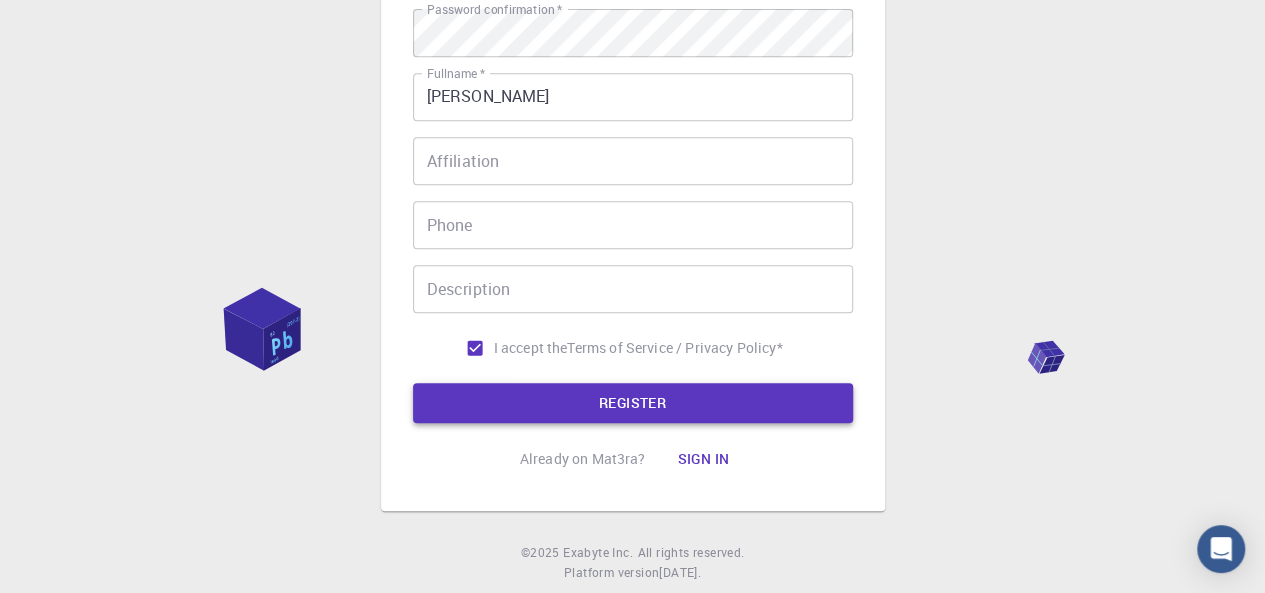 scroll, scrollTop: 477, scrollLeft: 0, axis: vertical 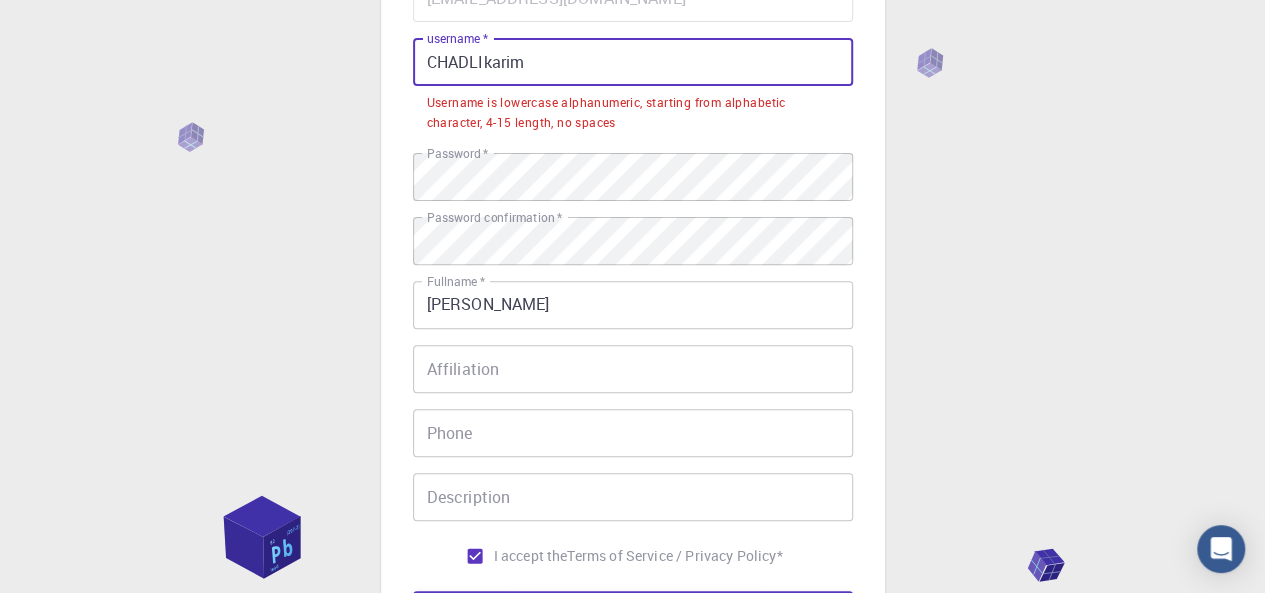click on "CHADLIkarim" at bounding box center (633, 62) 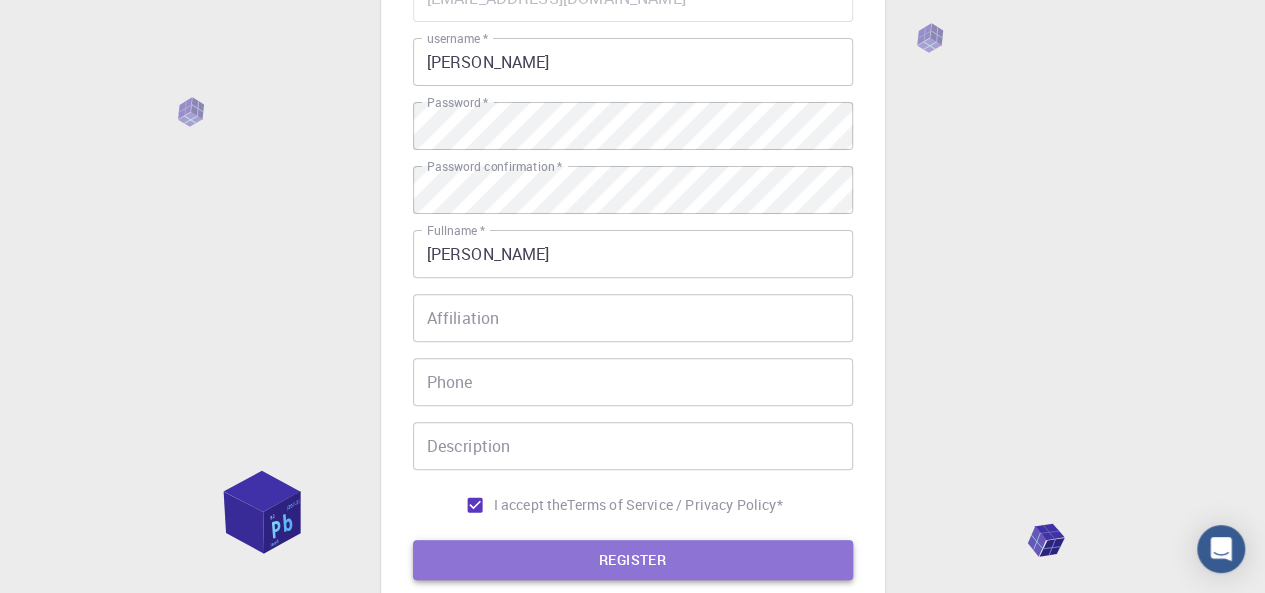 click on "REGISTER" at bounding box center (633, 560) 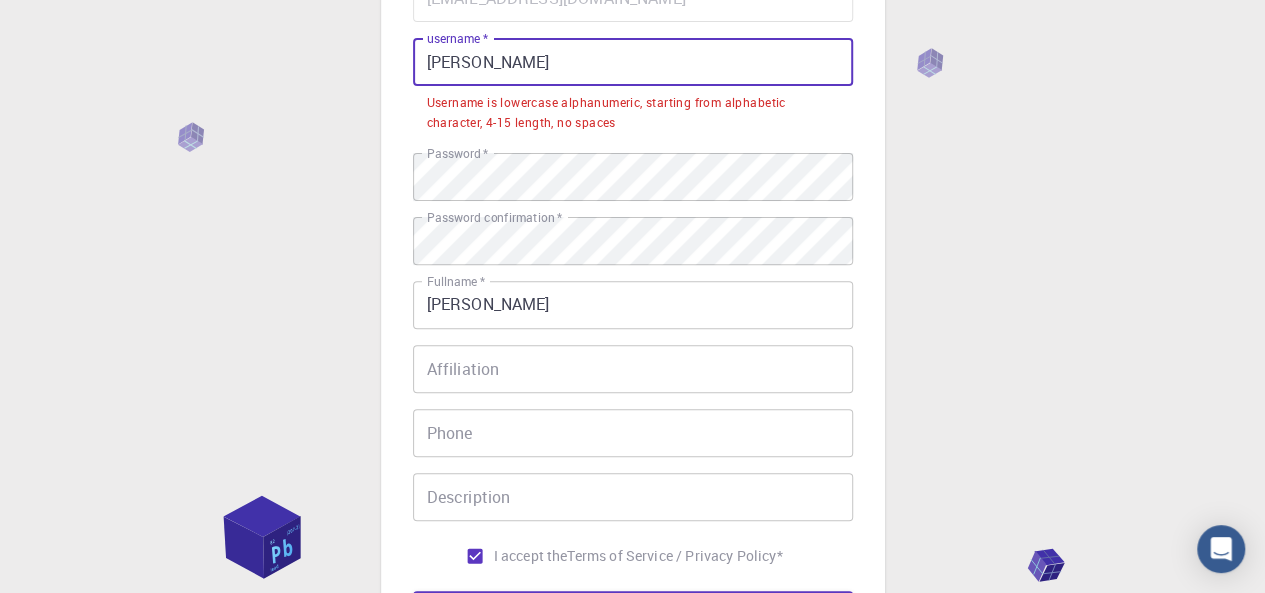 click on "[PERSON_NAME]" at bounding box center (633, 62) 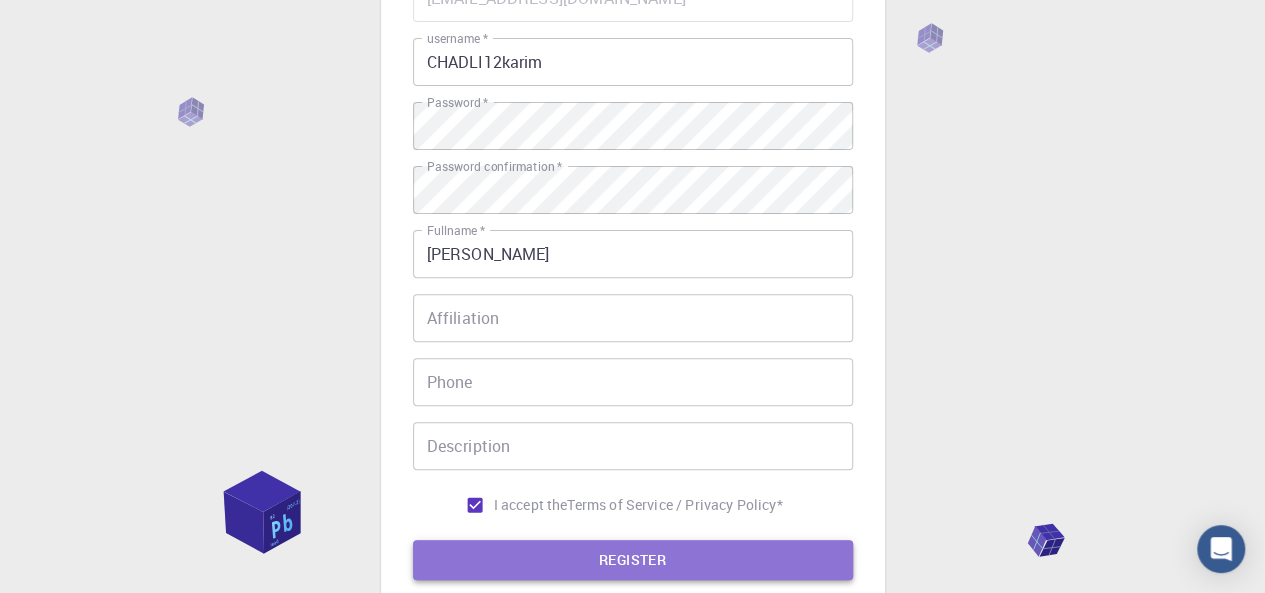 click on "REGISTER" at bounding box center [633, 560] 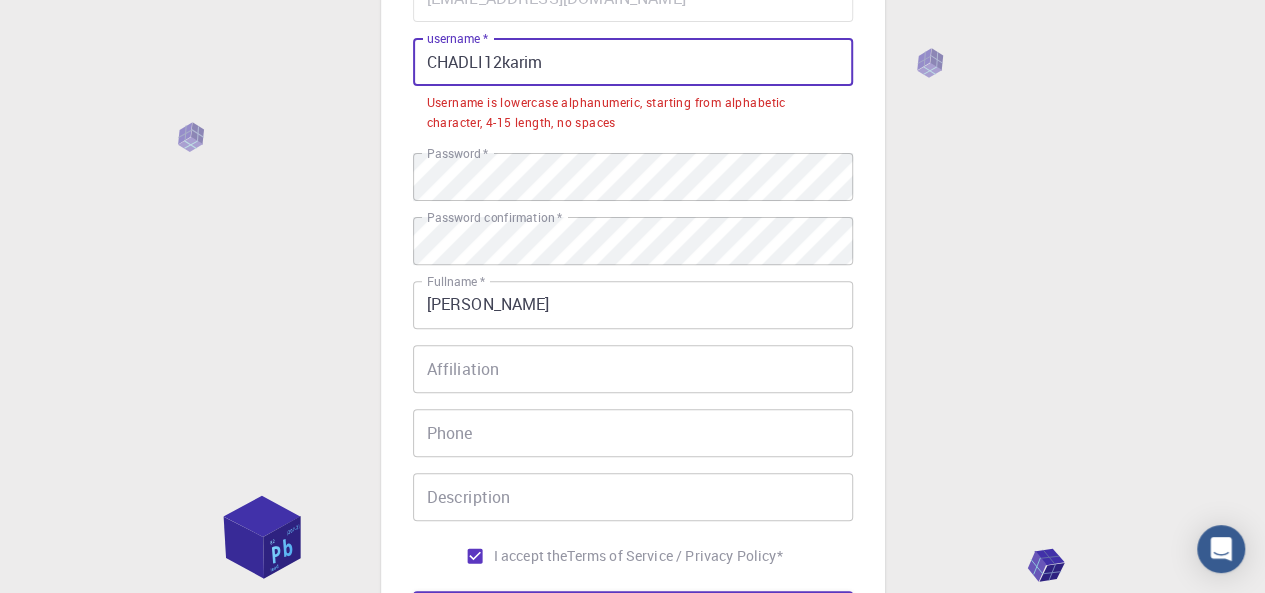 click on "CHADLI12karim" at bounding box center (633, 62) 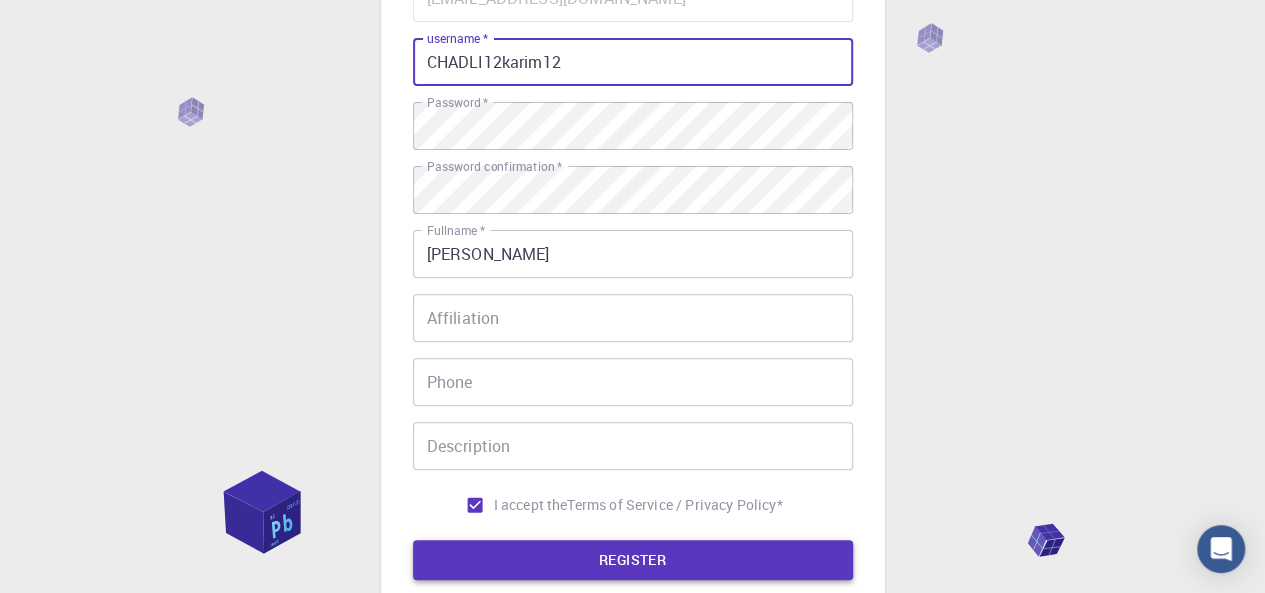 type on "CHADLI12karim12" 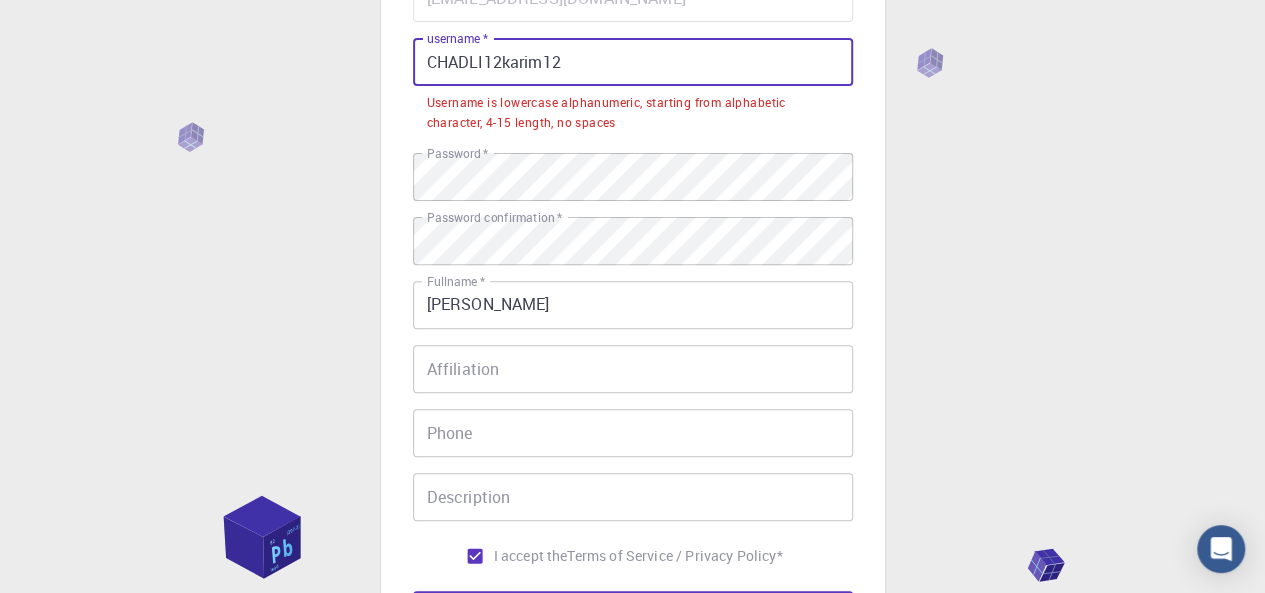 drag, startPoint x: 599, startPoint y: 61, endPoint x: 415, endPoint y: 55, distance: 184.0978 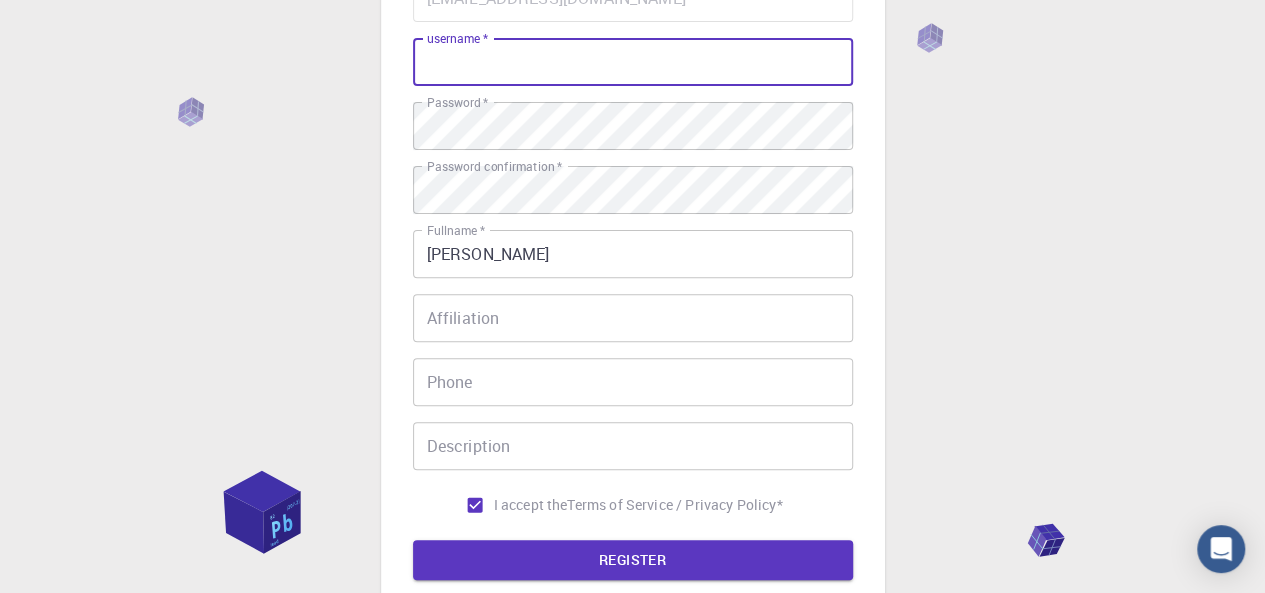 paste on "[DOMAIN_NAME][EMAIL_ADDRESS][DOMAIN_NAME]" 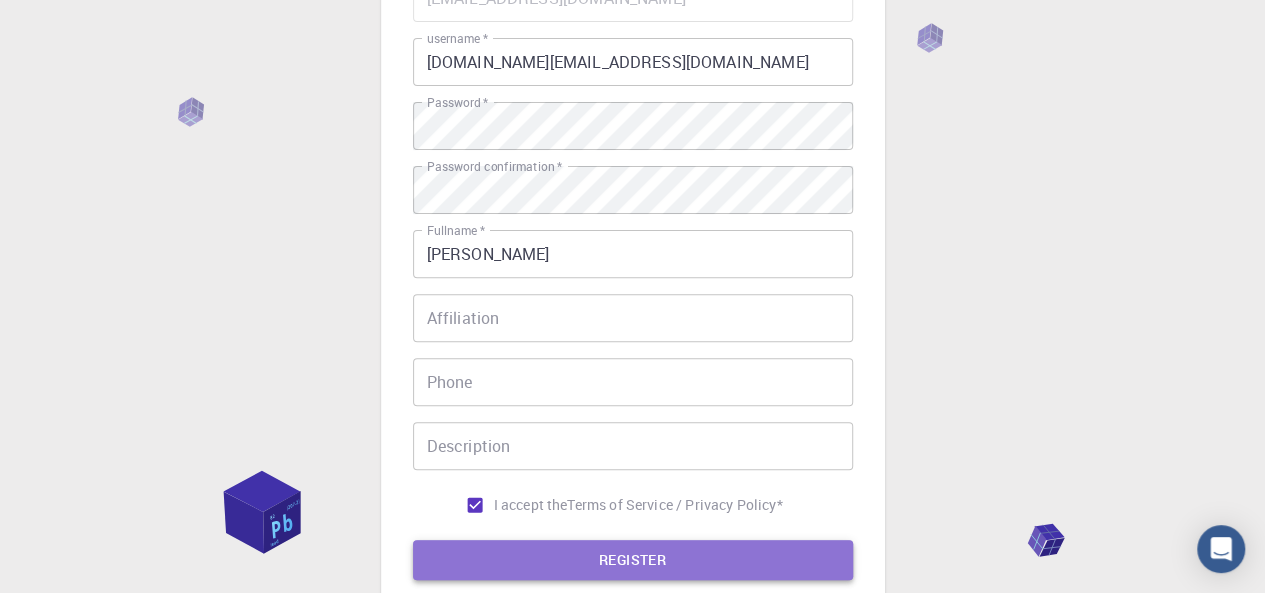 click on "REGISTER" at bounding box center [633, 560] 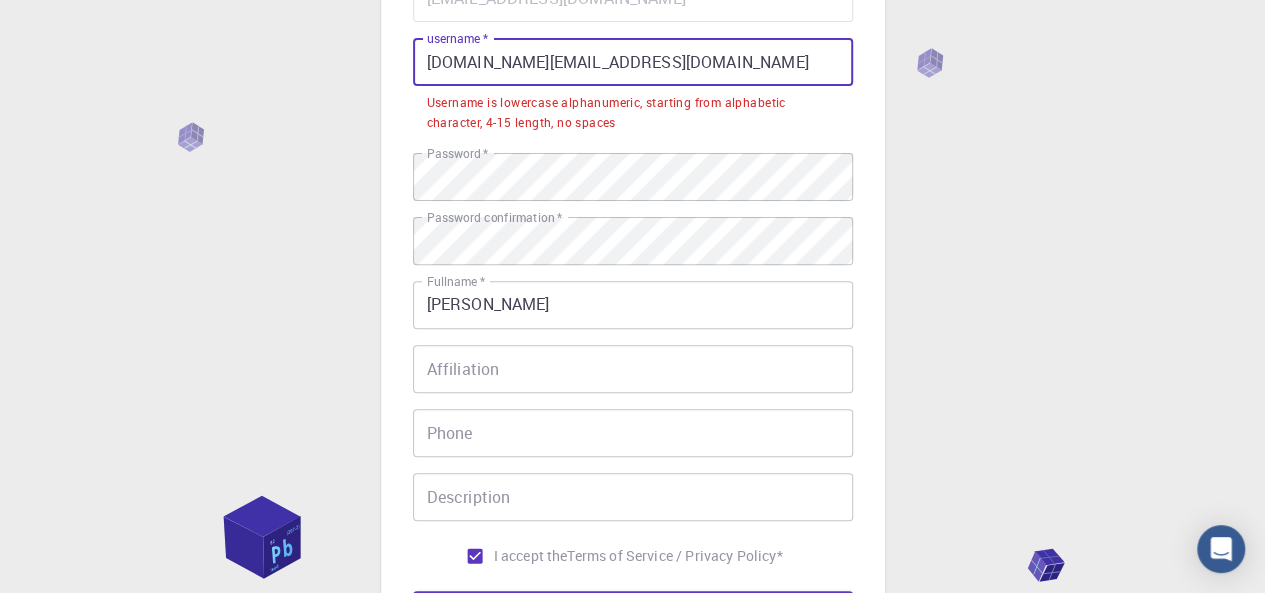 click on "[DOMAIN_NAME][EMAIL_ADDRESS][DOMAIN_NAME]" at bounding box center (633, 62) 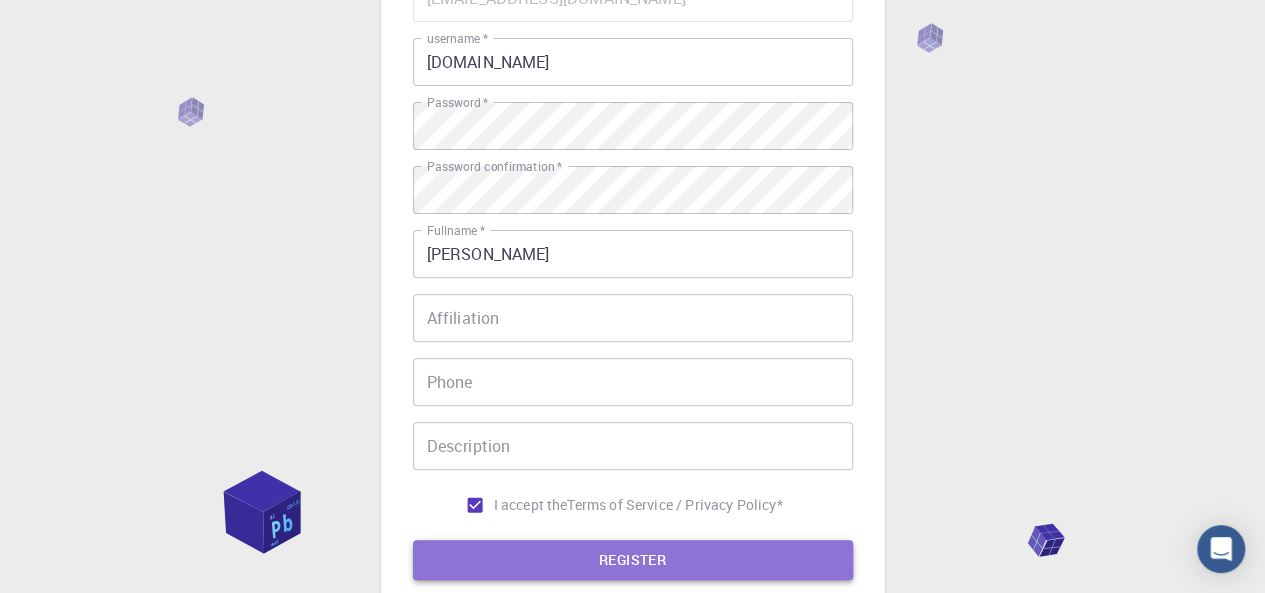 click on "REGISTER" at bounding box center [633, 560] 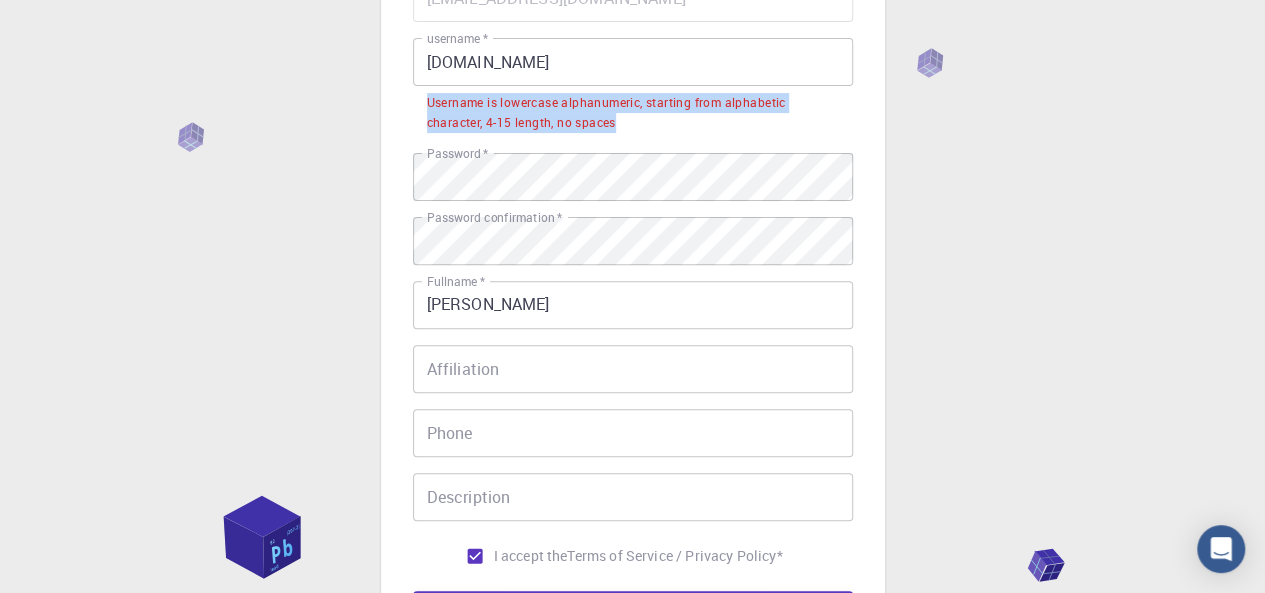 drag, startPoint x: 613, startPoint y: 125, endPoint x: 413, endPoint y: 100, distance: 201.55644 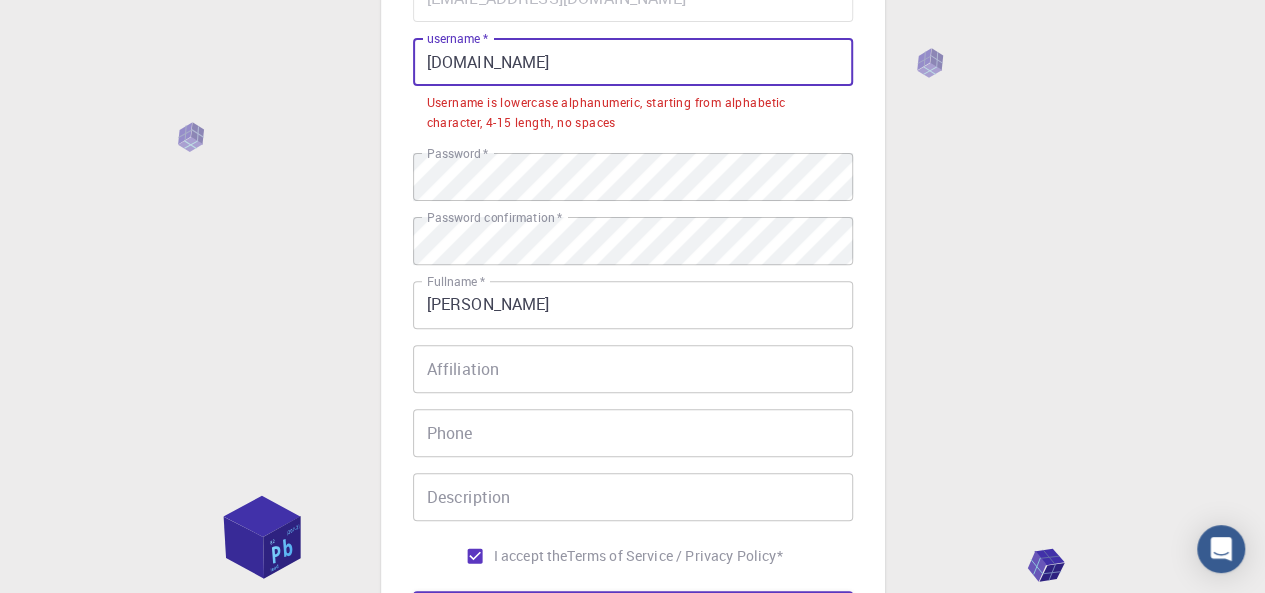 drag, startPoint x: 614, startPoint y: 77, endPoint x: 392, endPoint y: 70, distance: 222.11034 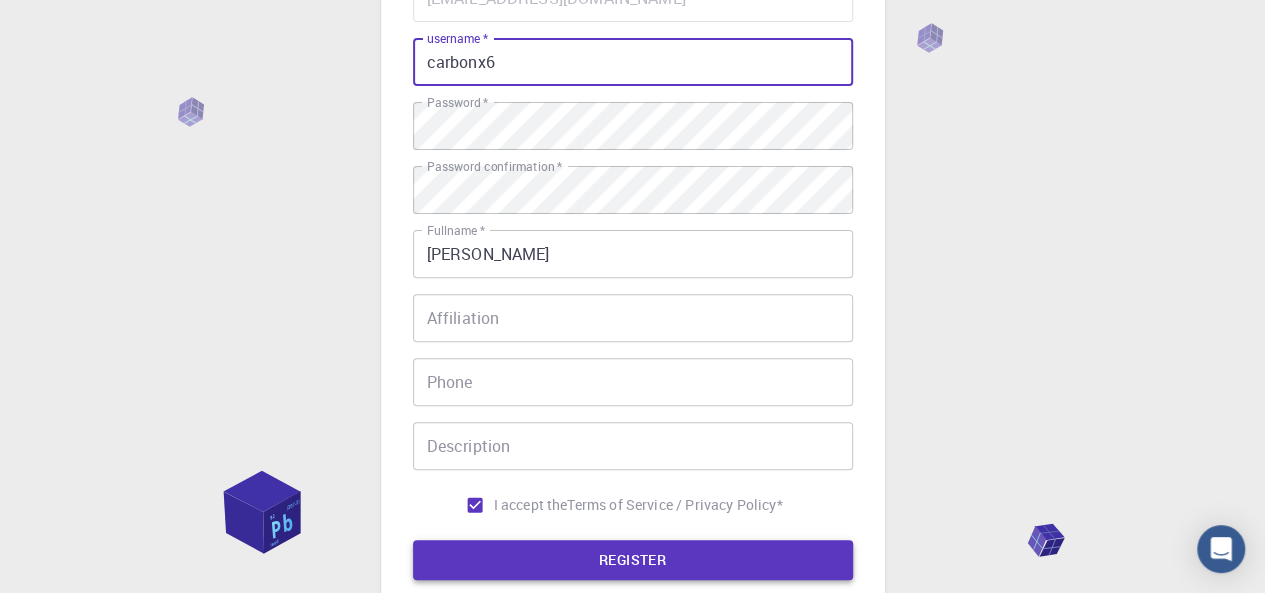 type on "carbonx6" 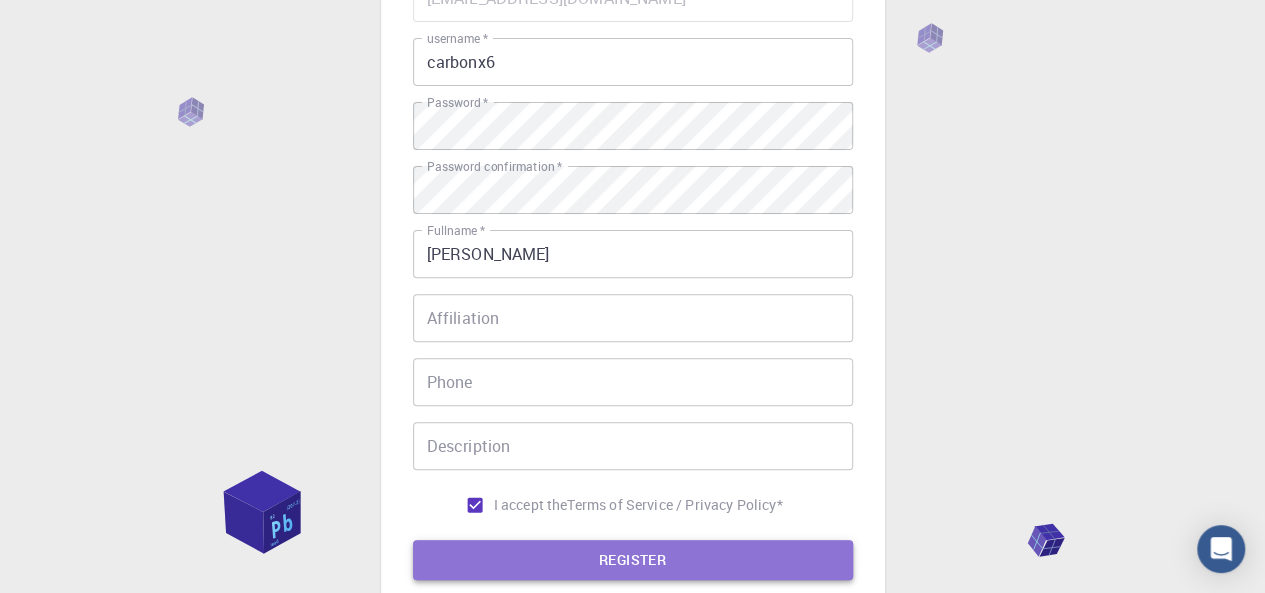 click on "REGISTER" at bounding box center (633, 560) 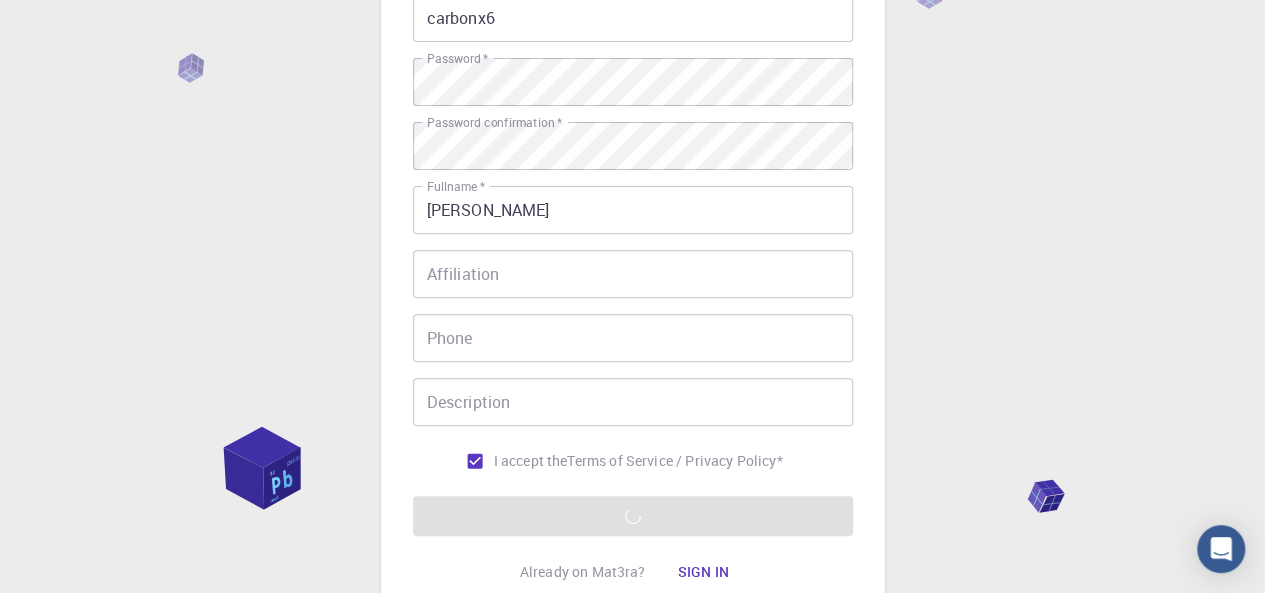 scroll, scrollTop: 266, scrollLeft: 0, axis: vertical 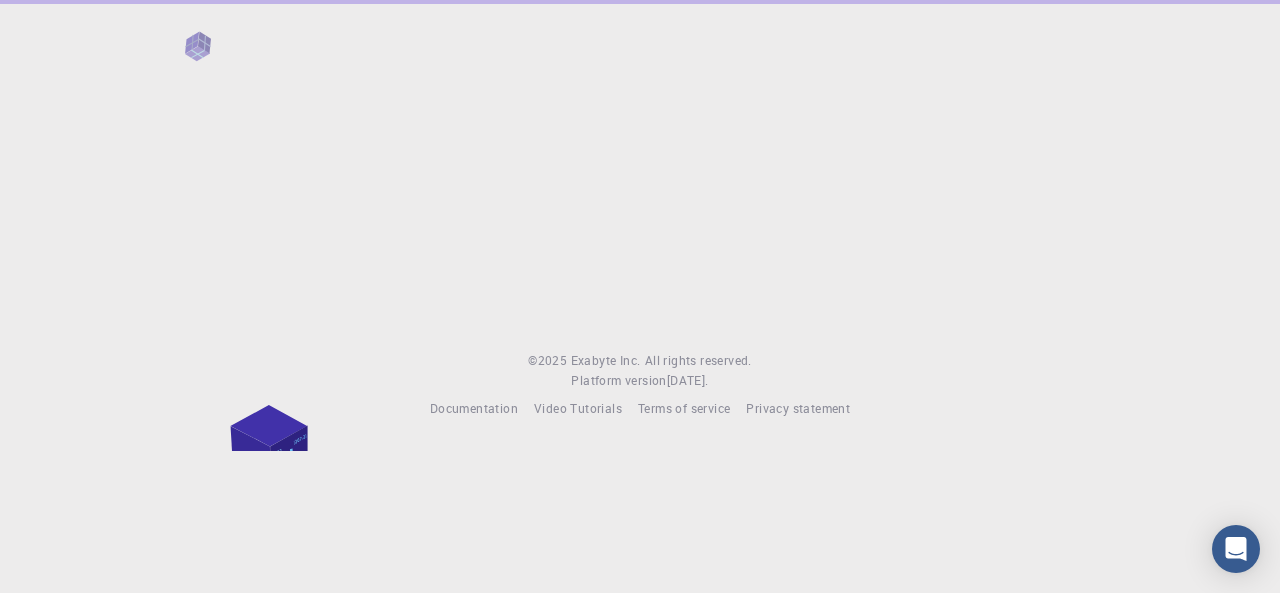 drag, startPoint x: 1273, startPoint y: 327, endPoint x: 1268, endPoint y: 182, distance: 145.08618 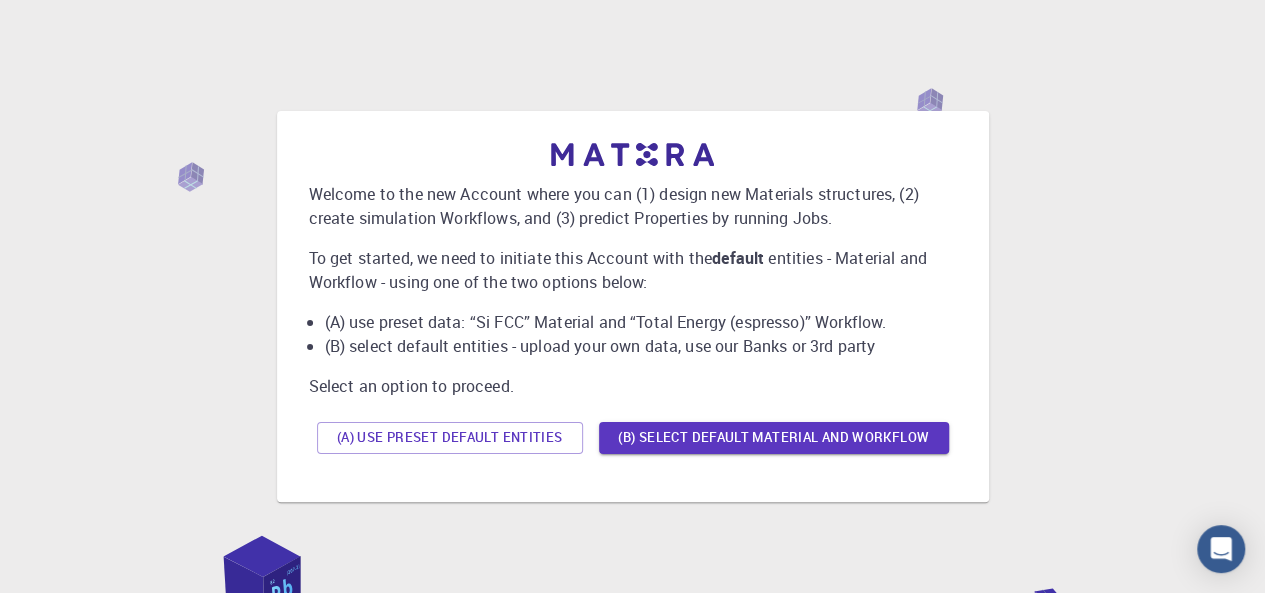scroll, scrollTop: 0, scrollLeft: 0, axis: both 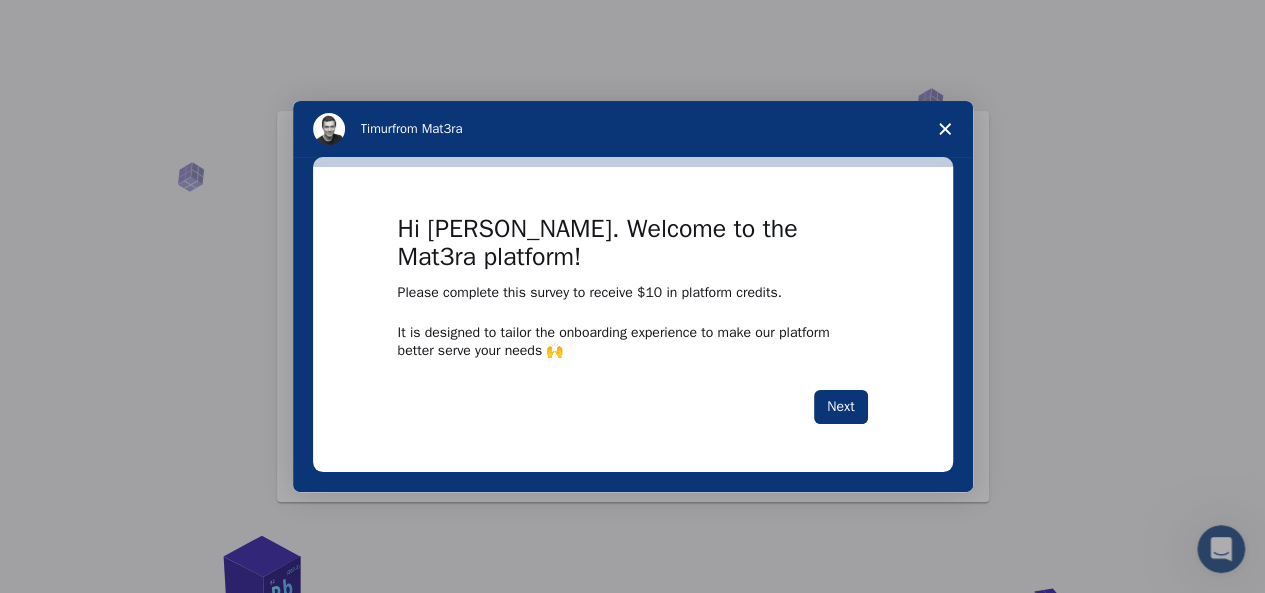 click 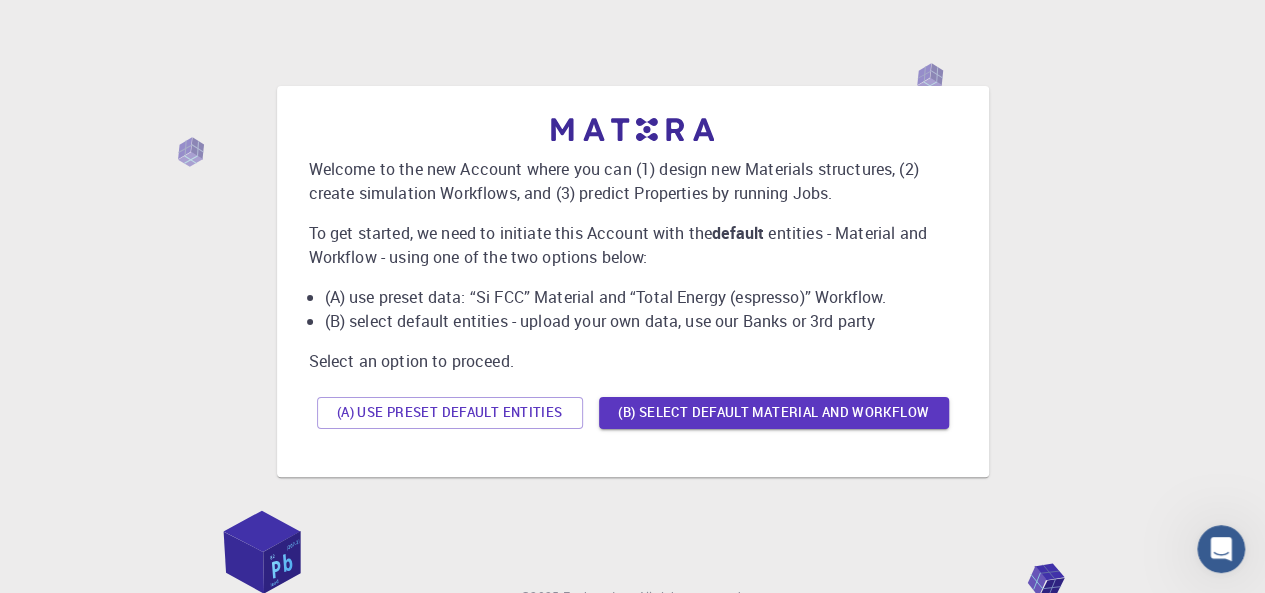 scroll, scrollTop: 0, scrollLeft: 0, axis: both 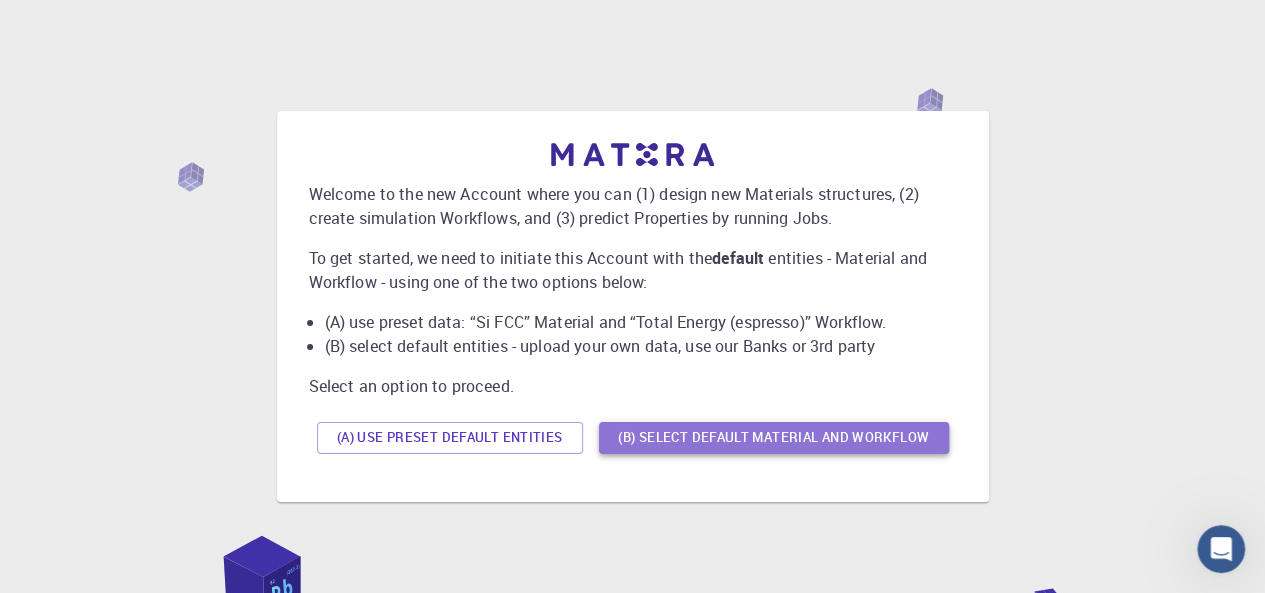 click on "(B) Select default material and workflow" at bounding box center [774, 438] 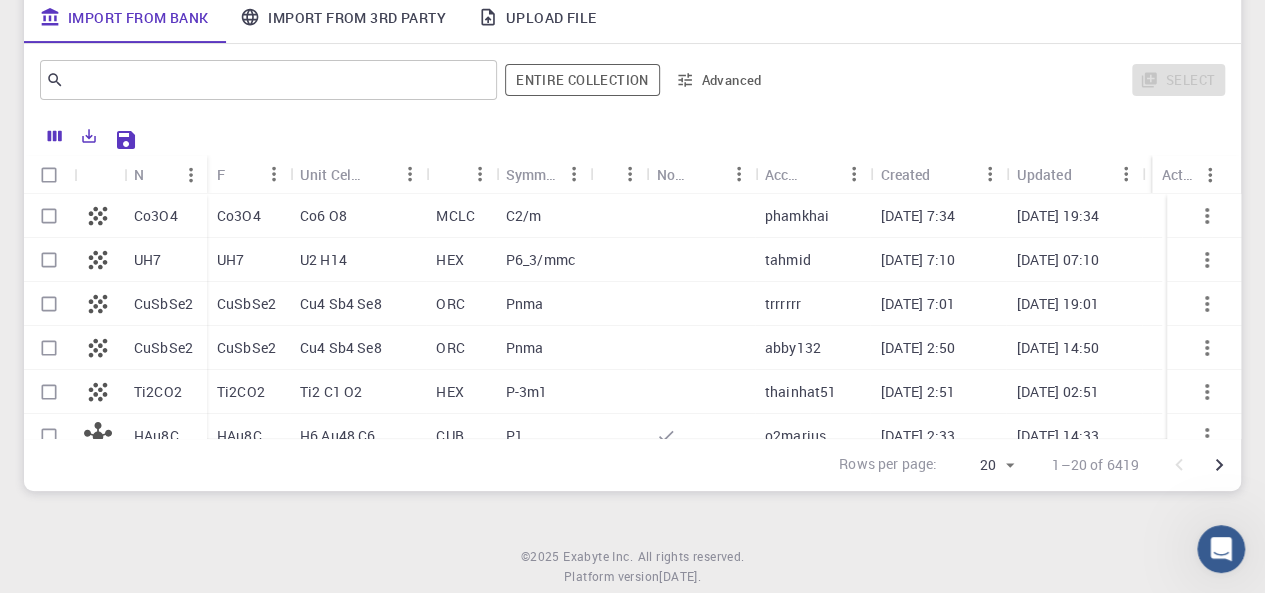 scroll, scrollTop: 262, scrollLeft: 0, axis: vertical 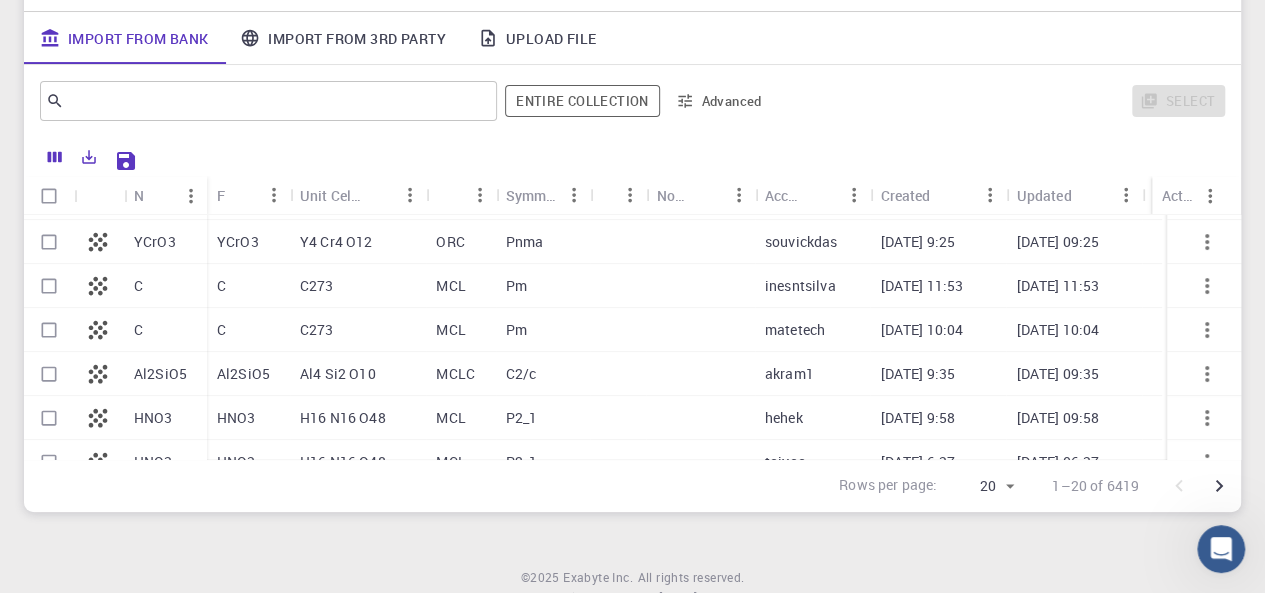 click at bounding box center [700, 242] 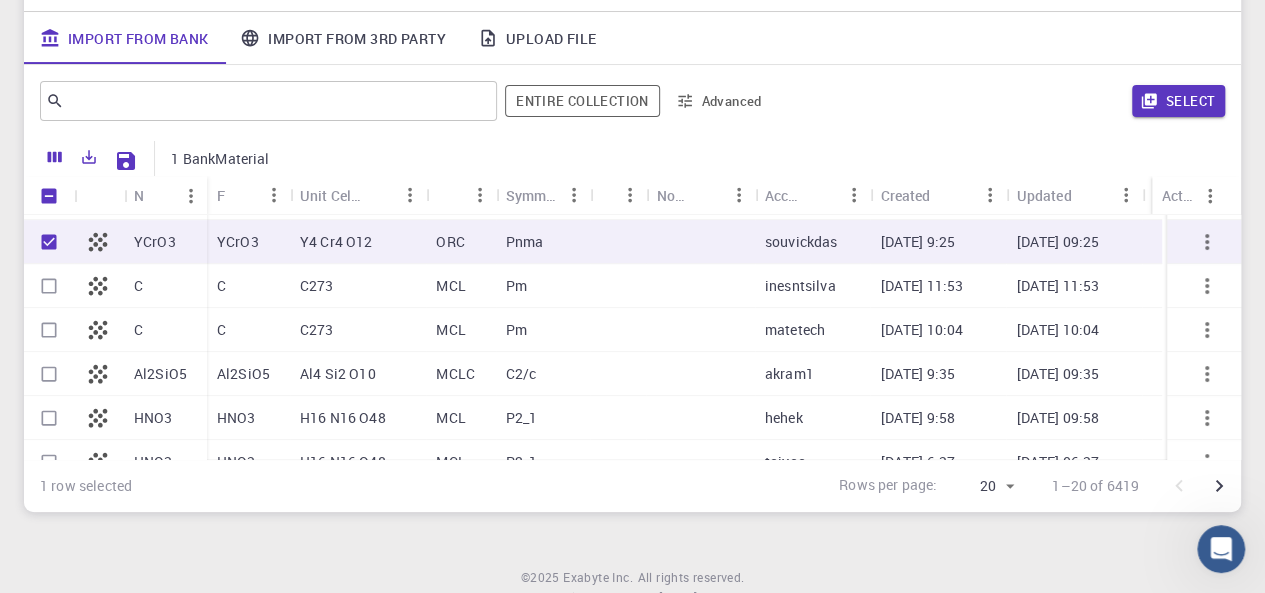 click 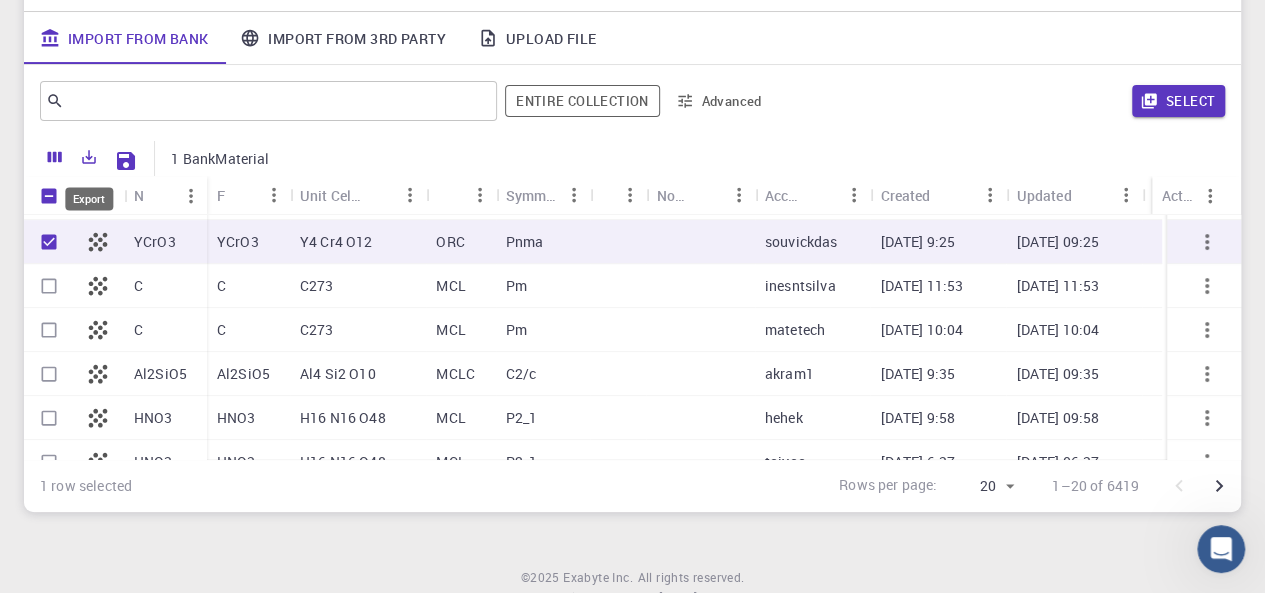 click 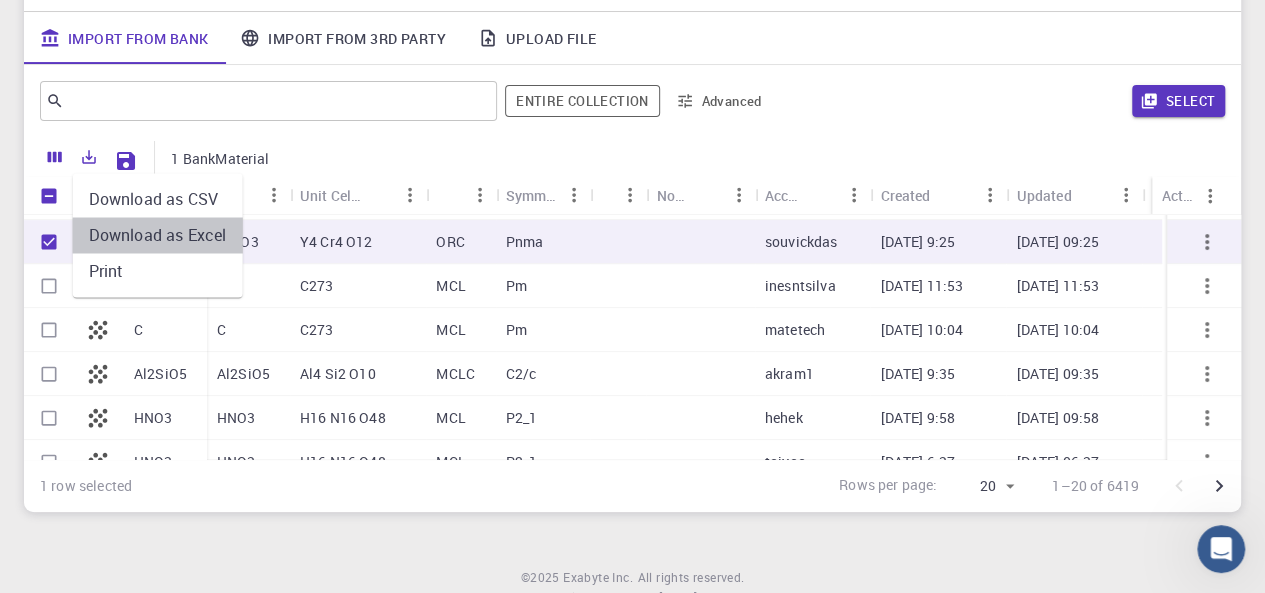 click on "Download as Excel" at bounding box center [158, 235] 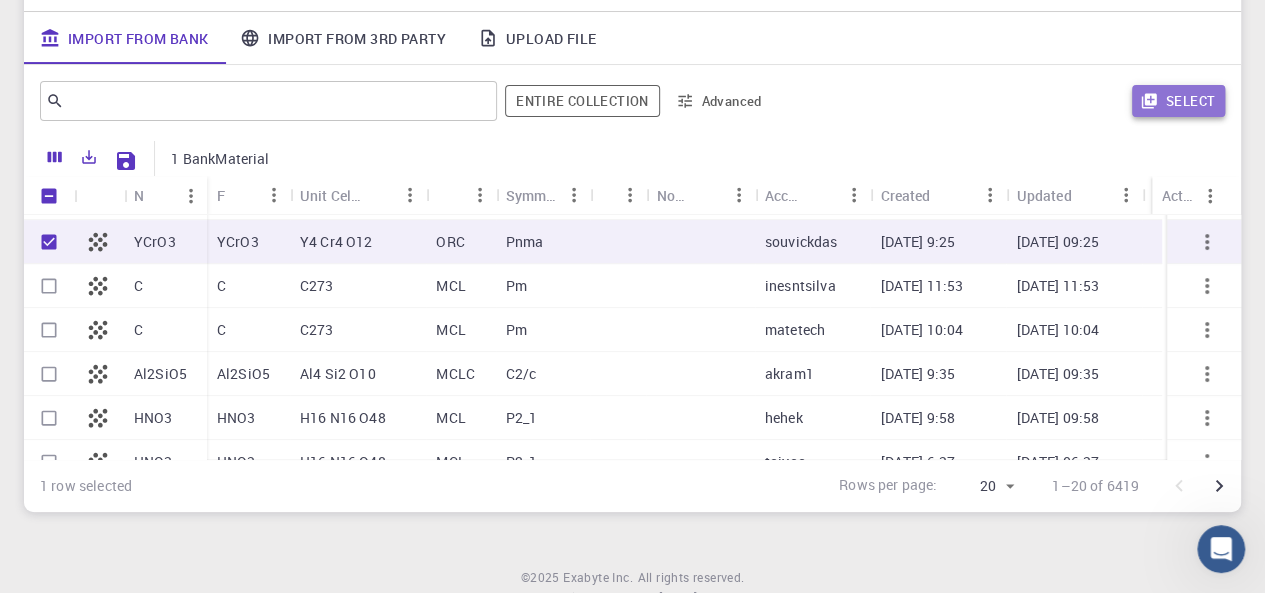 click on "Select" at bounding box center (1178, 101) 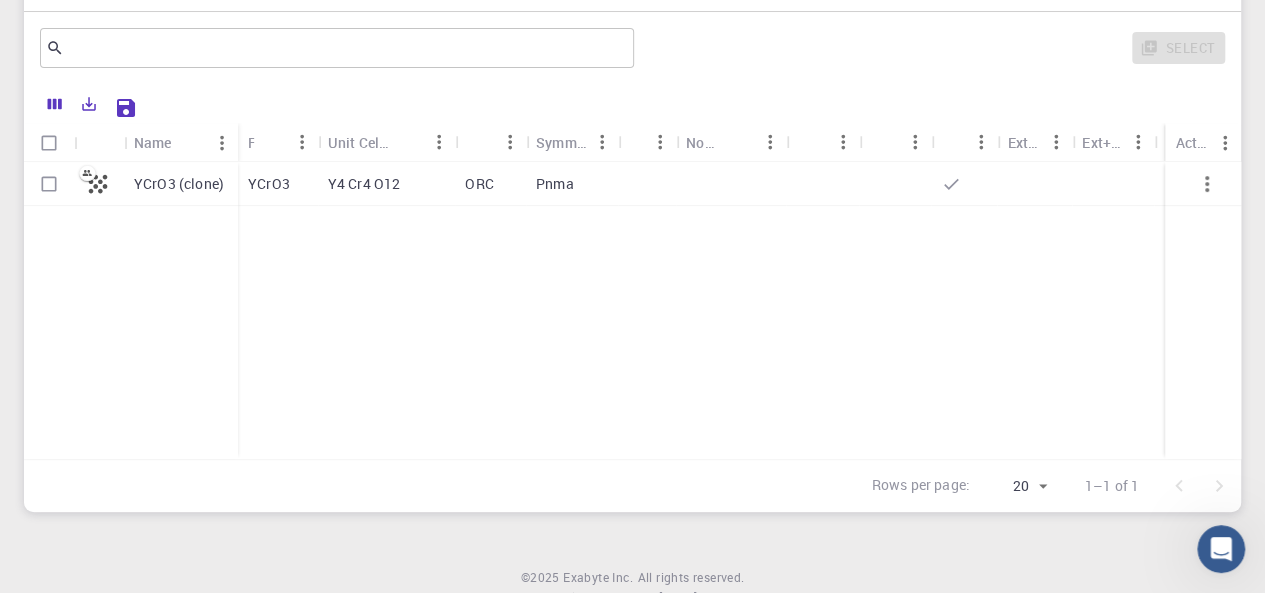 click on "ORC" at bounding box center [490, 184] 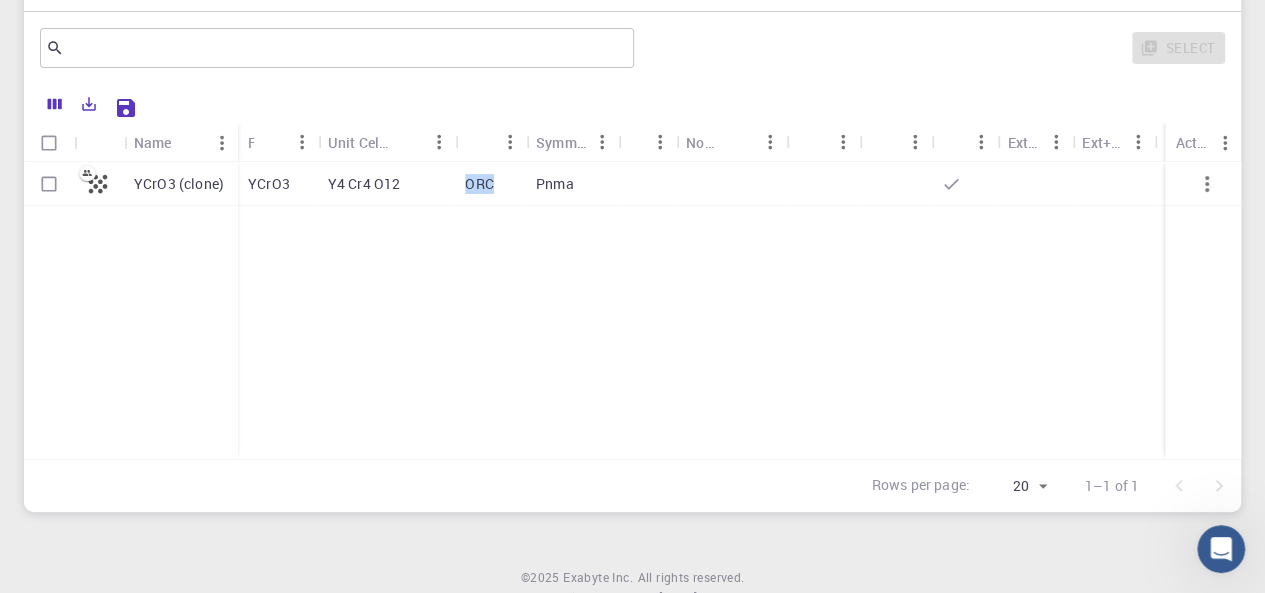 click on "ORC" at bounding box center [490, 184] 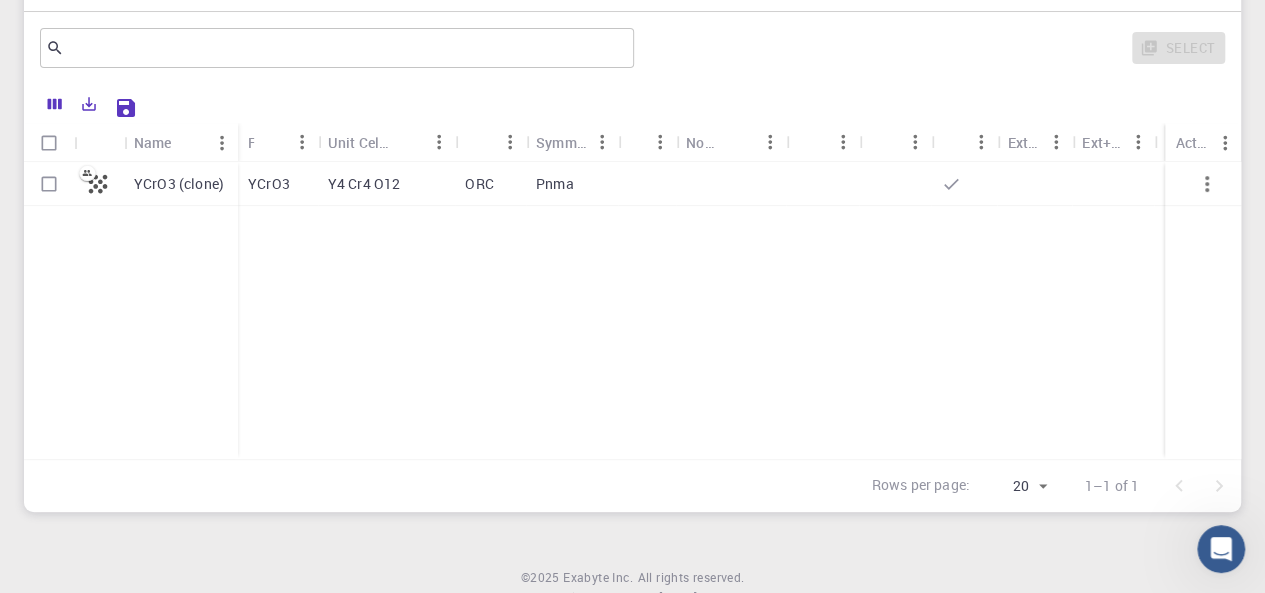 click on "YCrO3 (clone)" at bounding box center [179, 184] 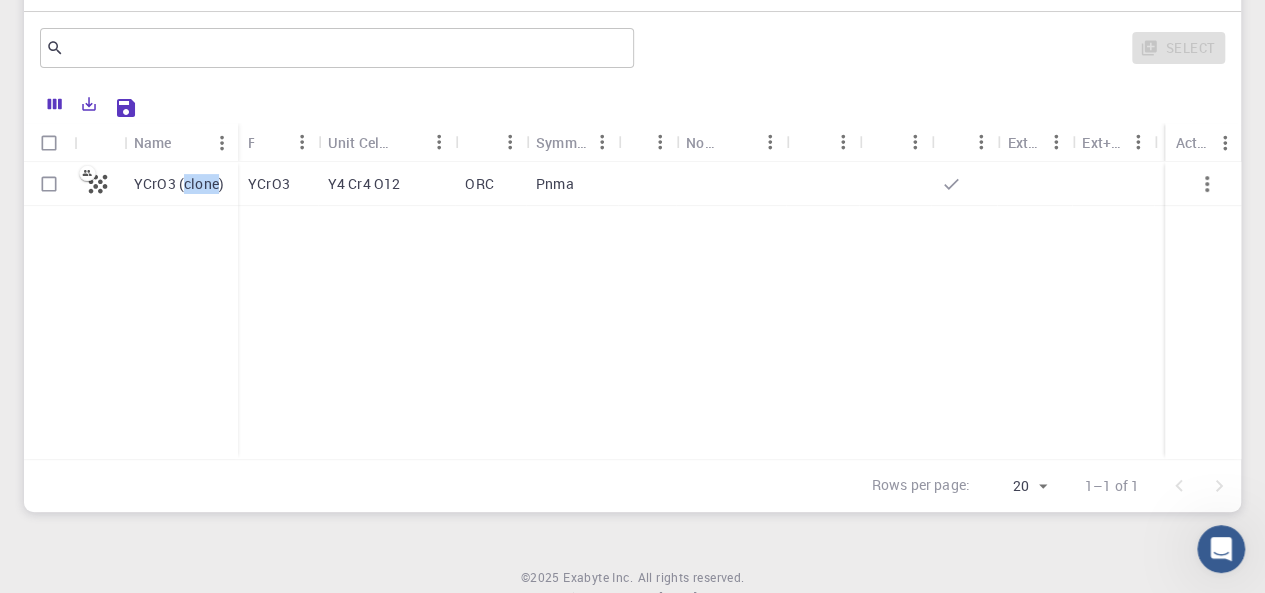 click 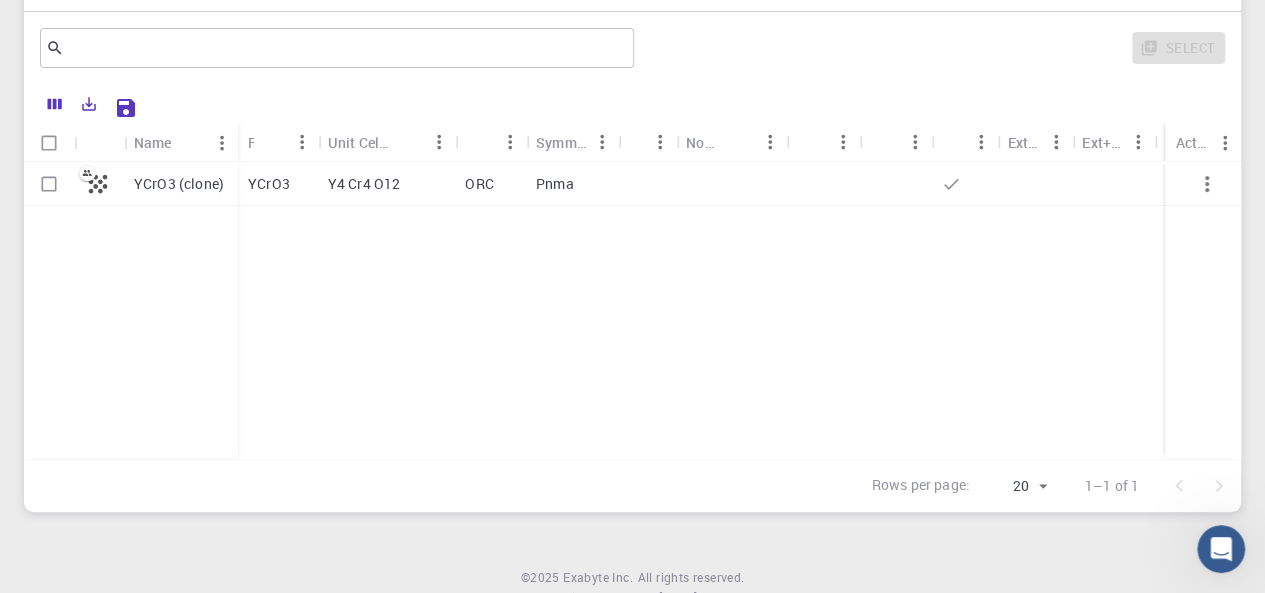 click at bounding box center [1199, 486] 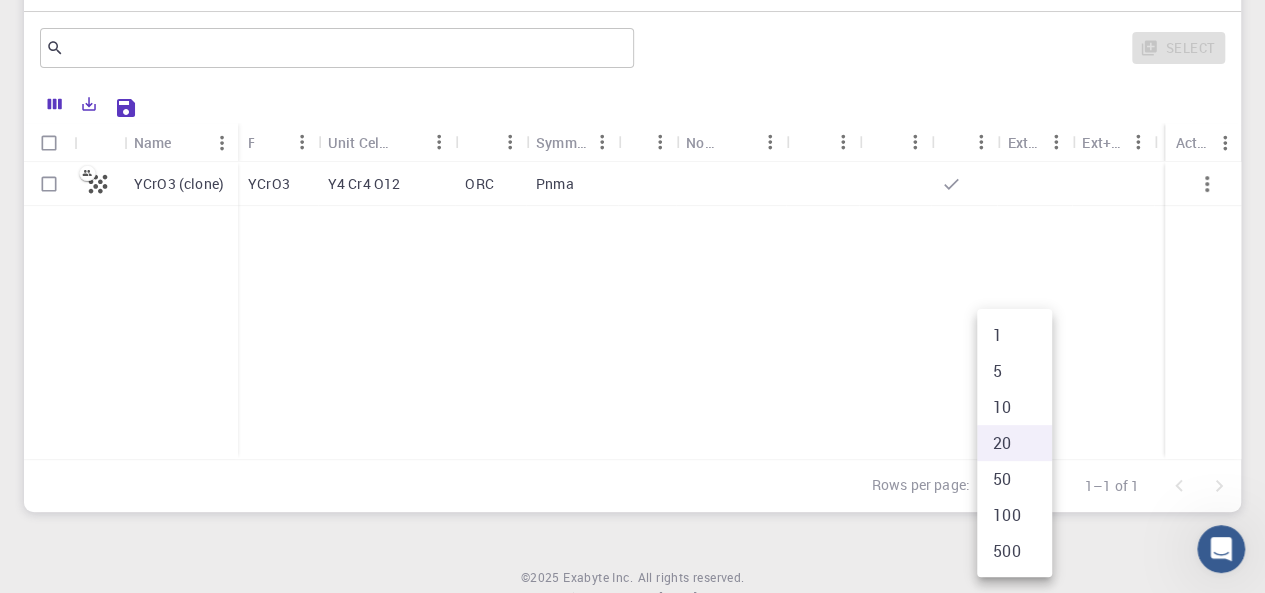 click on "Initial Account Setup for  [PERSON_NAME] Select Materials, Workflows and assign defaults Back Next 1. Select Materials 2. Set Default Material 3. Select Workflows 4. Set Default Workflow 5. Confirm ​ Select Name Formula Unit Cell Formula Lattice Symmetry Tags Non-periodic Default Shared Public Ext+lnk Ext+web Actions YCrO3 (clone) YCrO3 Y4 Cr4 O12 ORC Pnma Rows per page: 20 20 1–1 of 1 ©  2025   Exabyte Inc.   All rights reserved. Platform version  [DATE] . Documentation Video Tutorials Terms of service Privacy statement 1 5 10 20 50 100 500" at bounding box center (632, 214) 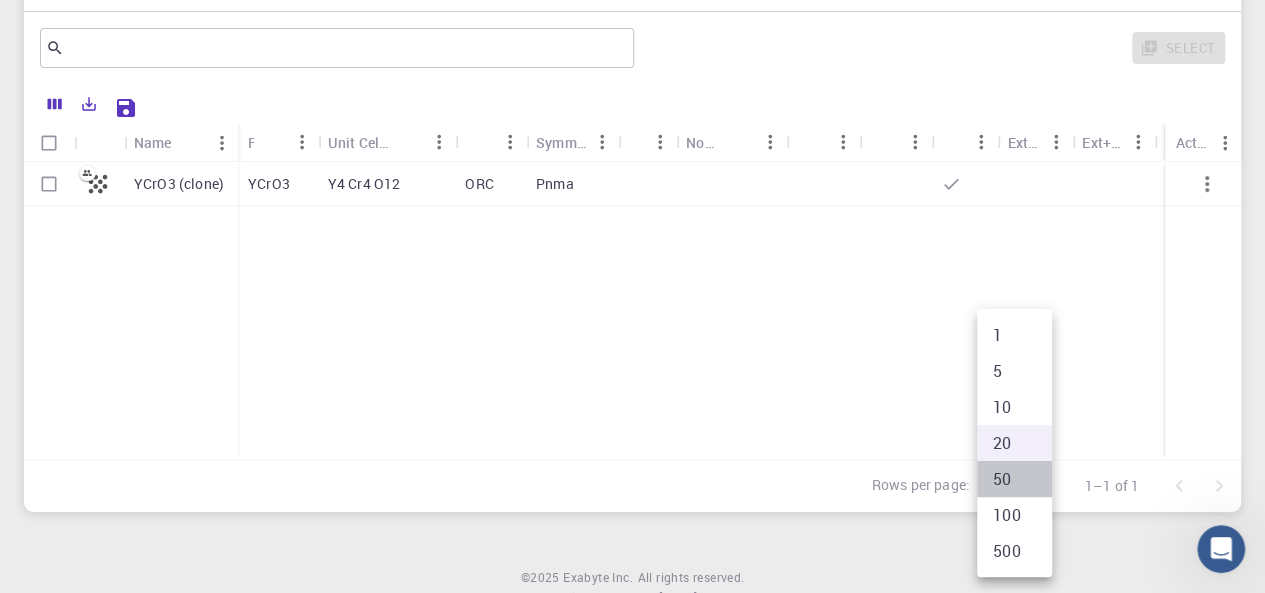click on "50" at bounding box center (1014, 479) 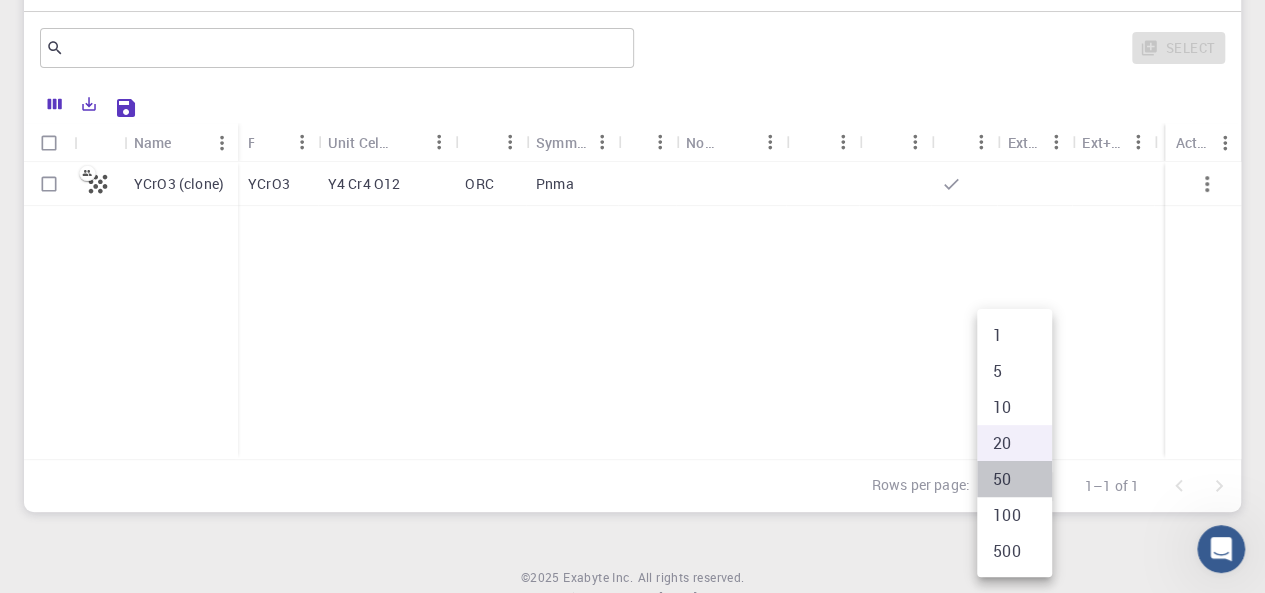 type on "50" 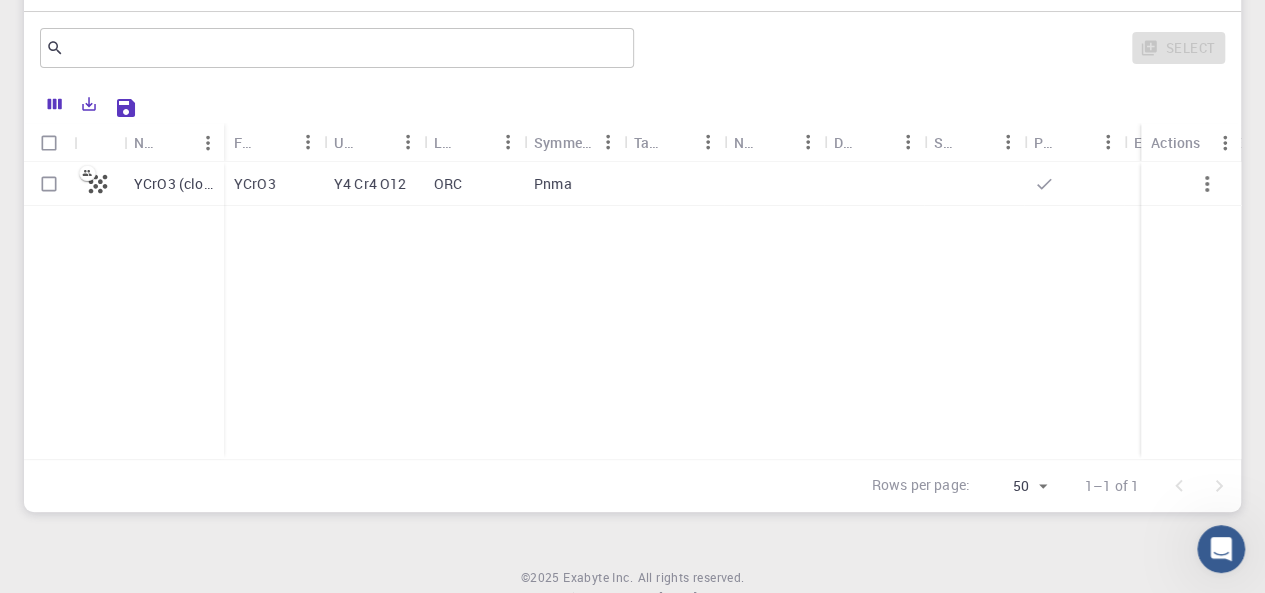 click on "YCrO3 (clone)" at bounding box center [174, 184] 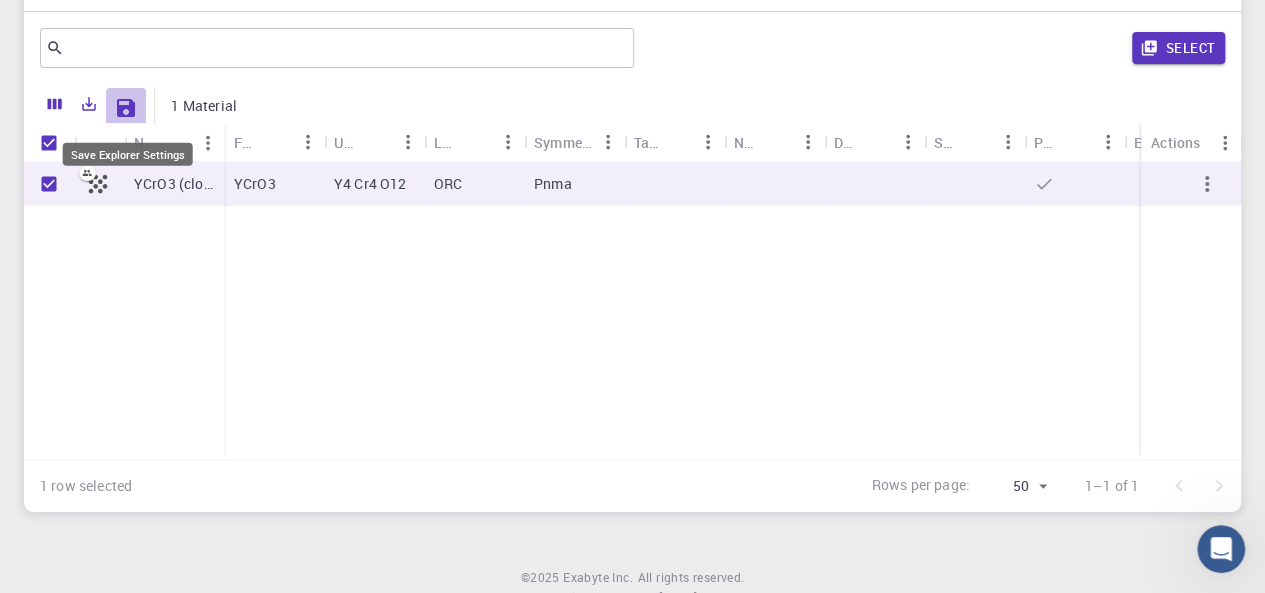 click 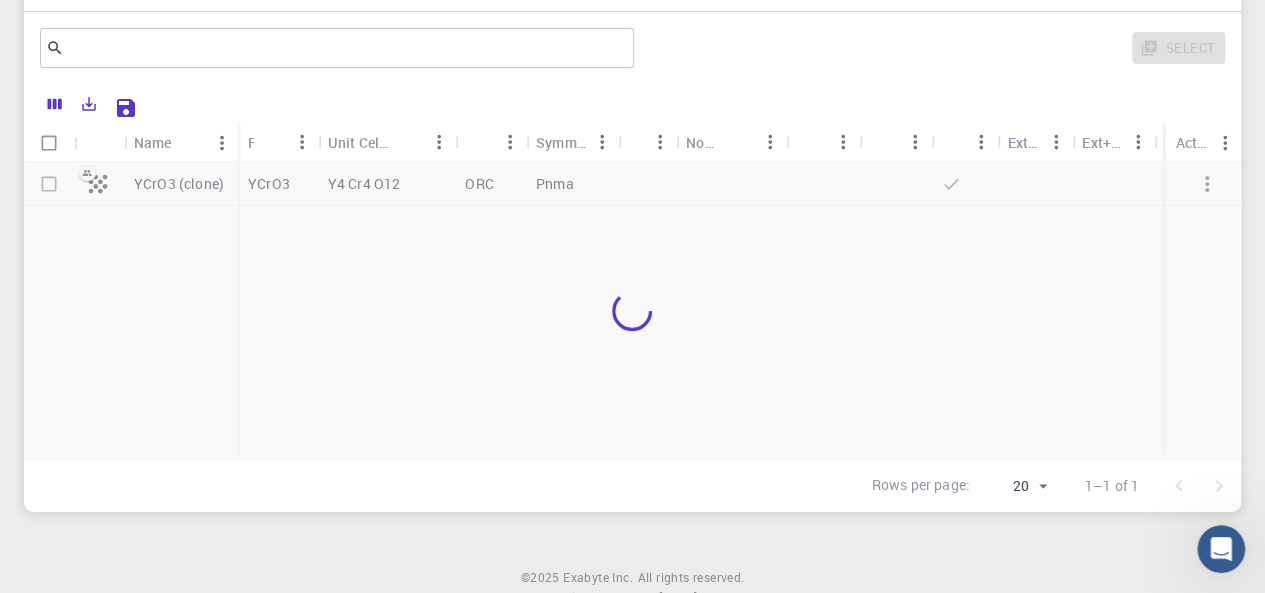 scroll, scrollTop: 0, scrollLeft: 0, axis: both 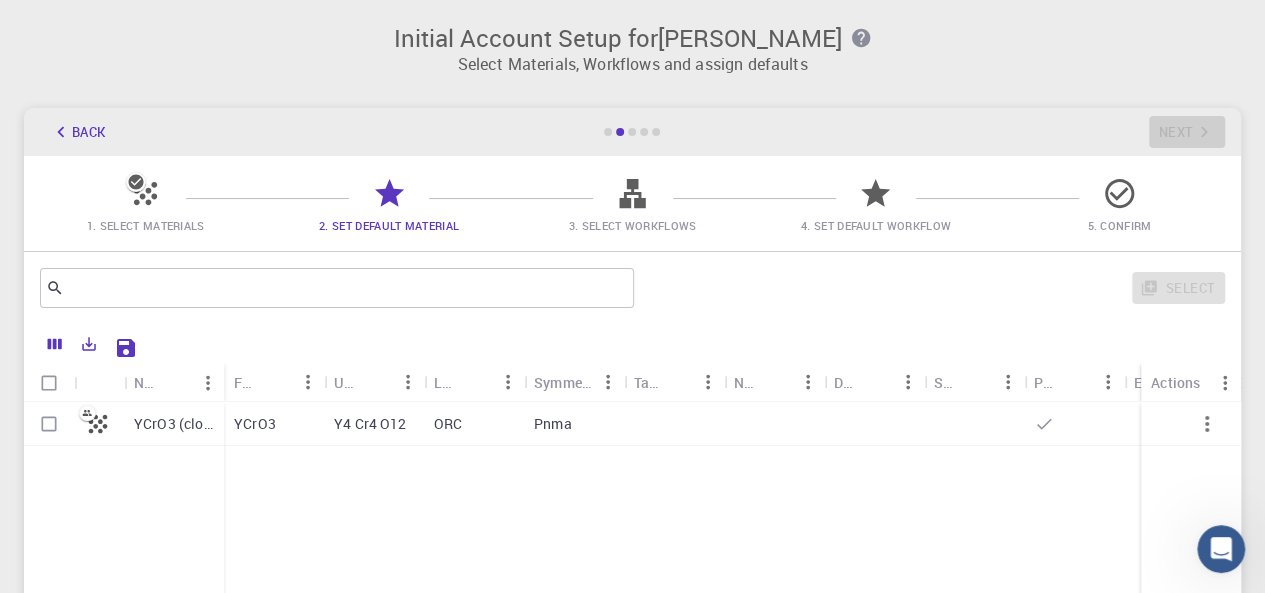 click at bounding box center (632, 132) 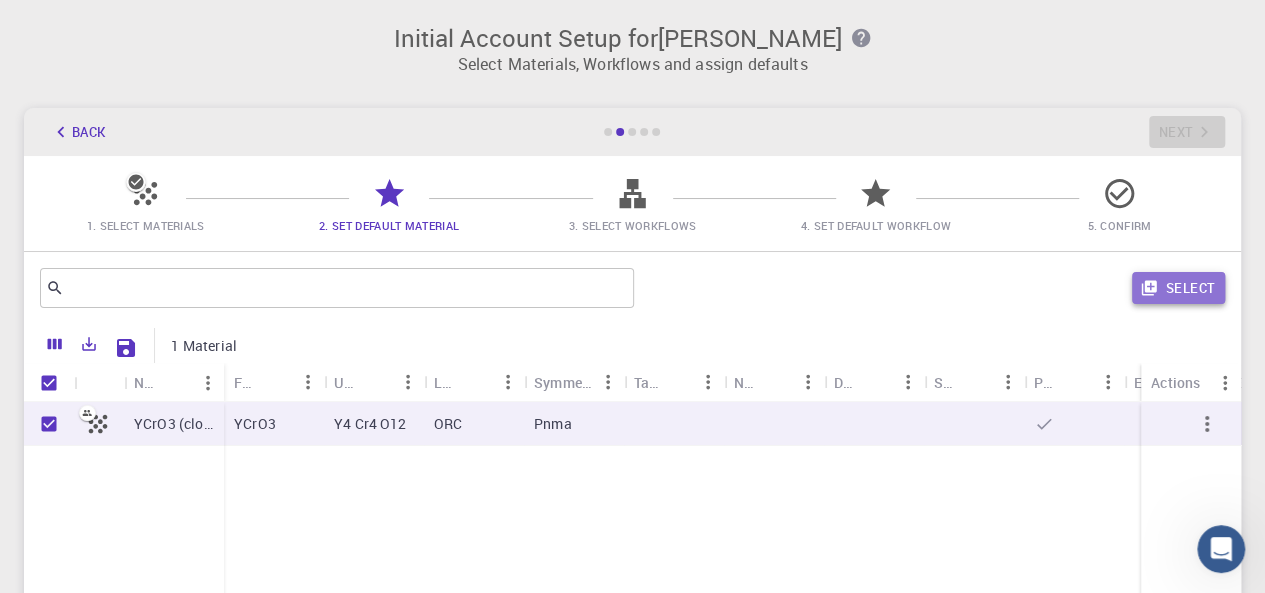 click on "Select" at bounding box center (1178, 288) 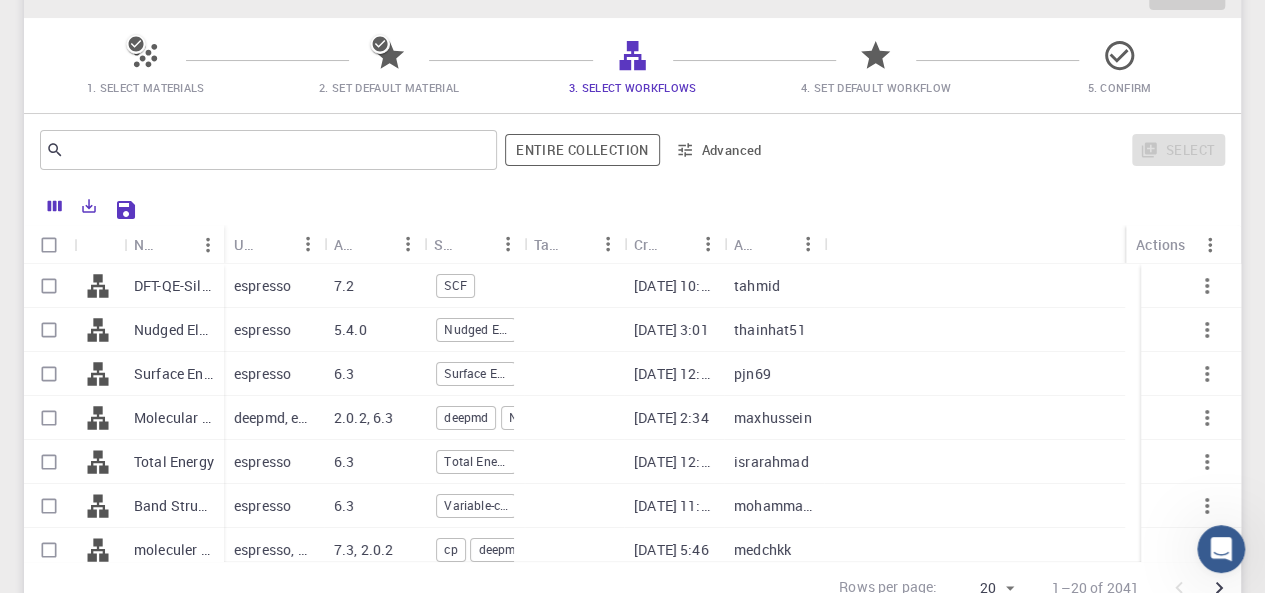 scroll, scrollTop: 150, scrollLeft: 0, axis: vertical 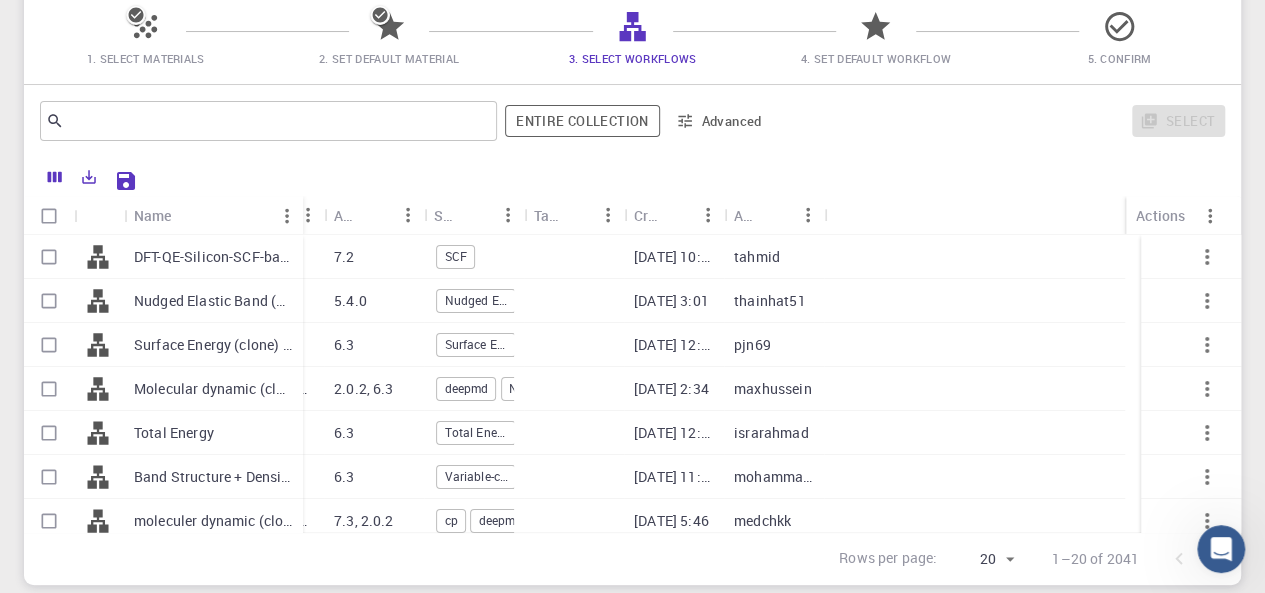 drag, startPoint x: 223, startPoint y: 209, endPoint x: 302, endPoint y: 237, distance: 83.81527 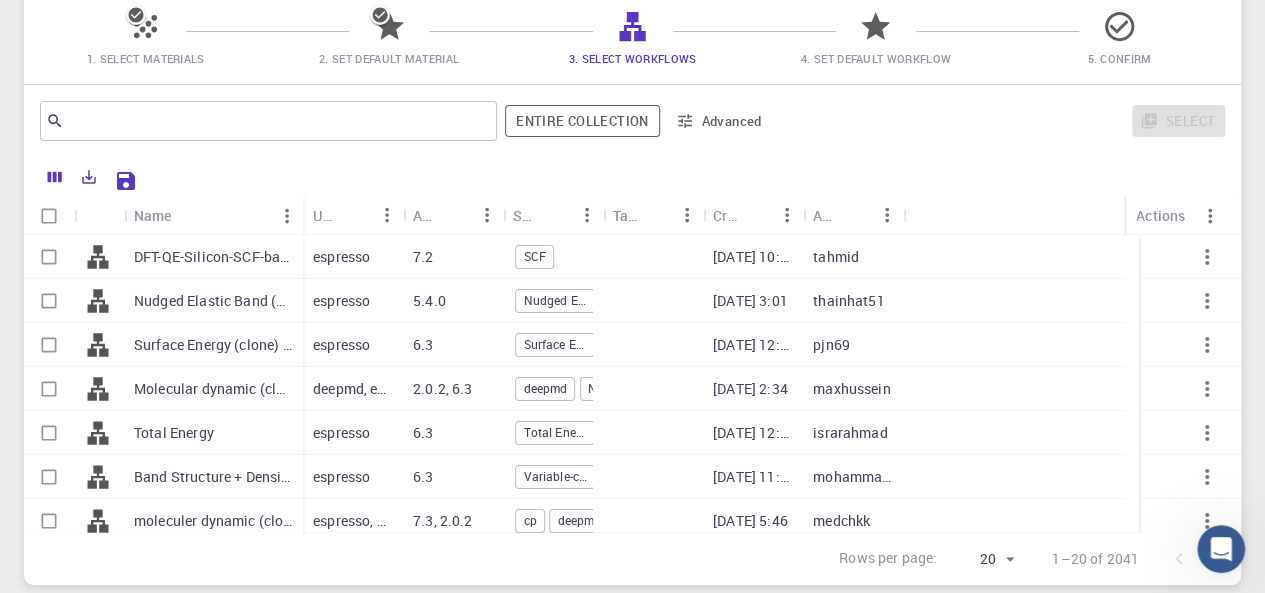 click on "Band Structure + Density of States (clone)" at bounding box center [213, 477] 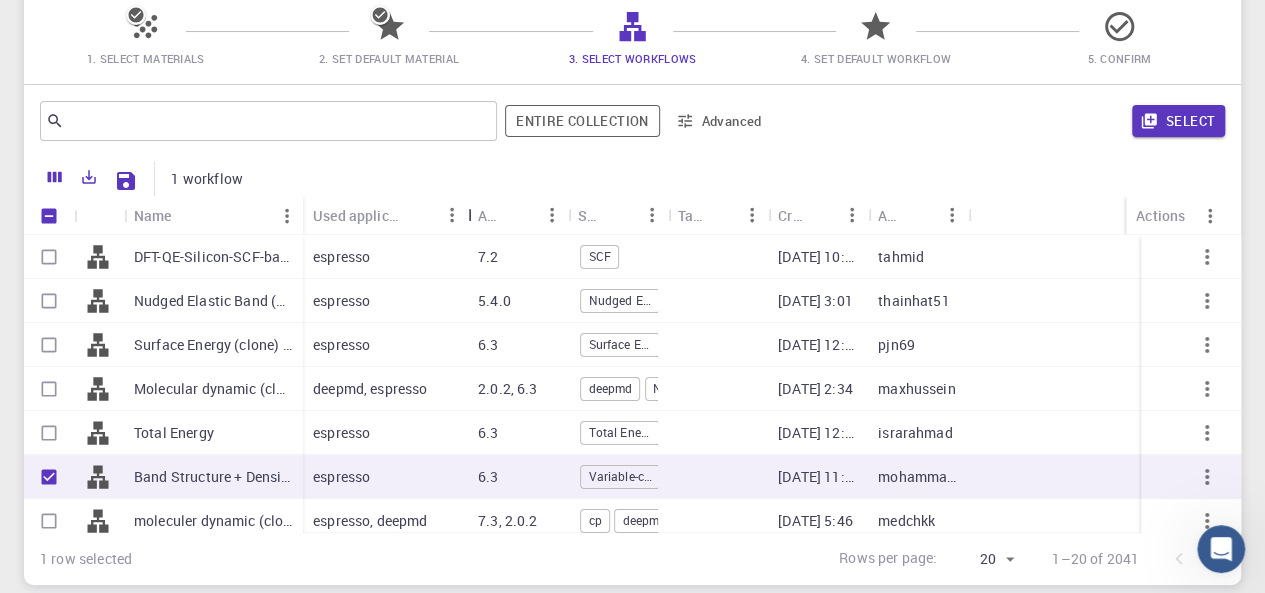 drag, startPoint x: 405, startPoint y: 213, endPoint x: 468, endPoint y: 211, distance: 63.03174 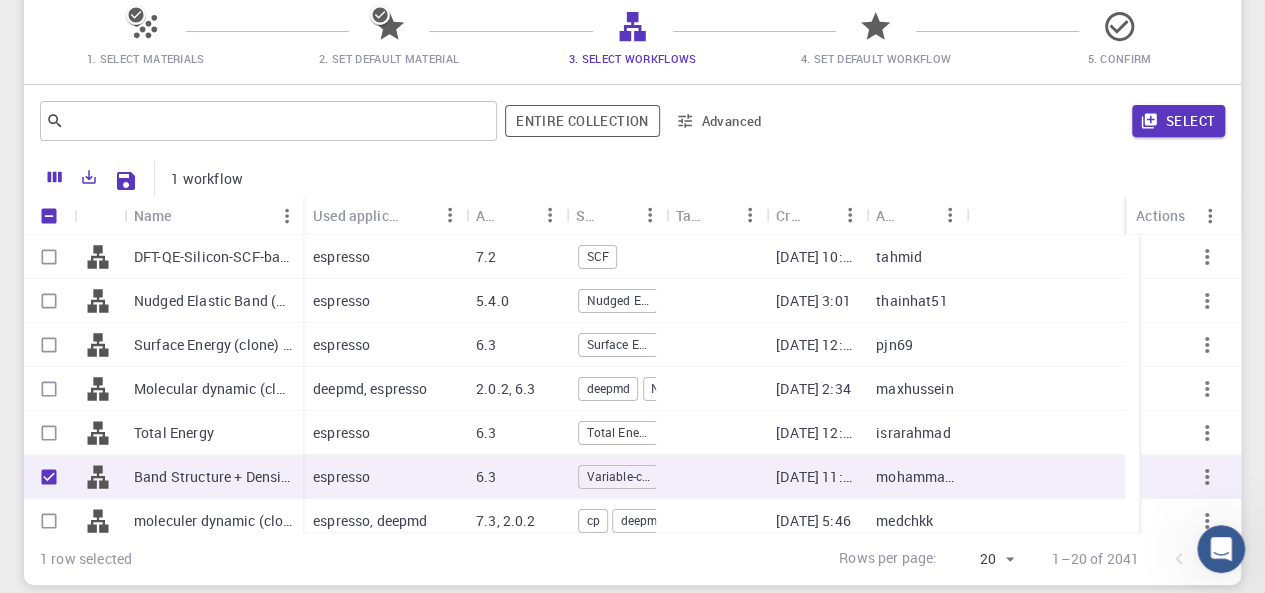 click on "SCF" at bounding box center [597, 256] 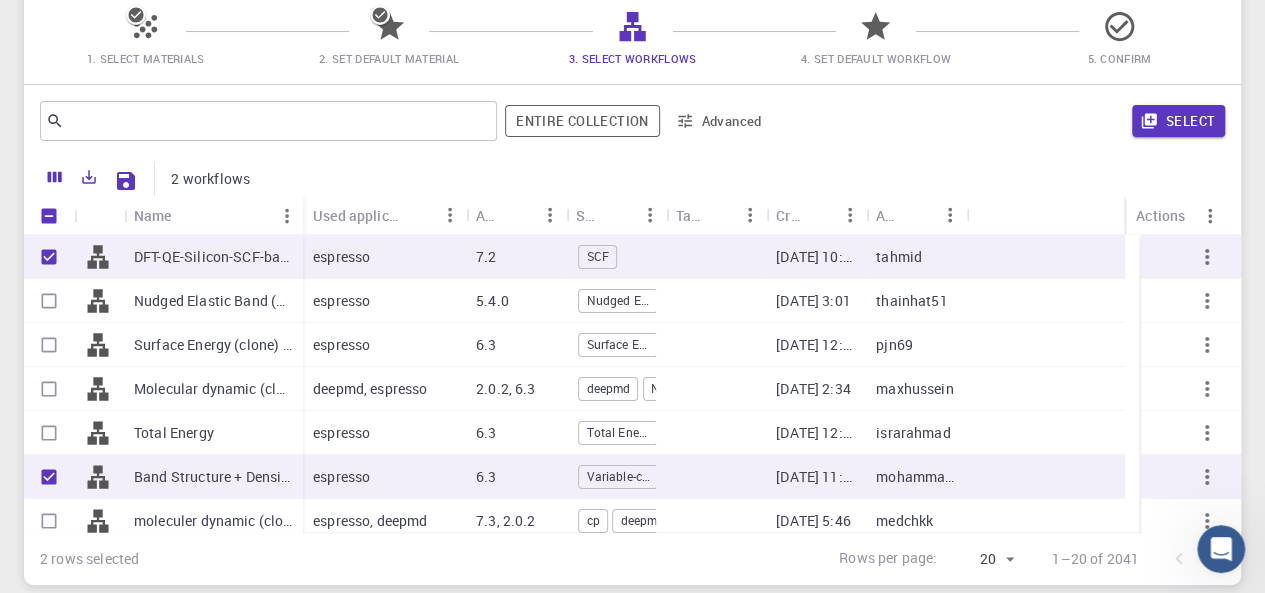 click on "SCF" at bounding box center [597, 256] 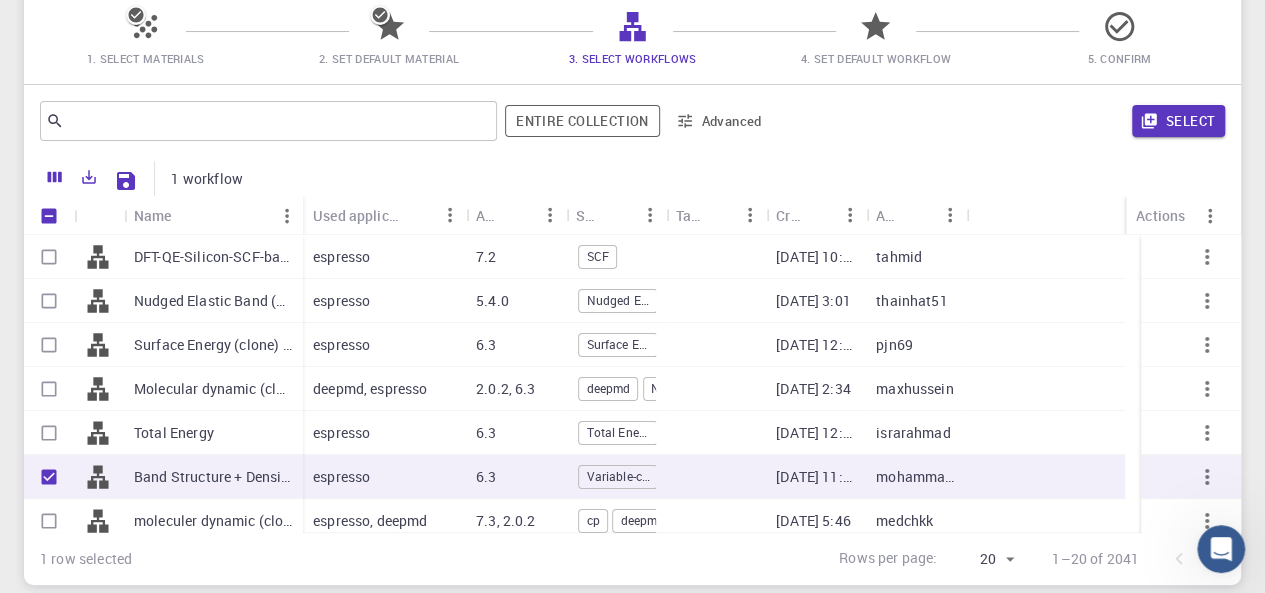 click on "SCF" at bounding box center (597, 256) 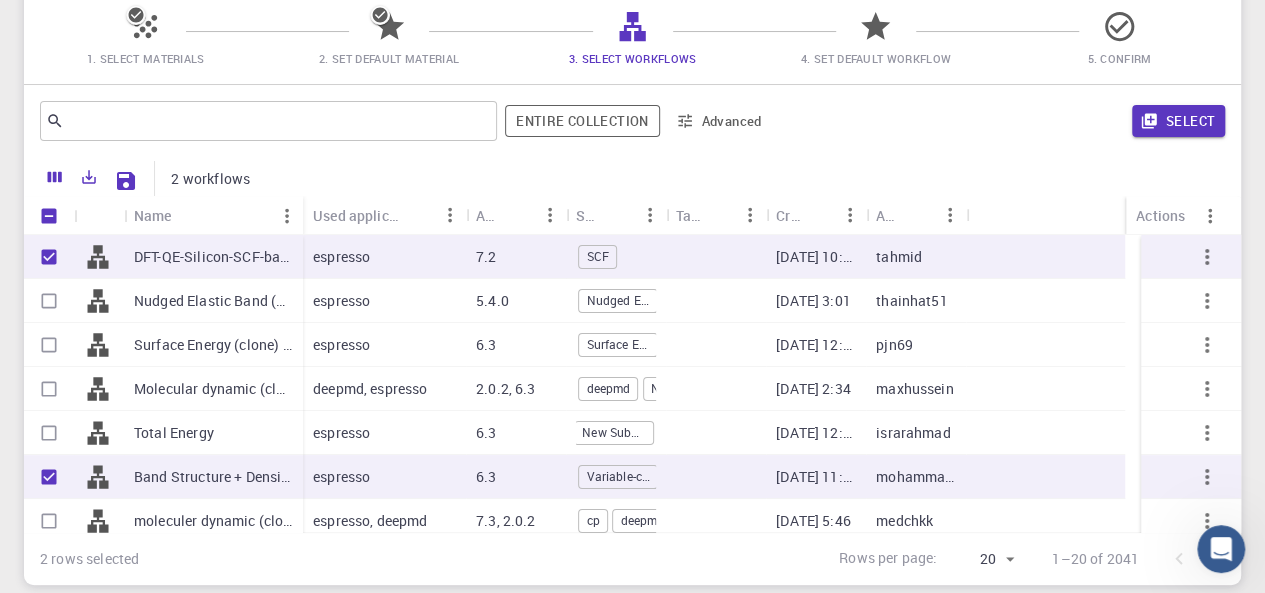 scroll, scrollTop: 0, scrollLeft: 0, axis: both 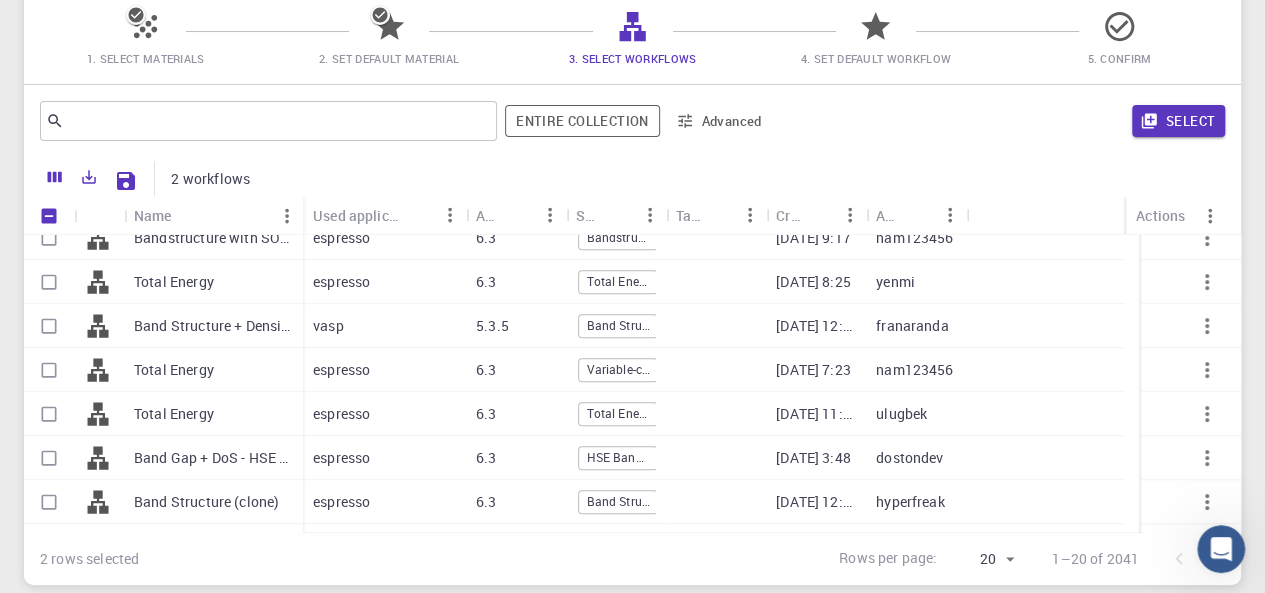 click on "Band Gap + DoS - HSE (clone)" at bounding box center [213, 458] 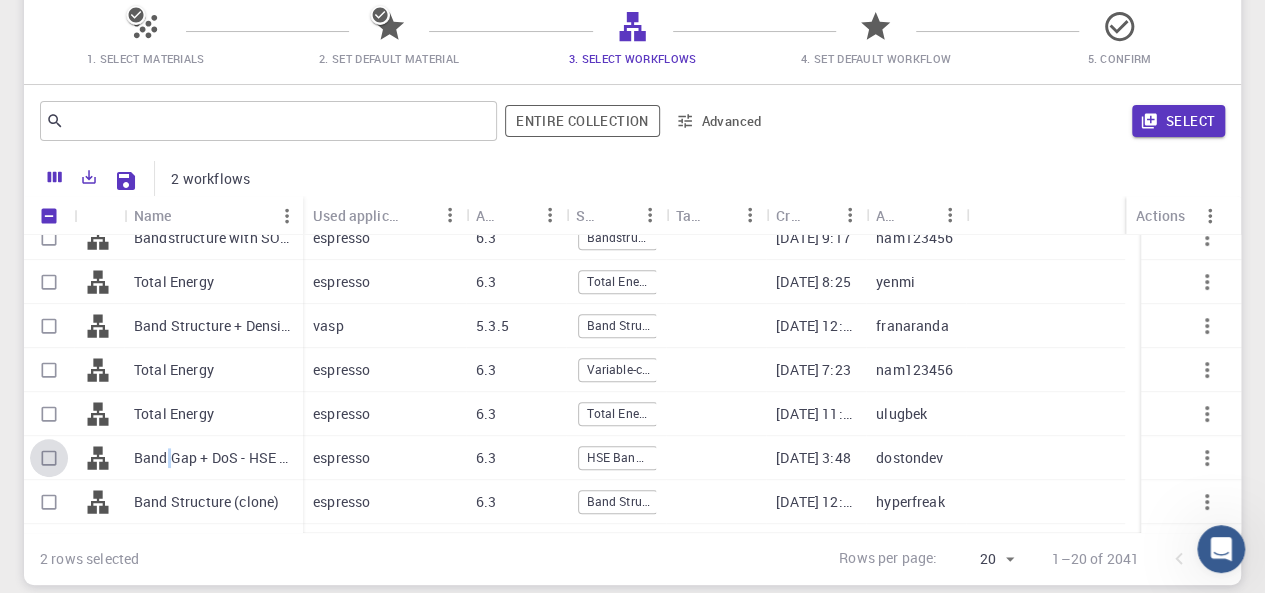 click at bounding box center [49, 458] 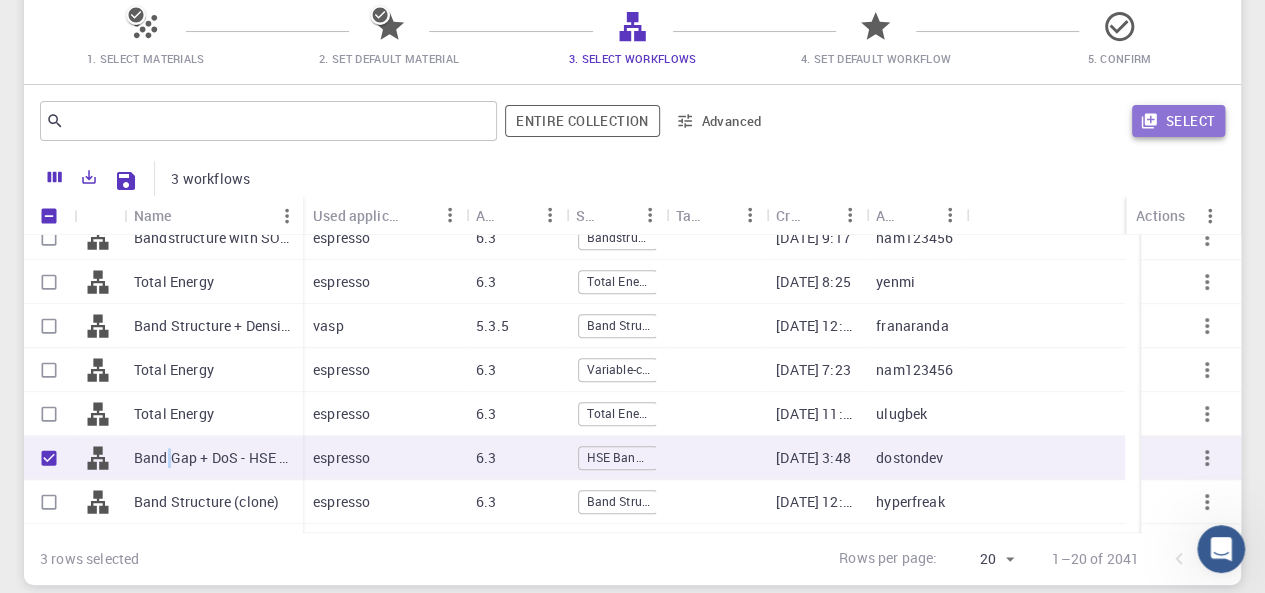 click on "Select" at bounding box center [1178, 121] 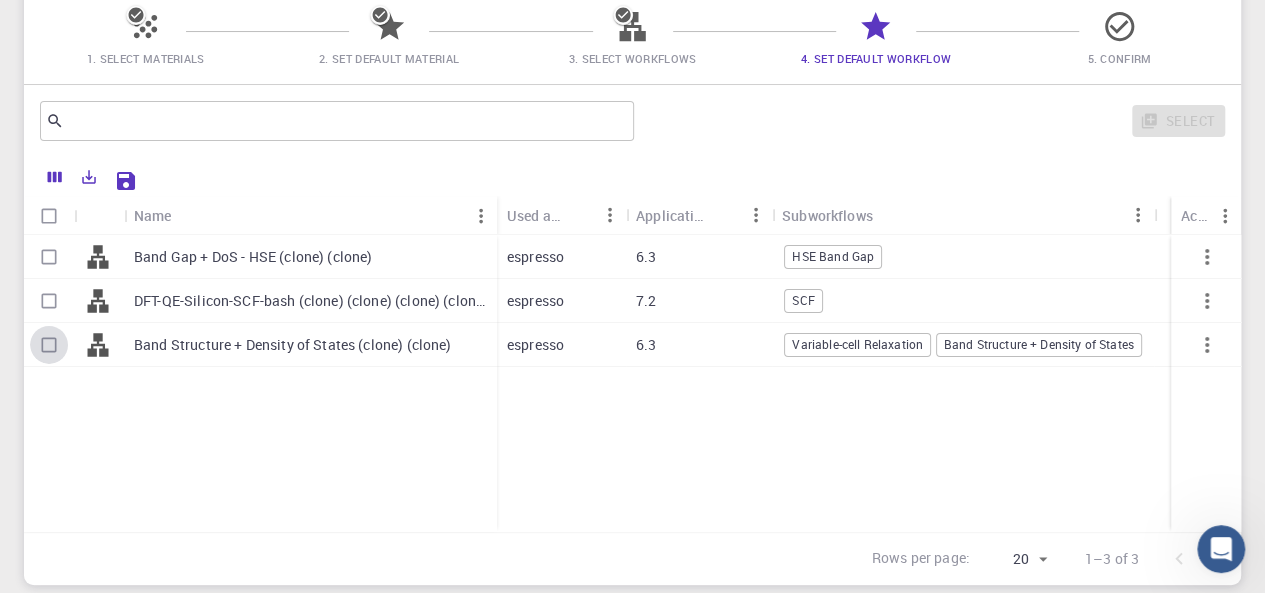 click at bounding box center [49, 345] 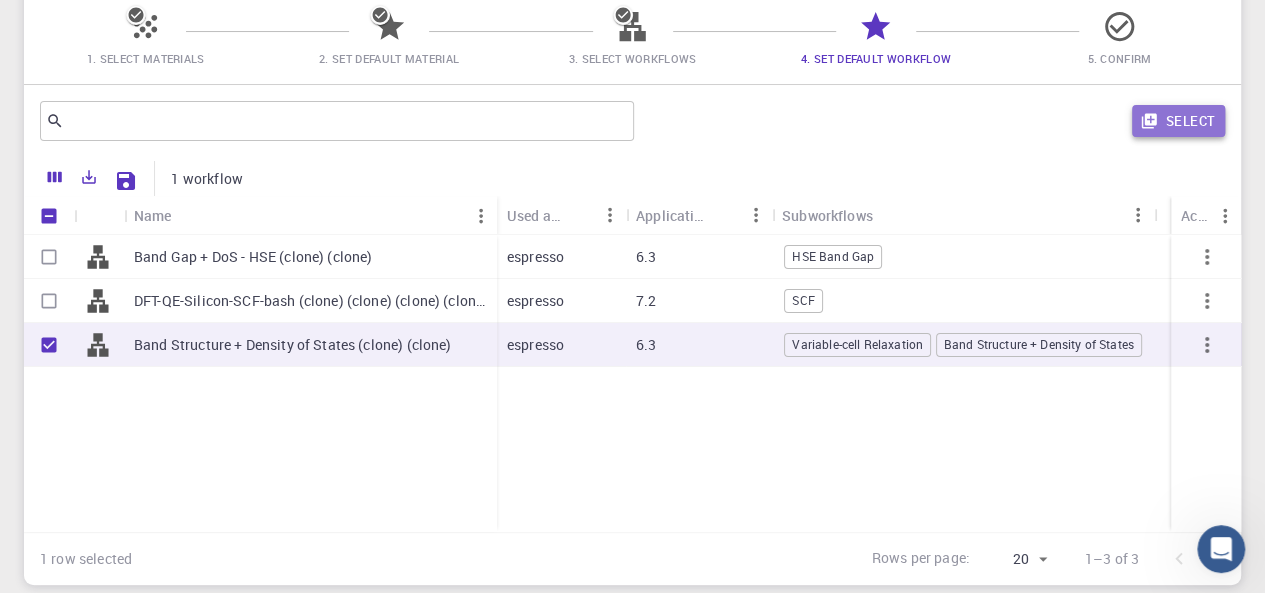 click on "Select" at bounding box center [1178, 121] 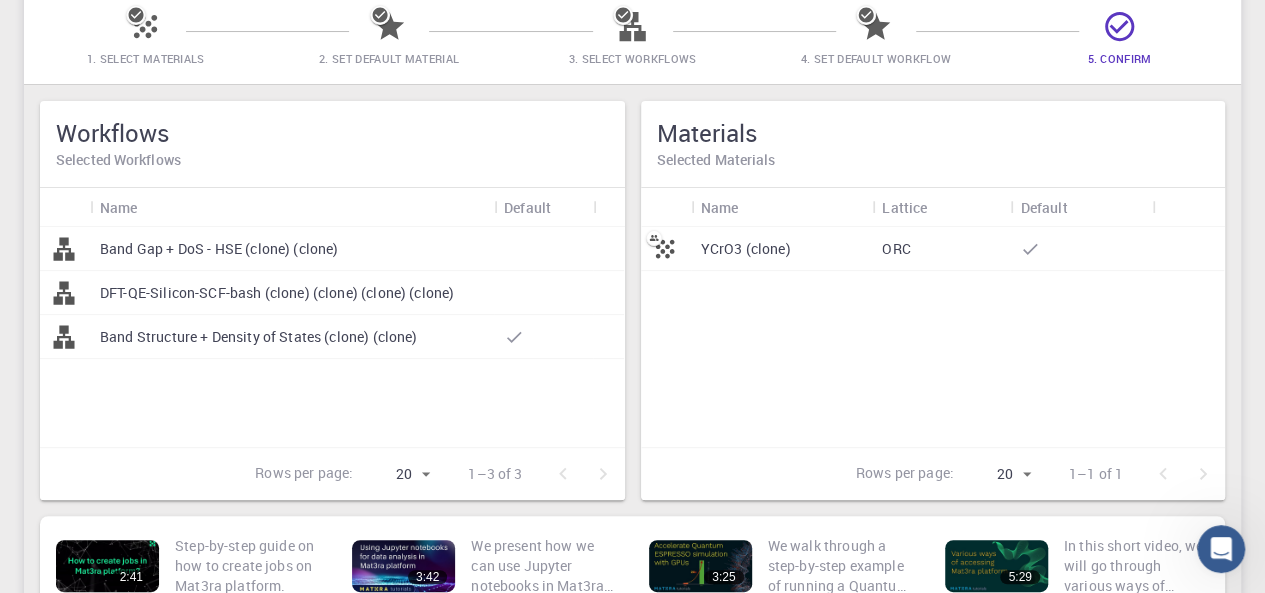click on "YCrO3 (clone)" at bounding box center (746, 249) 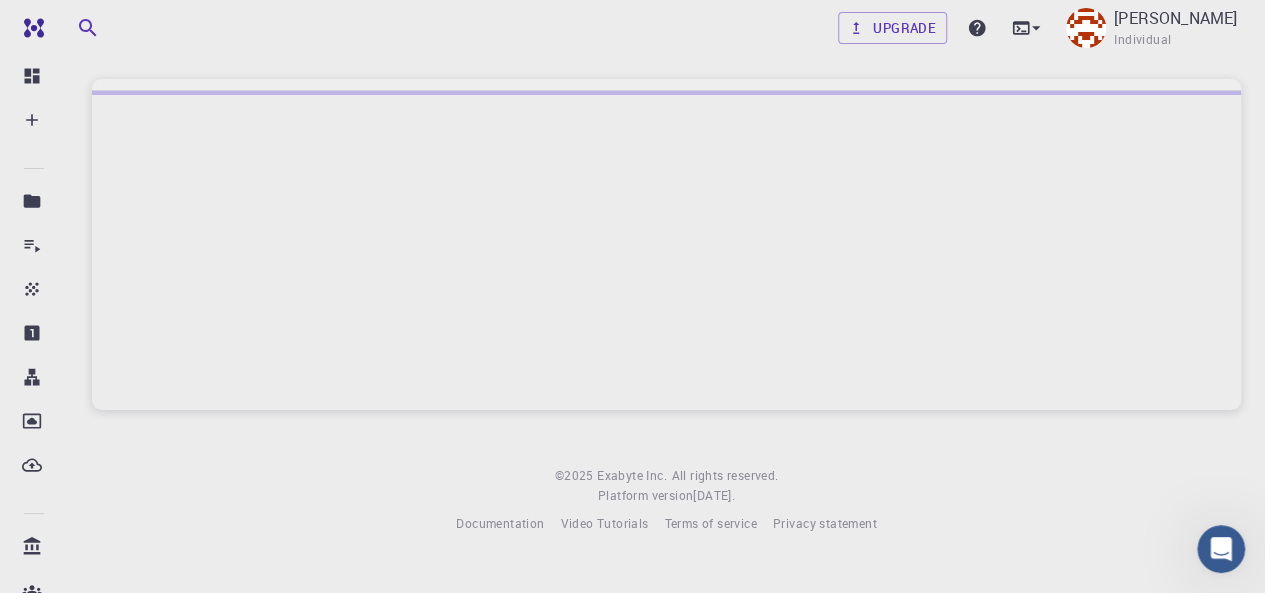 scroll, scrollTop: 0, scrollLeft: 0, axis: both 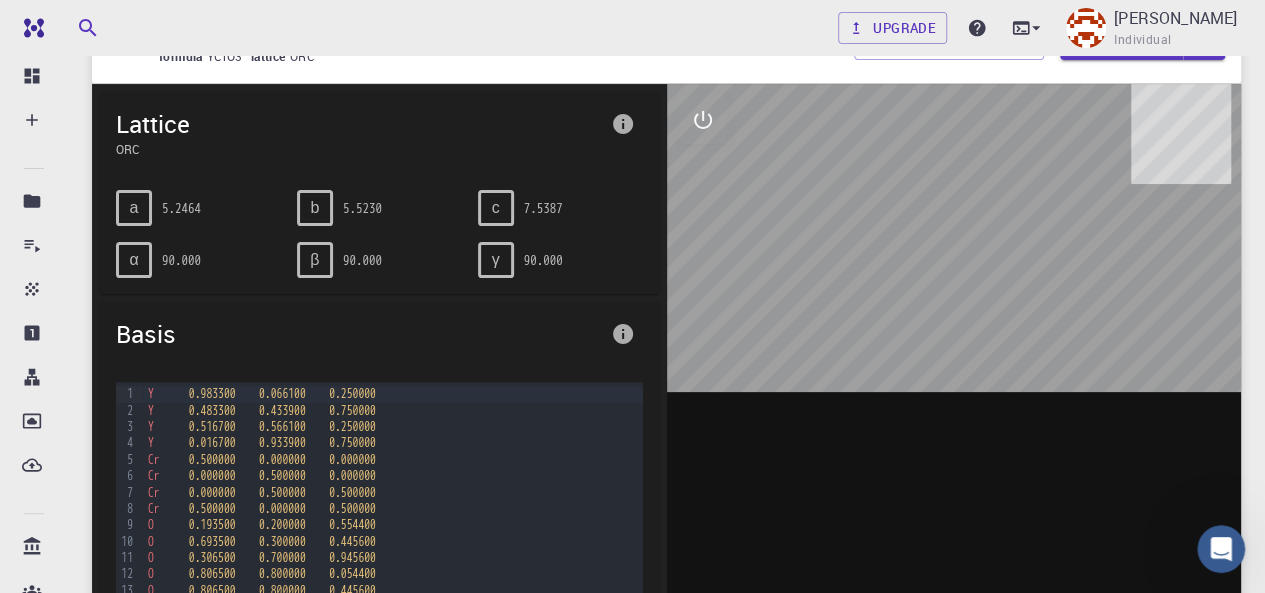 drag, startPoint x: 928, startPoint y: 171, endPoint x: 869, endPoint y: 219, distance: 76.05919 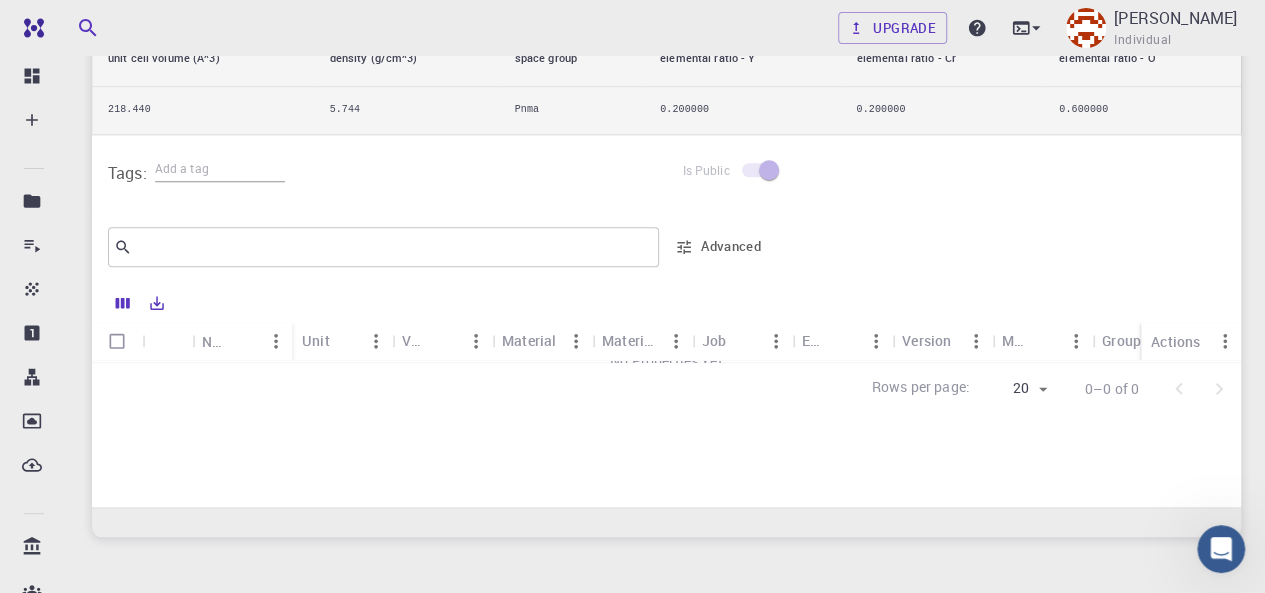 scroll, scrollTop: 790, scrollLeft: 0, axis: vertical 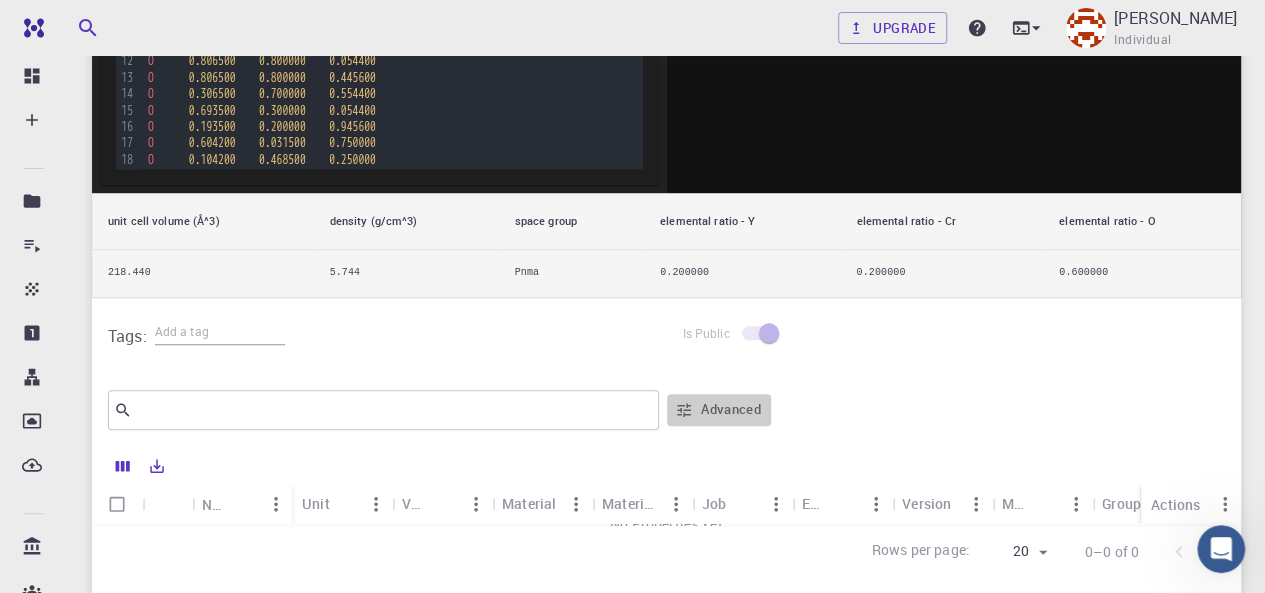 click 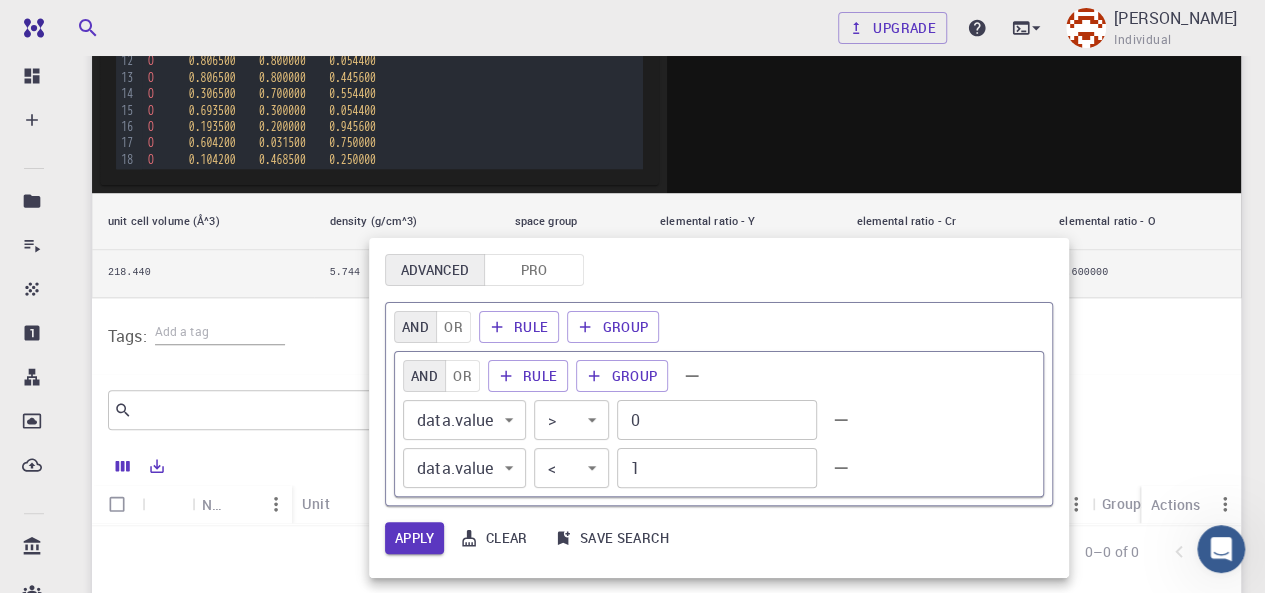 click at bounding box center [632, 296] 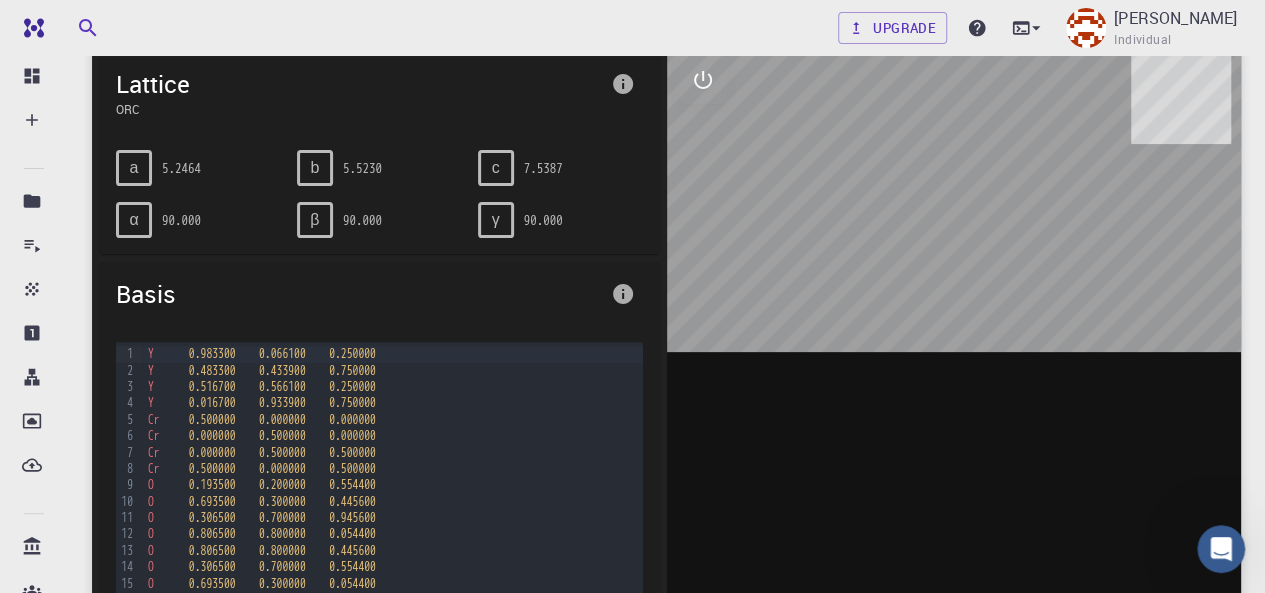 scroll, scrollTop: 0, scrollLeft: 0, axis: both 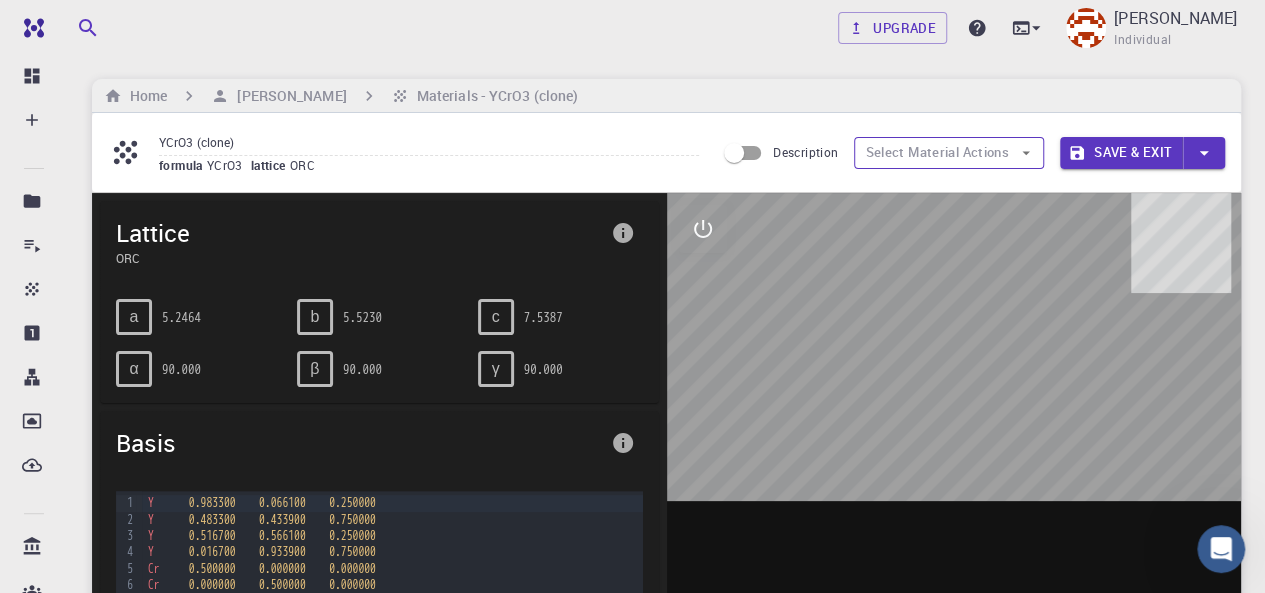 click 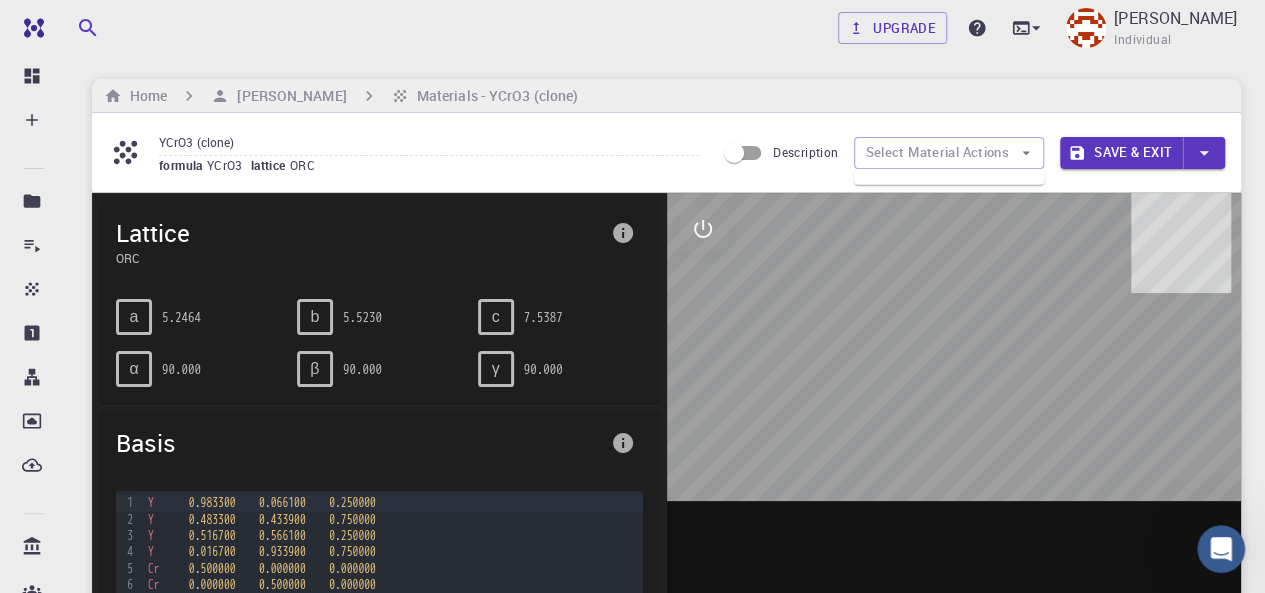 drag, startPoint x: 955, startPoint y: 348, endPoint x: 892, endPoint y: 345, distance: 63.07139 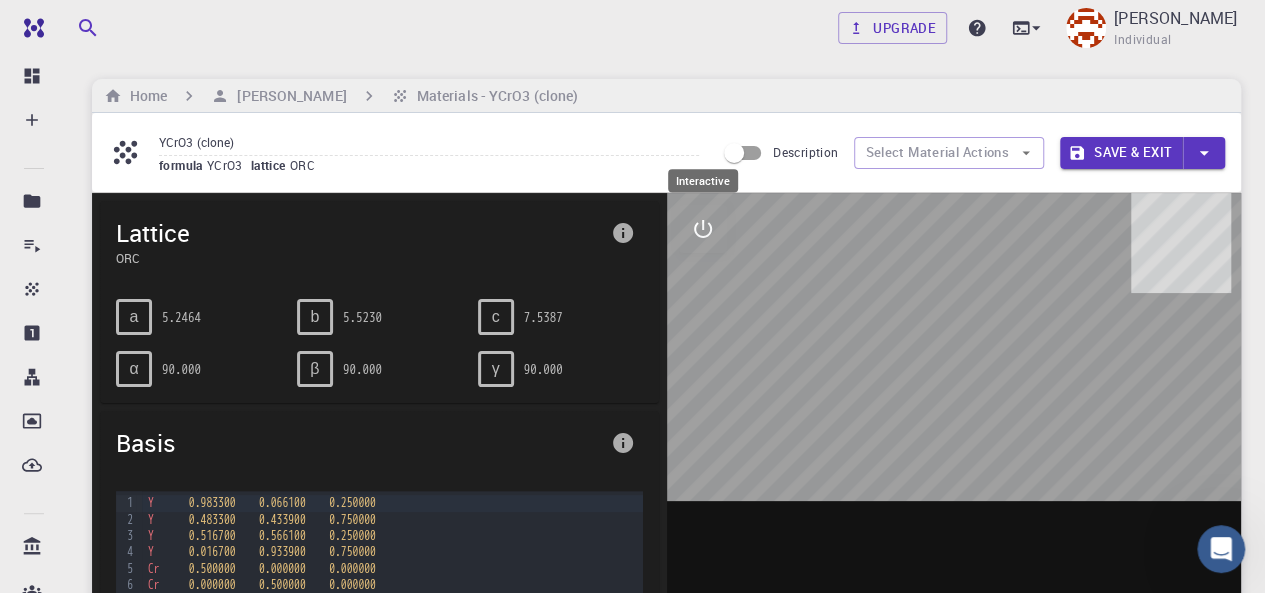click 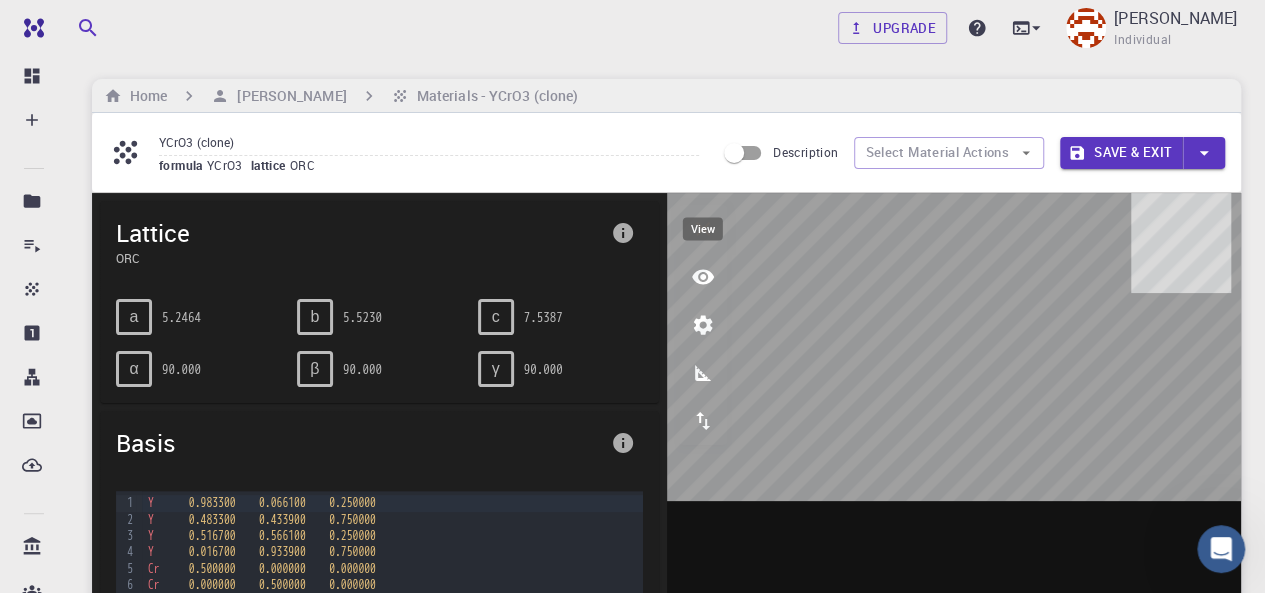 click 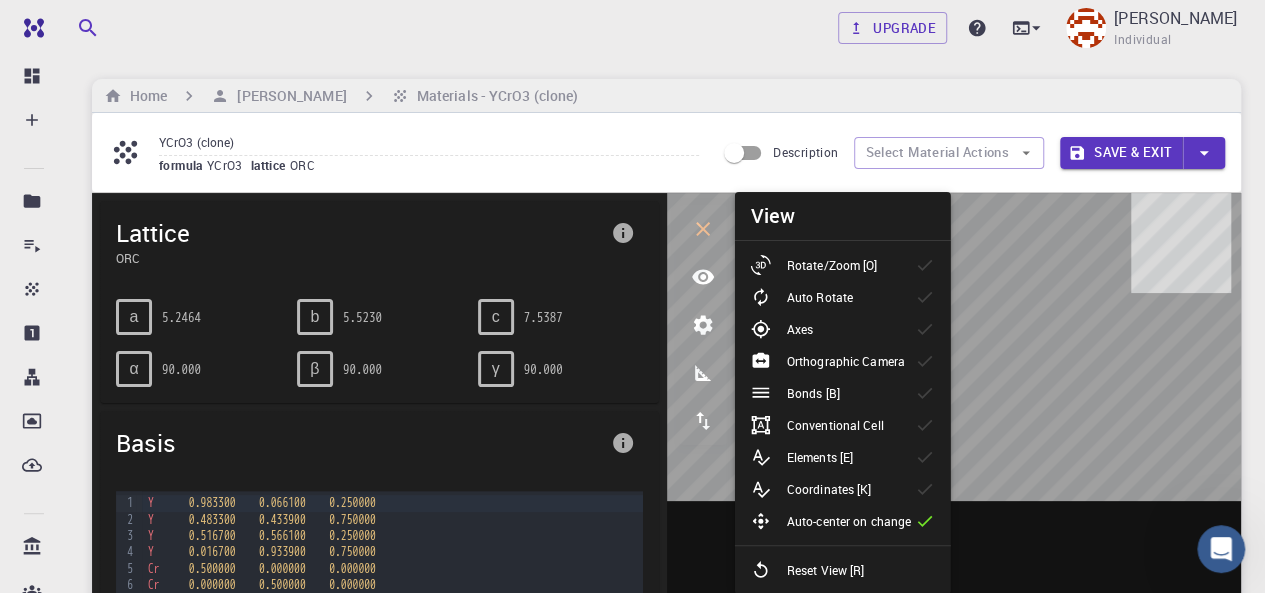click on "Orthographic Camera" at bounding box center [846, 361] 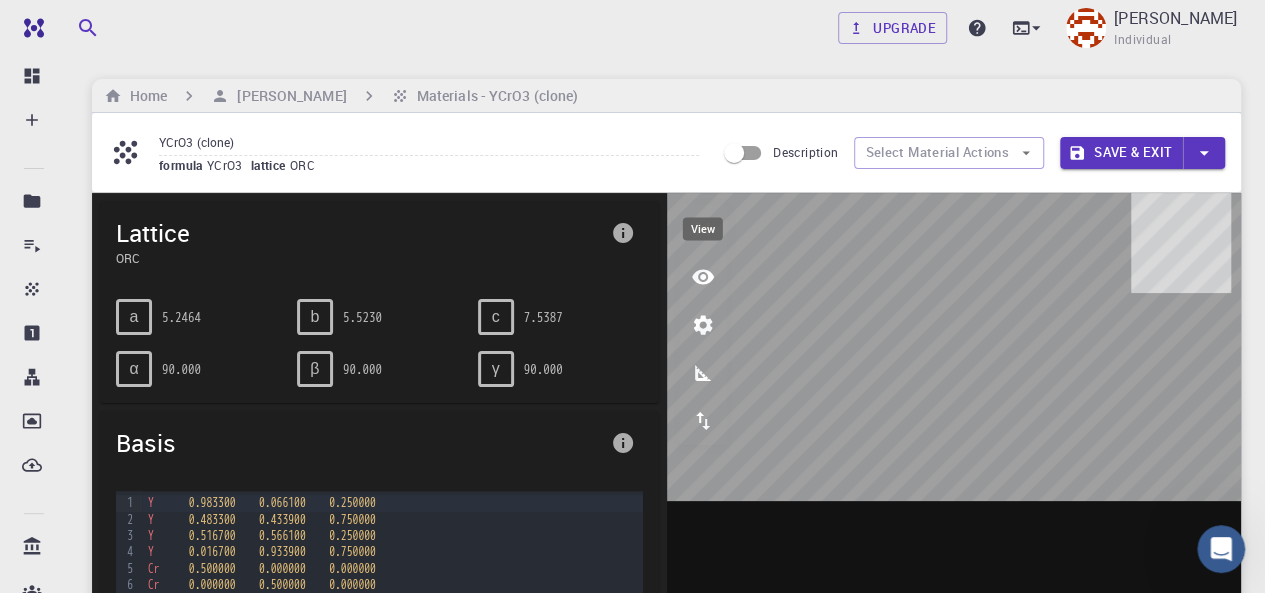 click 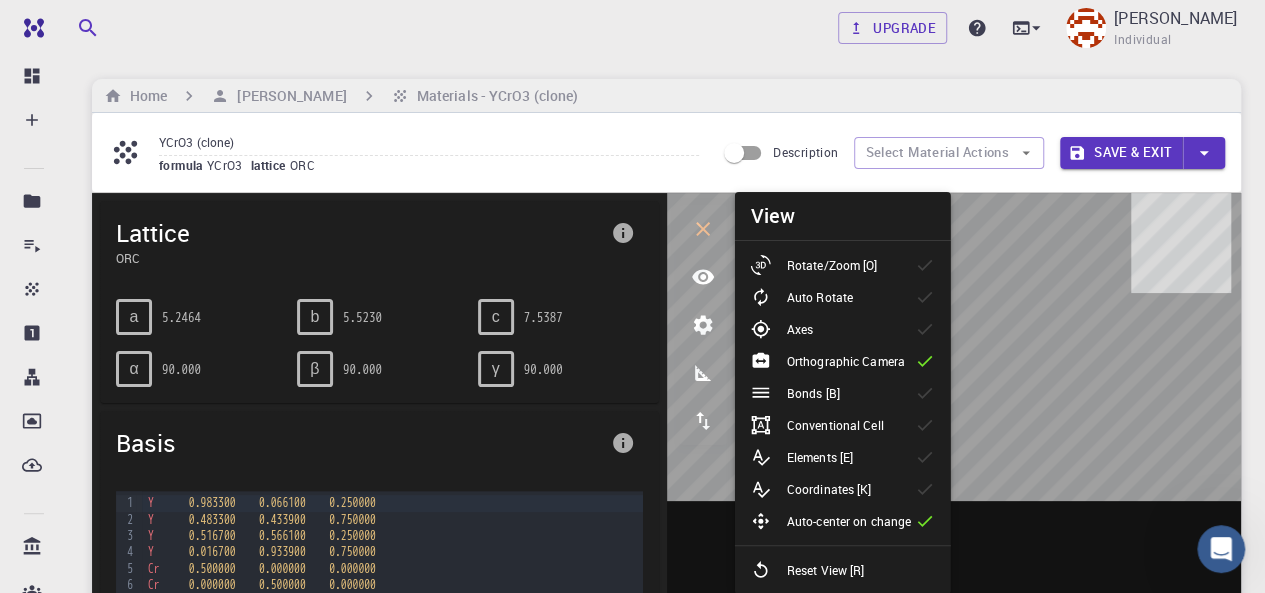click on "Bonds [B]" at bounding box center [843, 393] 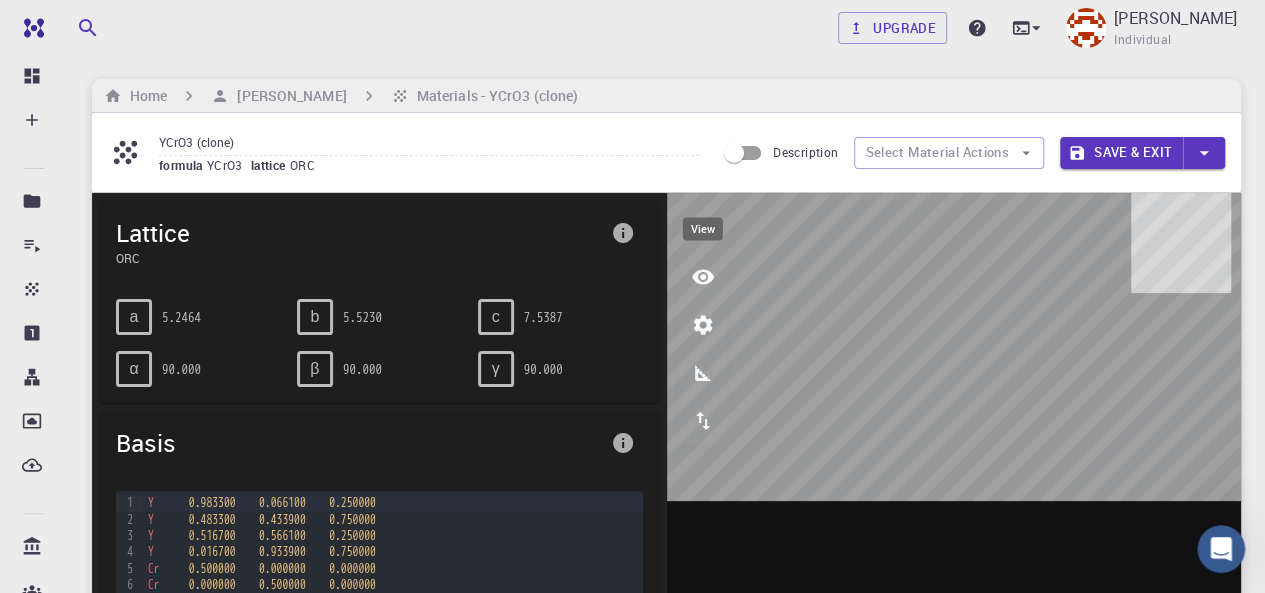 click 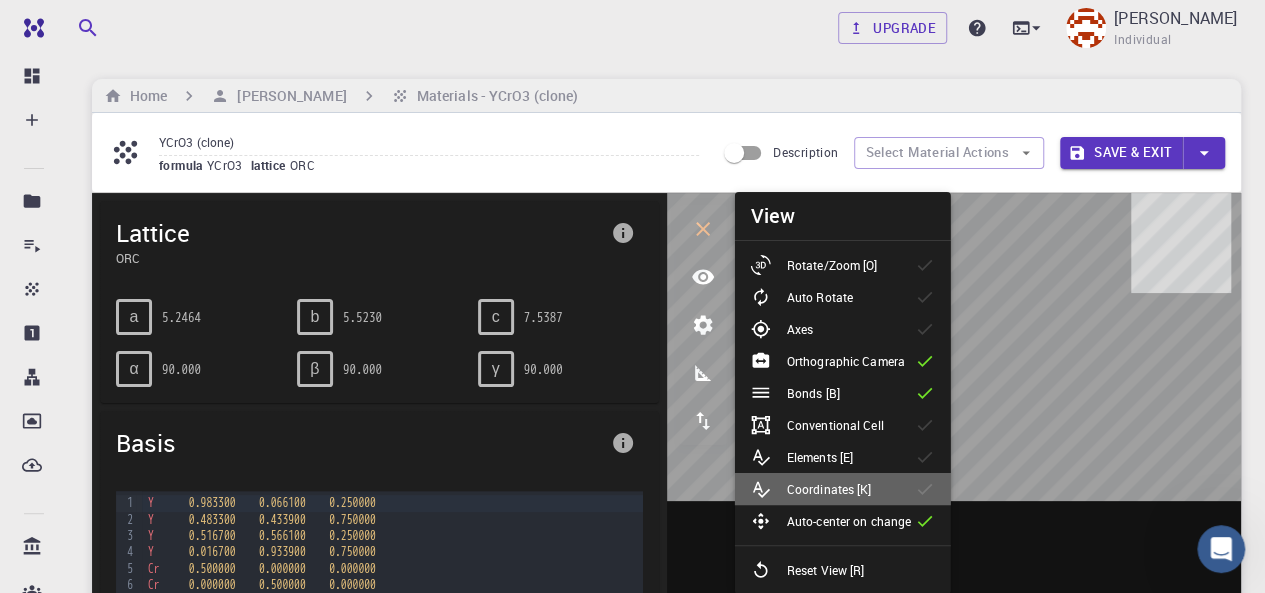 click on "Coordinates [K]" at bounding box center [819, 489] 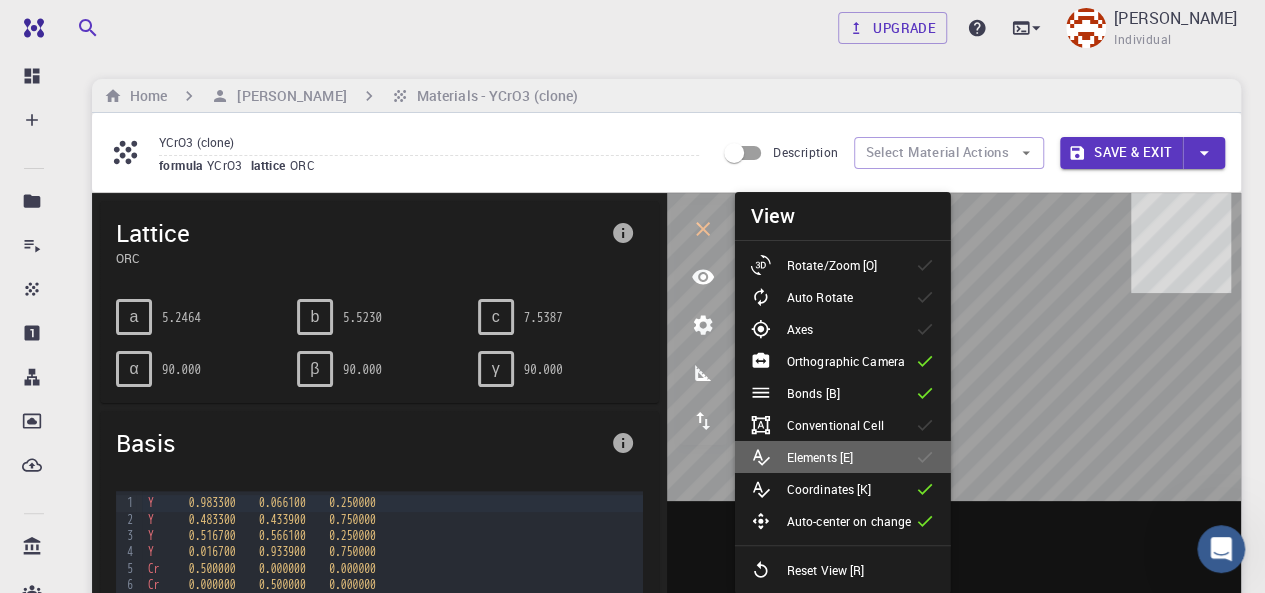 click on "Elements [E]" at bounding box center (843, 457) 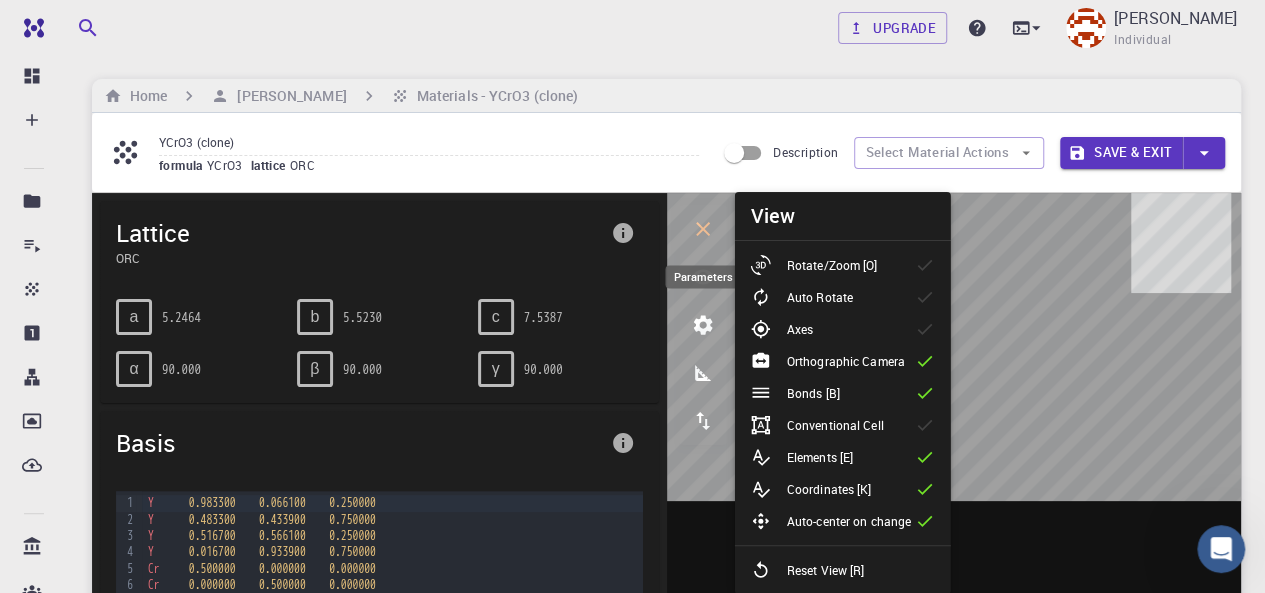 click 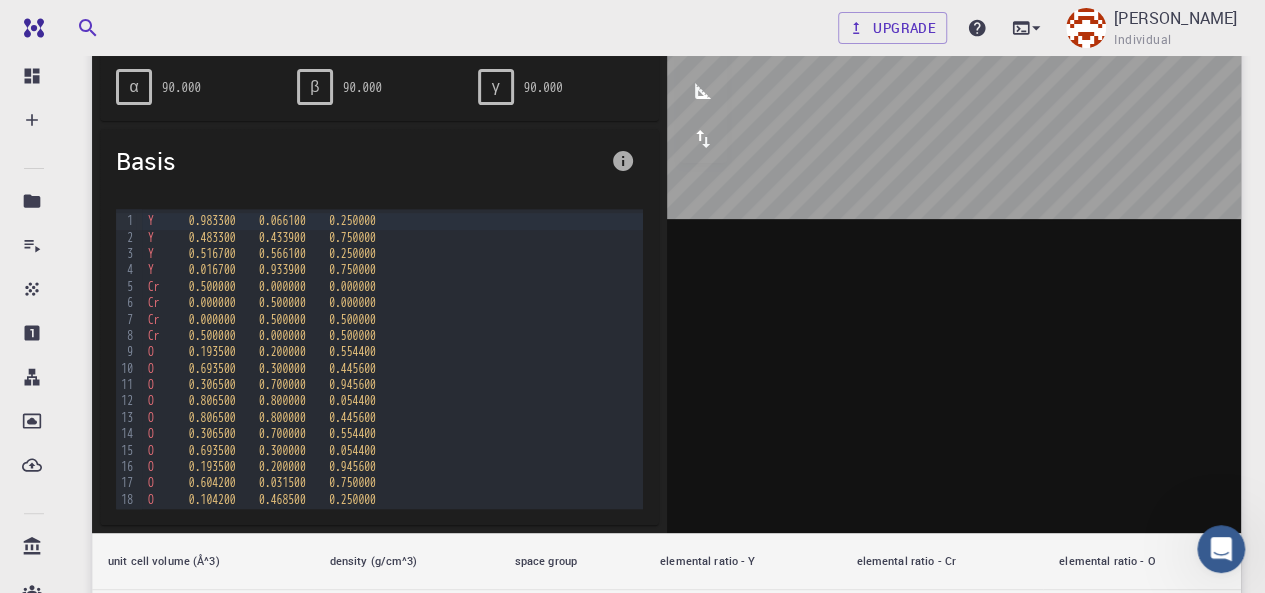 scroll, scrollTop: 287, scrollLeft: 0, axis: vertical 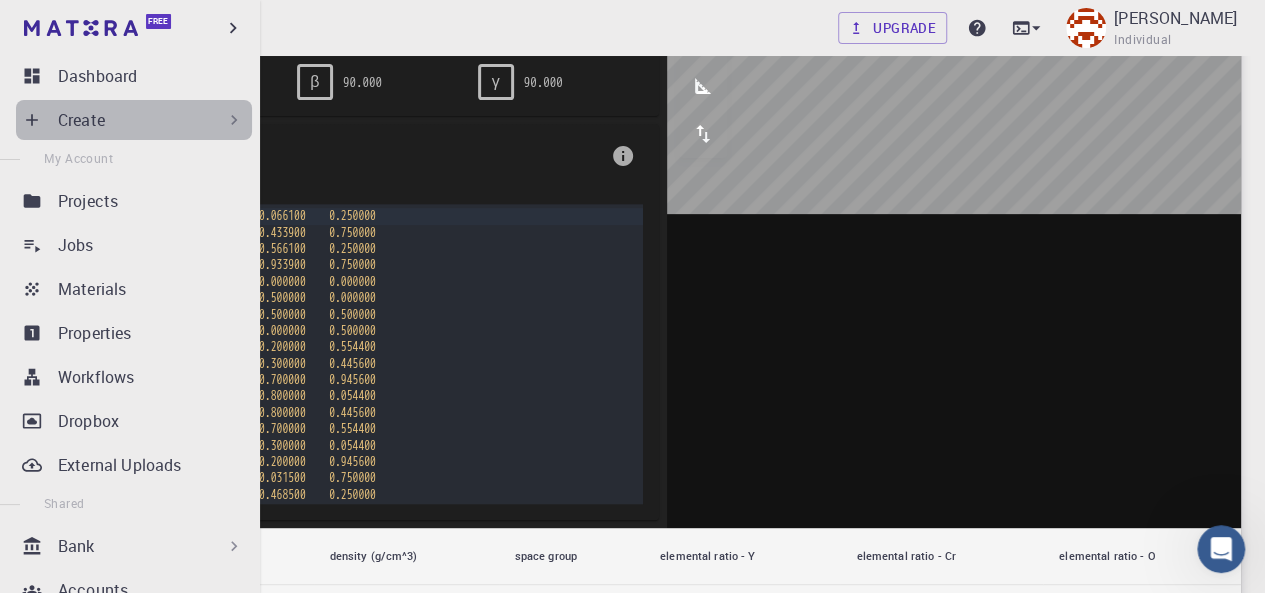 click on "Create" at bounding box center [151, 120] 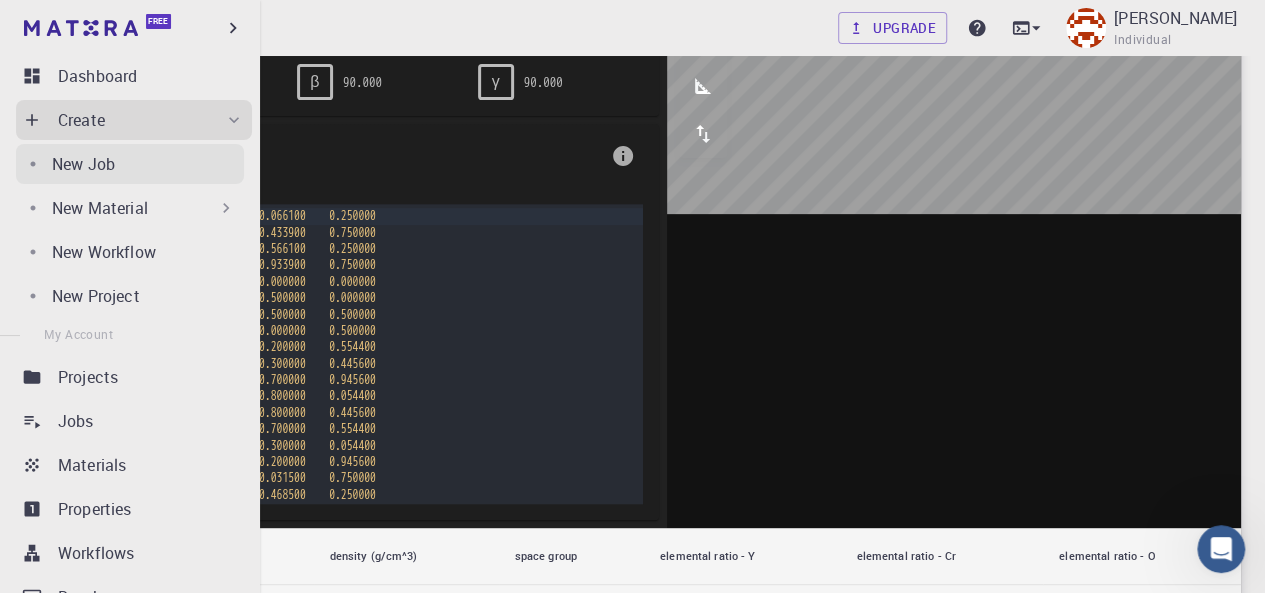 click on "New Job" at bounding box center [148, 164] 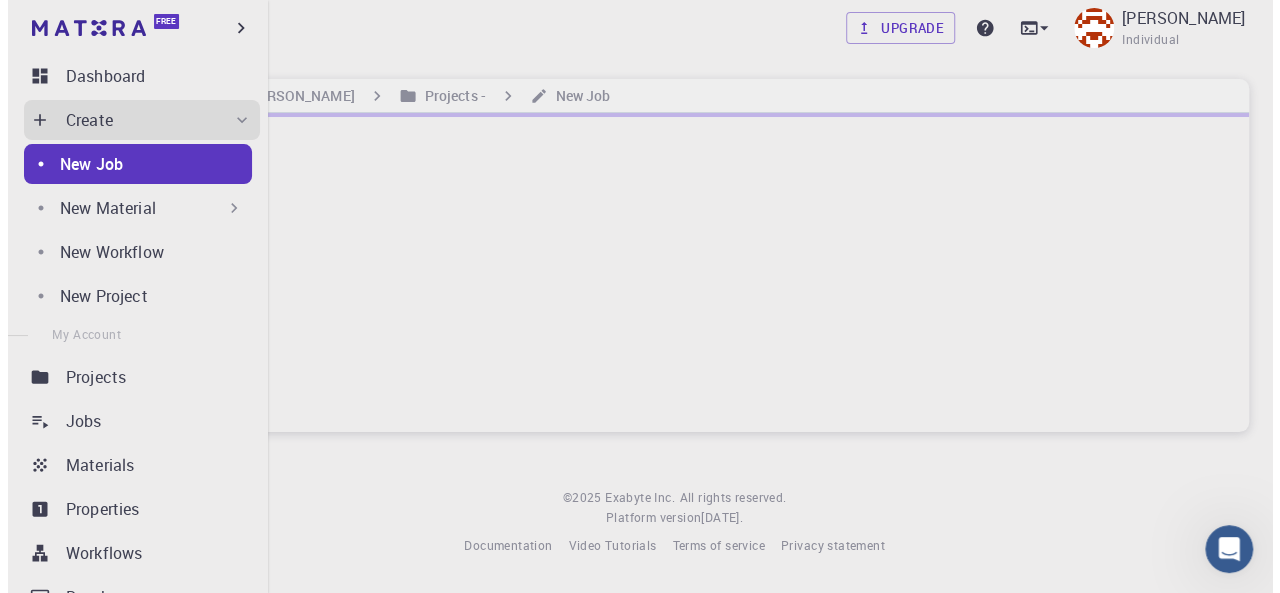scroll, scrollTop: 0, scrollLeft: 0, axis: both 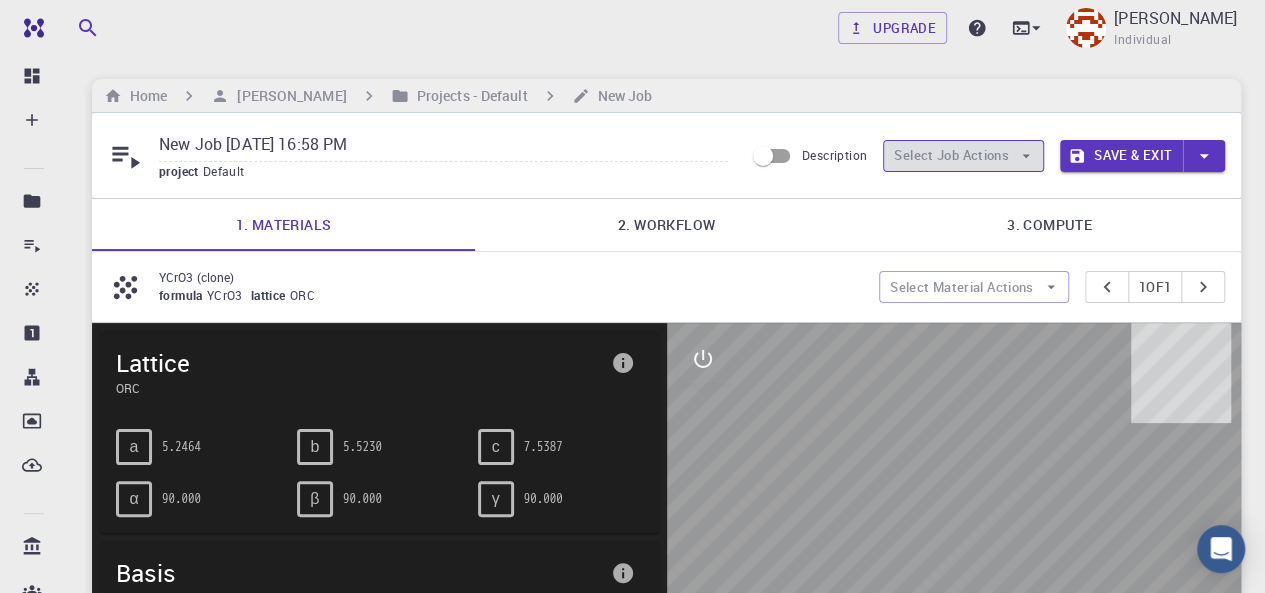 click on "Select Job Actions" at bounding box center (963, 156) 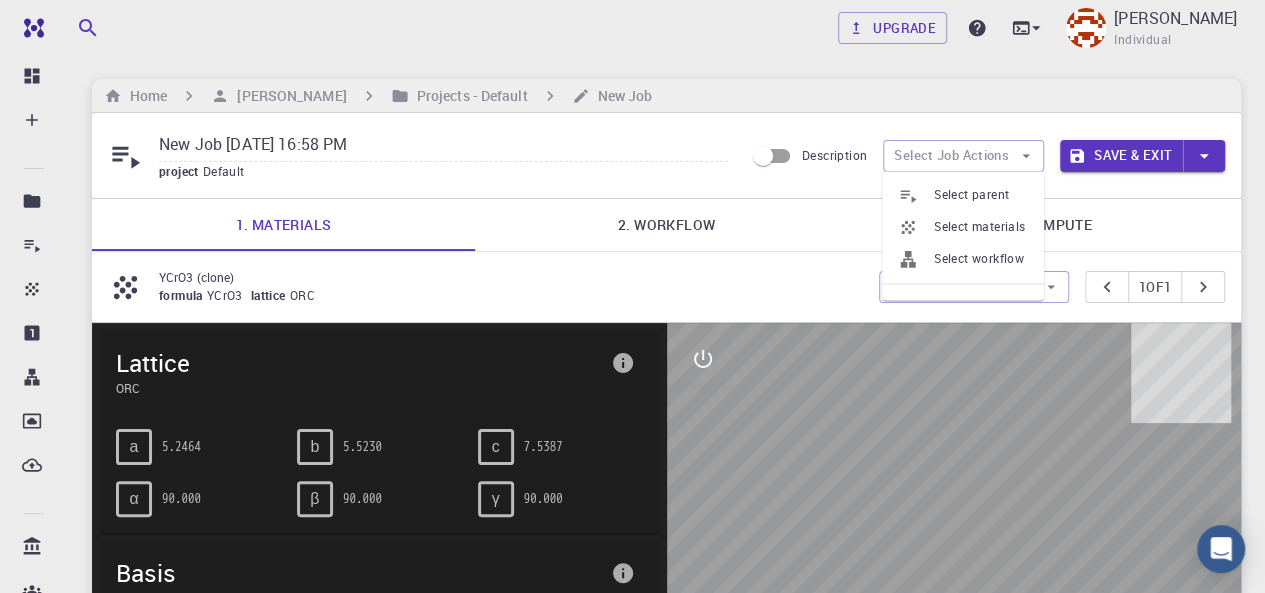 click on "Select materials" at bounding box center (981, 227) 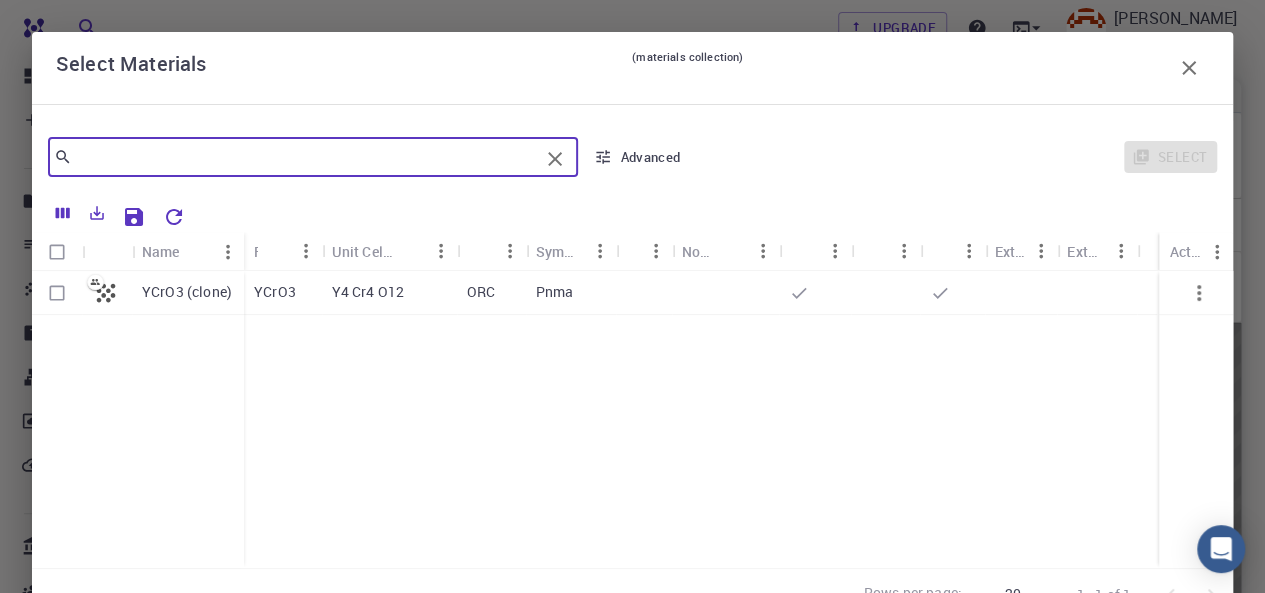 click at bounding box center (305, 157) 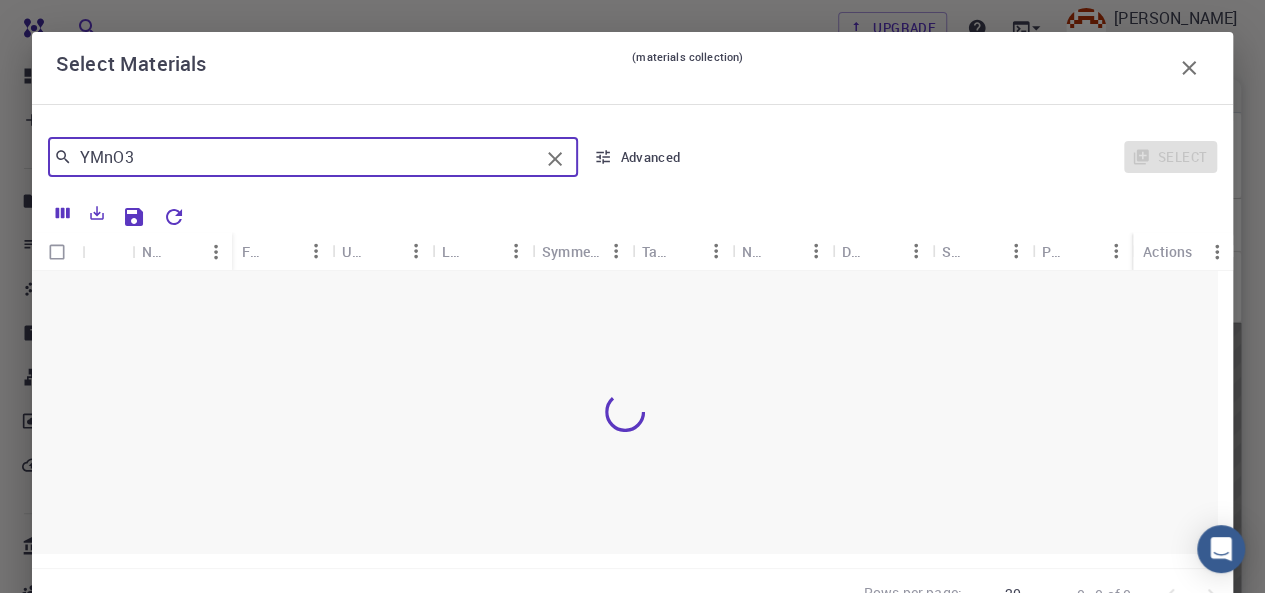 type on "YMnO3" 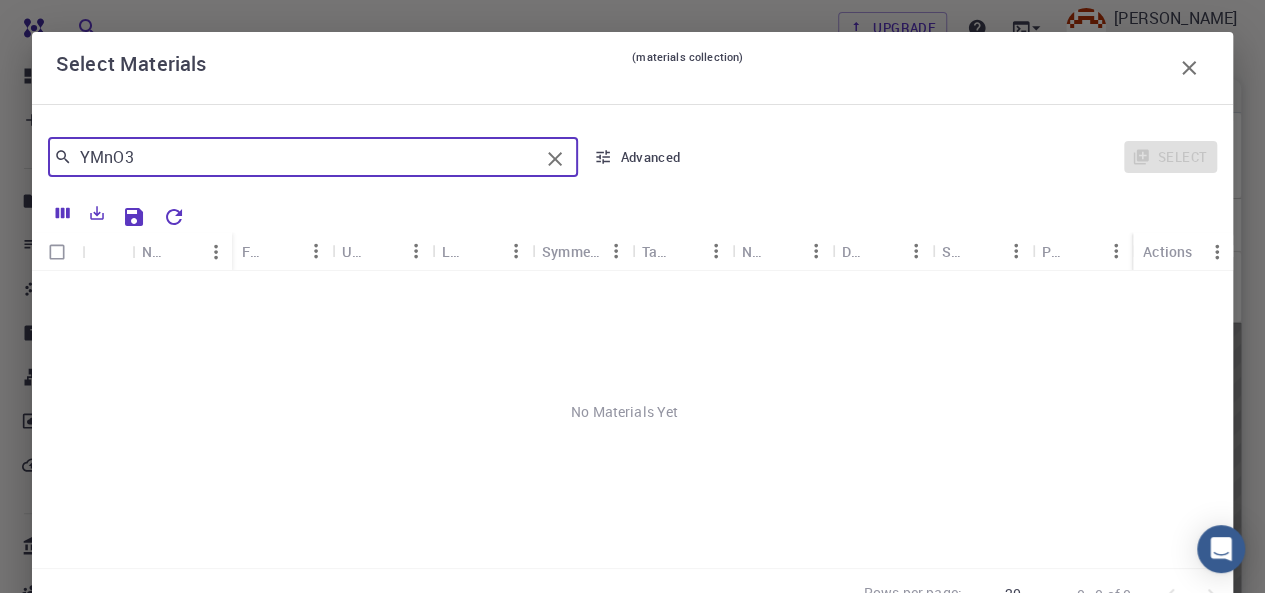 click 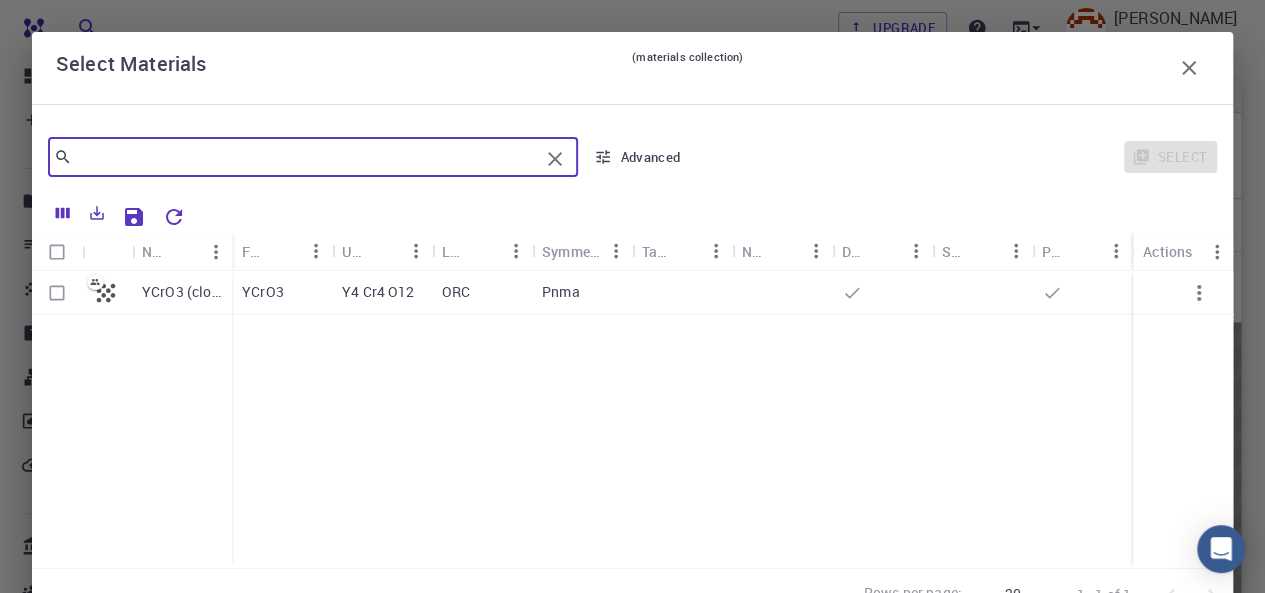 click 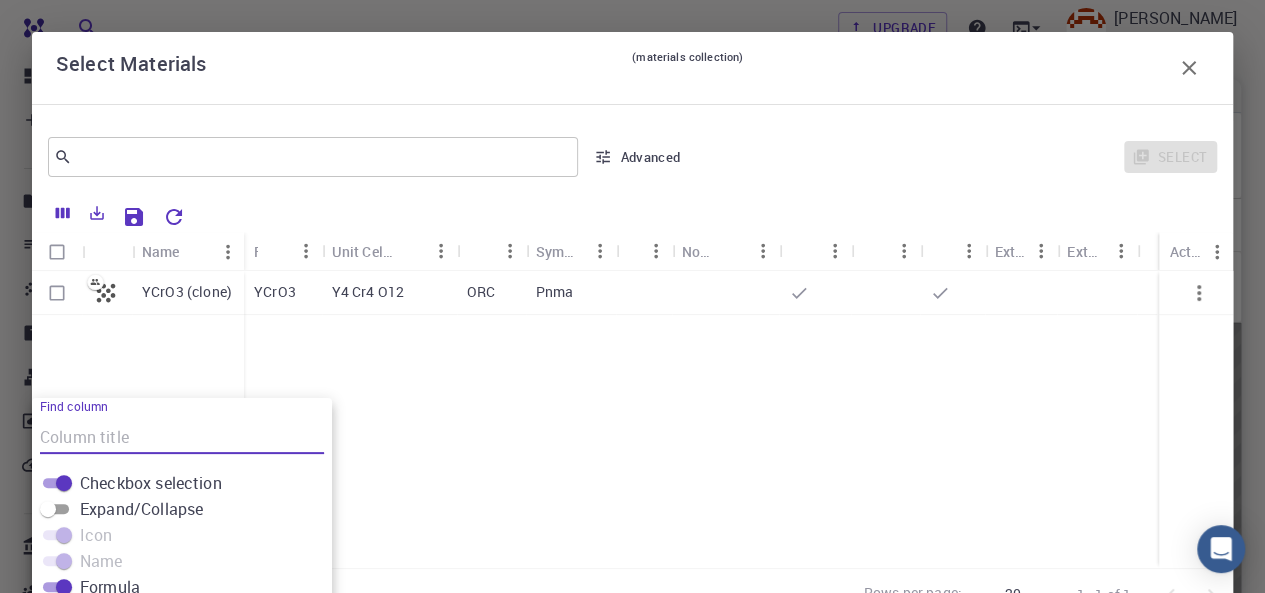 scroll, scrollTop: 127, scrollLeft: 0, axis: vertical 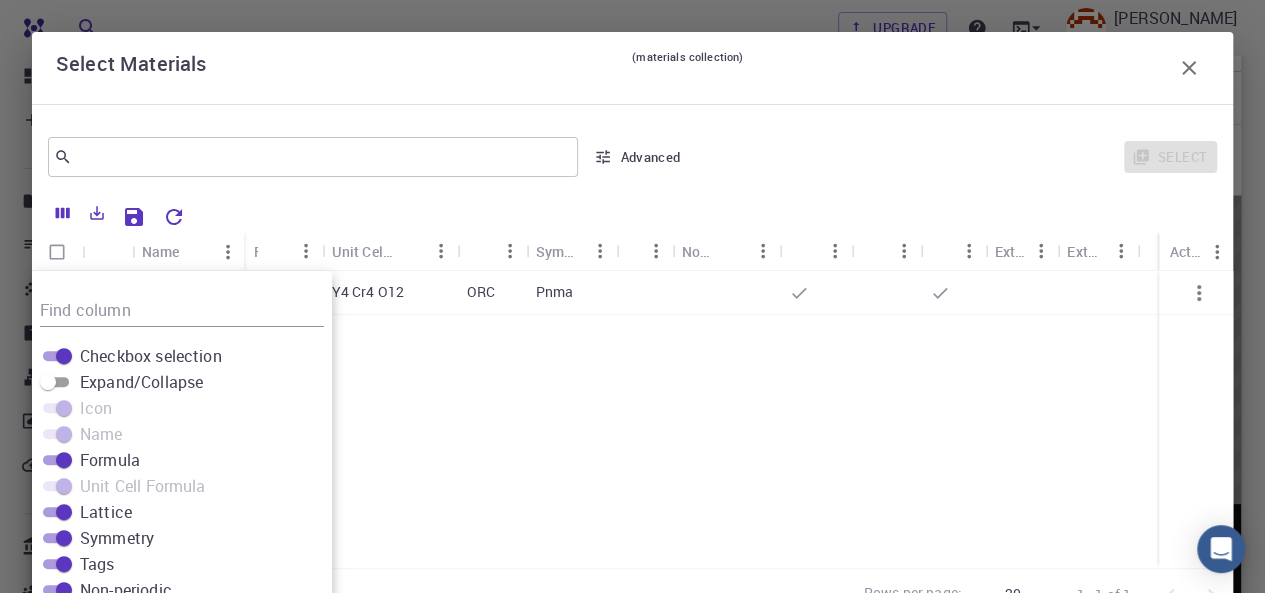 click on "YCrO3 (clone) YCrO3 Y4 Cr4 O12 ORC Pnma" at bounding box center [632, 419] 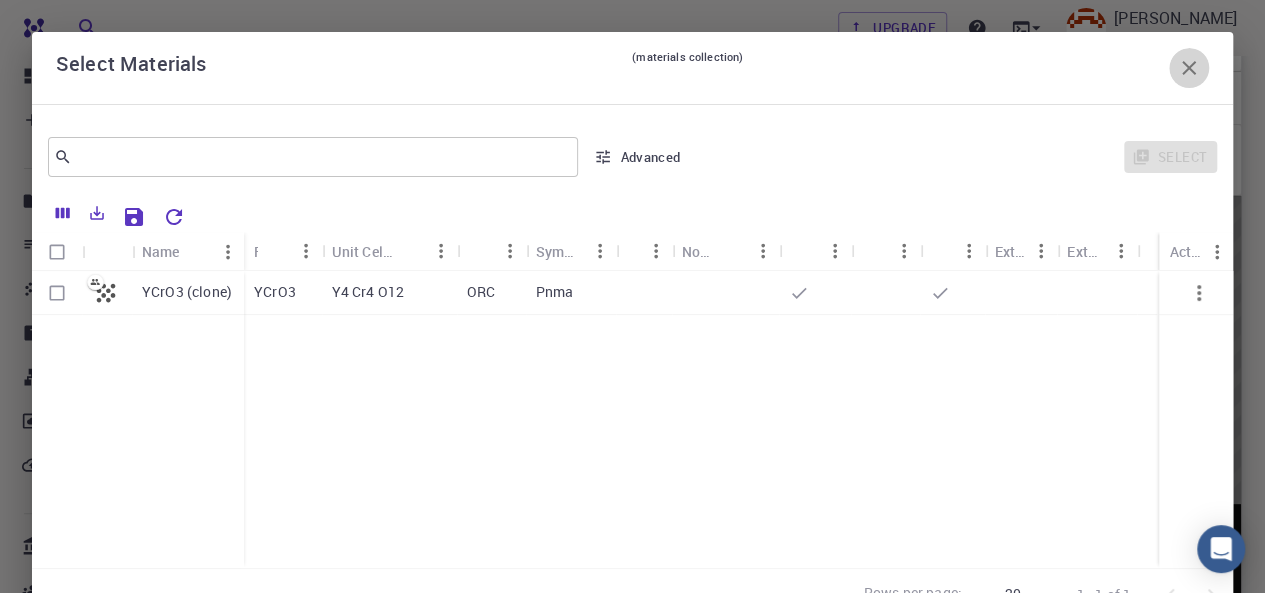 click 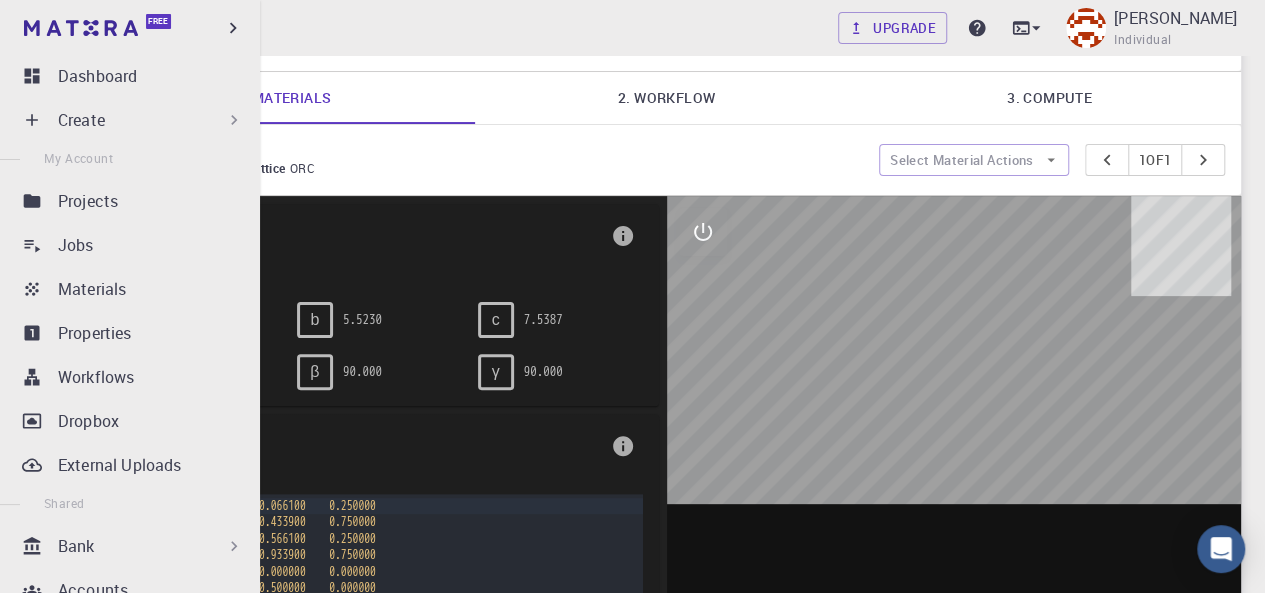 click on "Create" at bounding box center (151, 120) 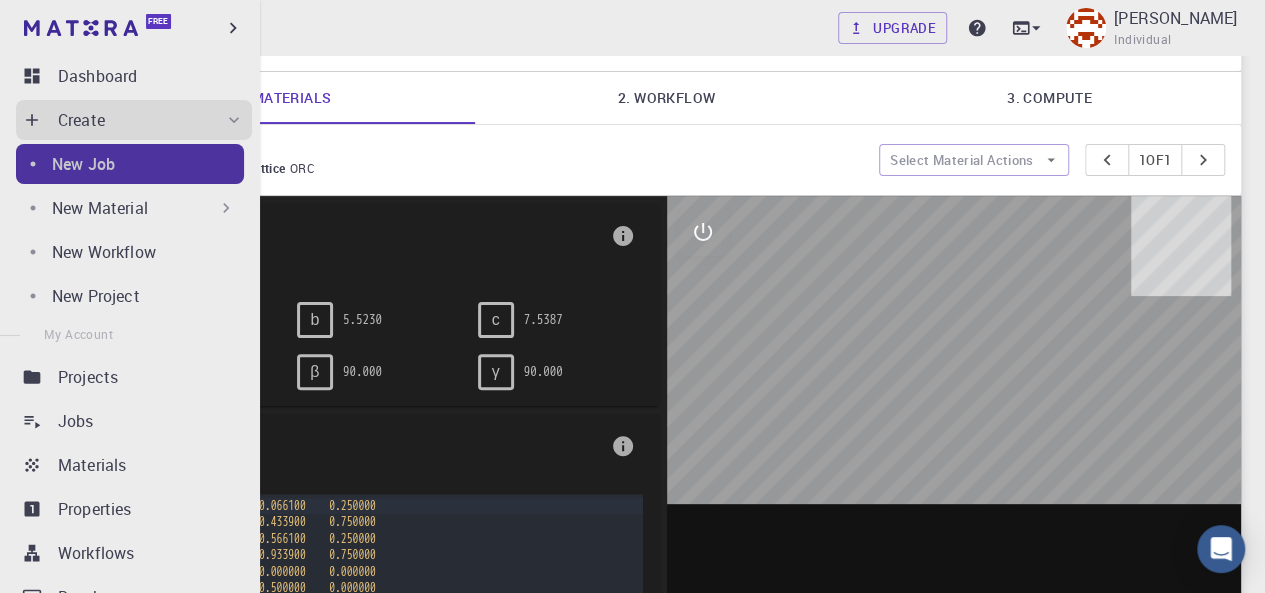 click on "New Job" at bounding box center (148, 164) 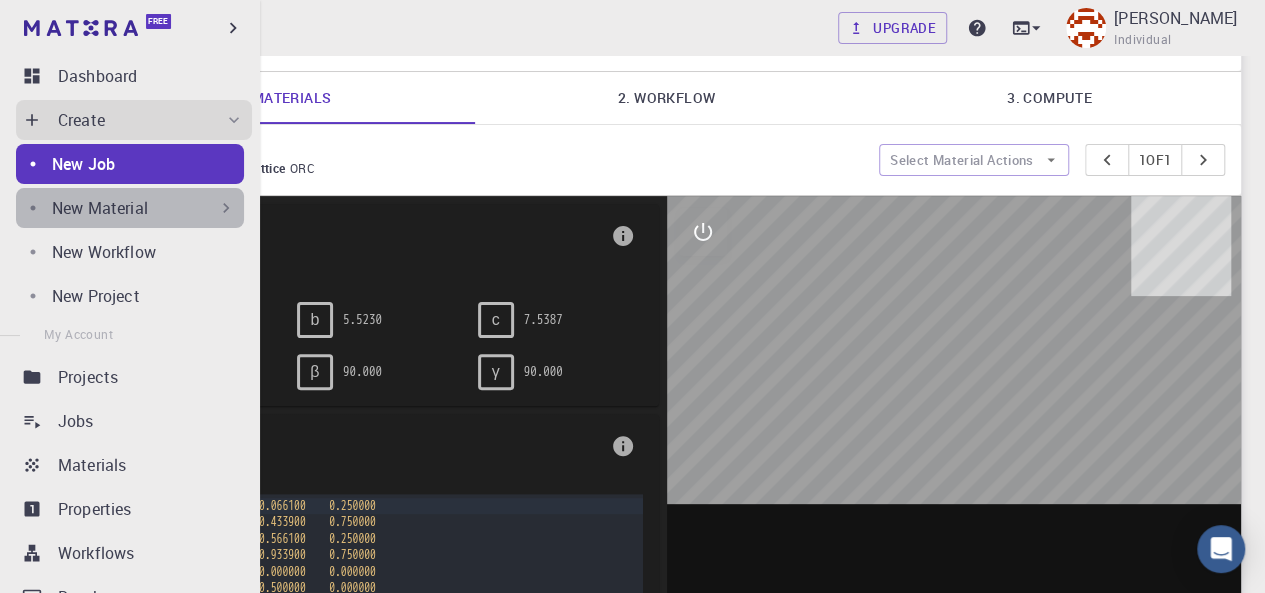 click on "New Material" at bounding box center (144, 208) 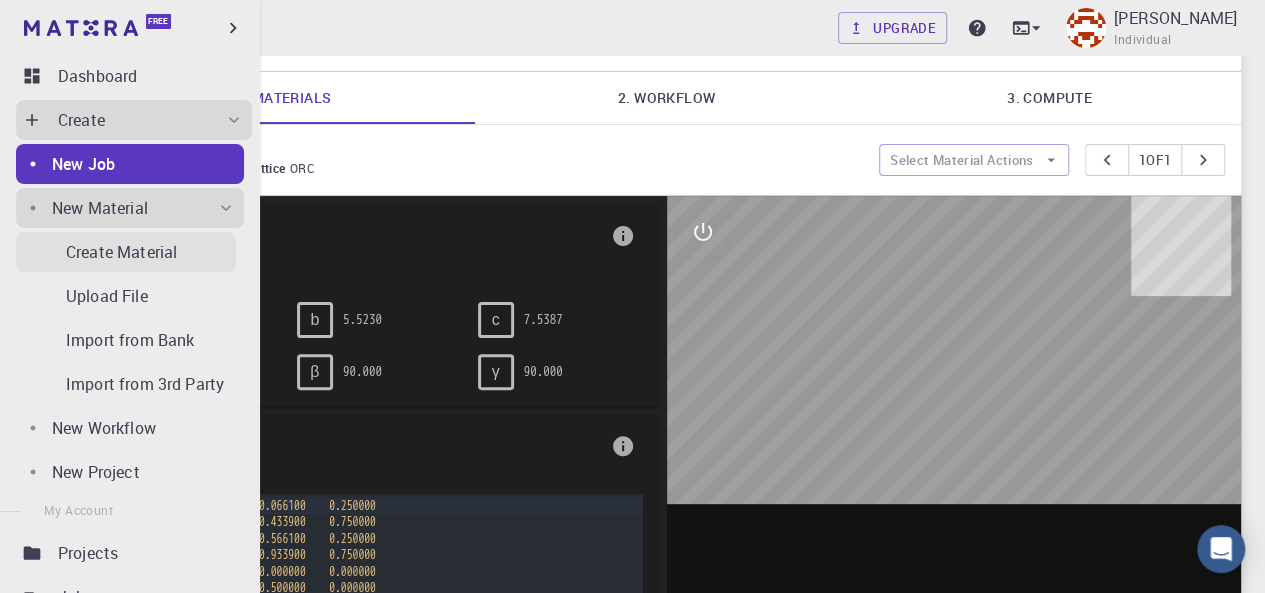 click on "Create Material" at bounding box center (151, 252) 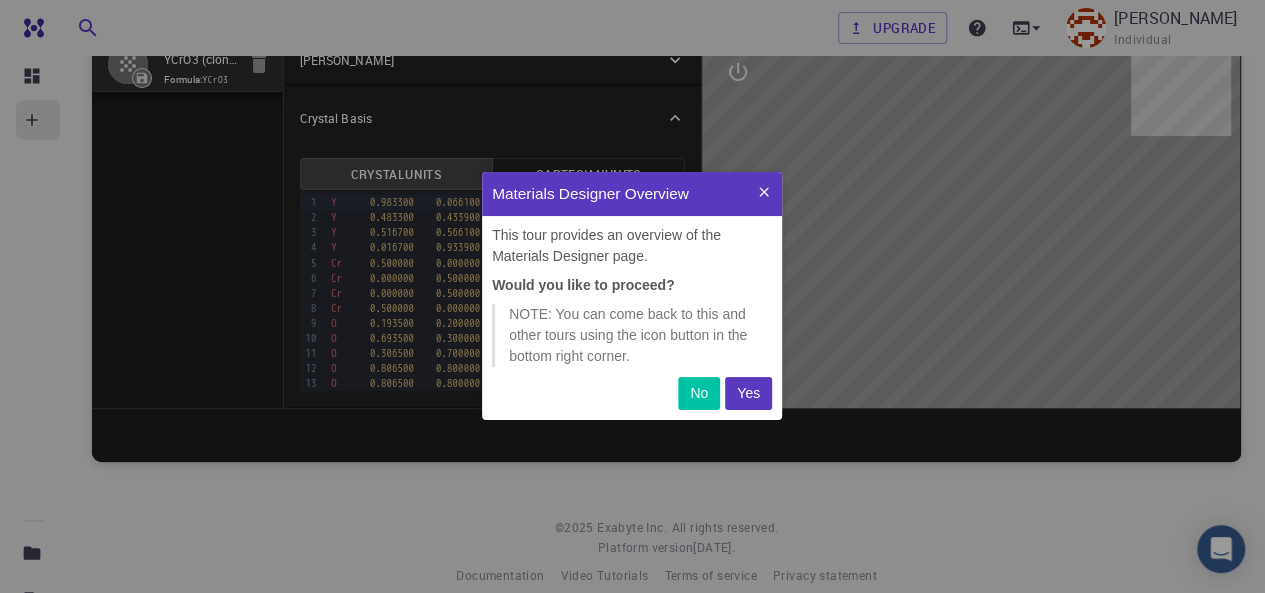 scroll, scrollTop: 0, scrollLeft: 0, axis: both 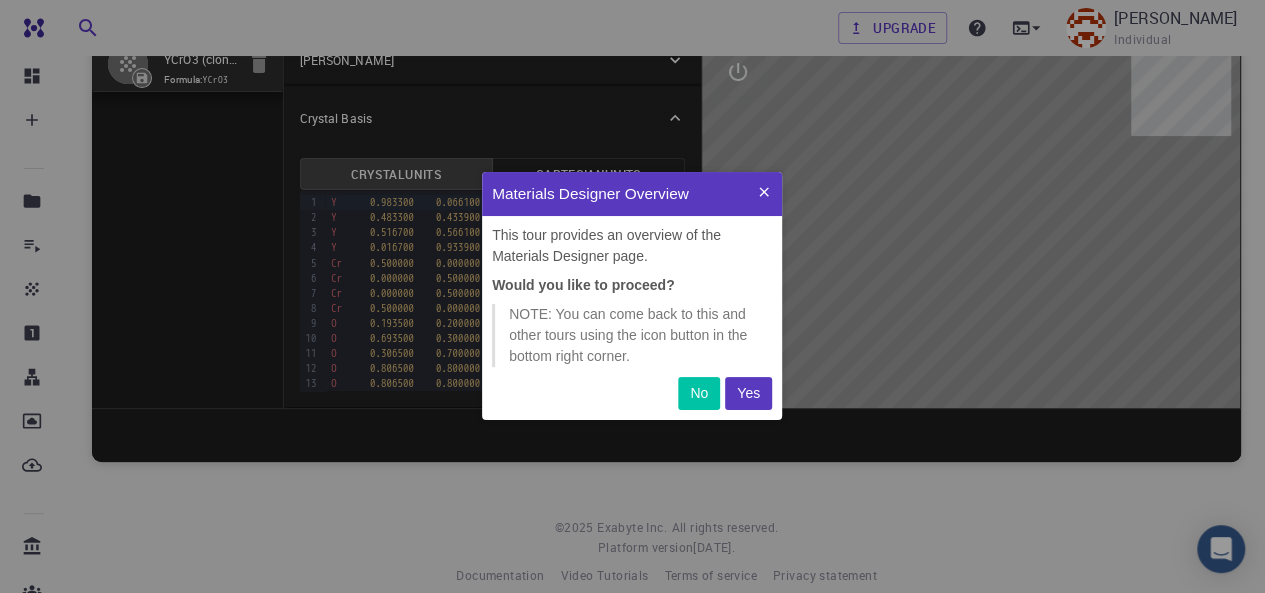 click on "Yes" at bounding box center (748, 393) 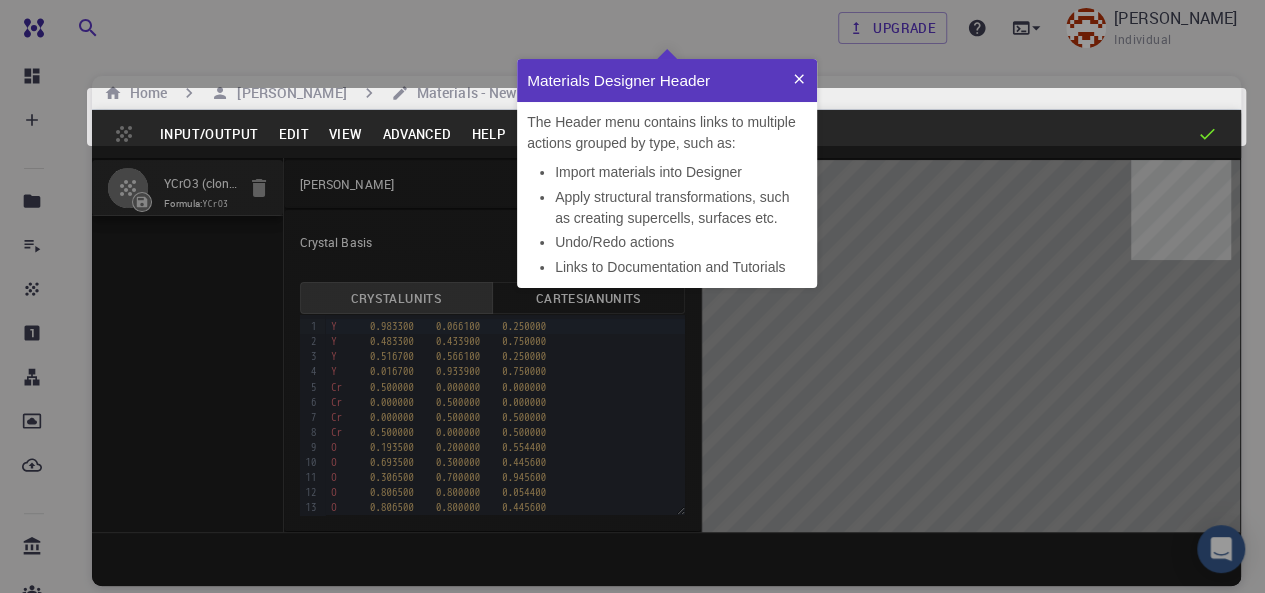 scroll, scrollTop: 0, scrollLeft: 0, axis: both 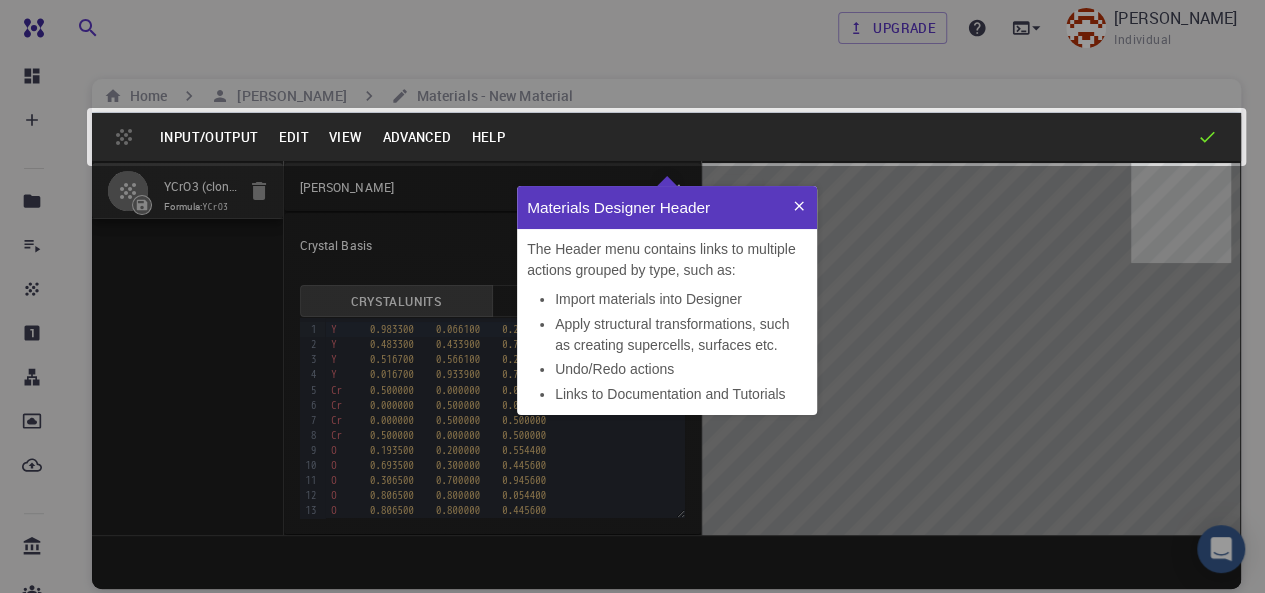 click 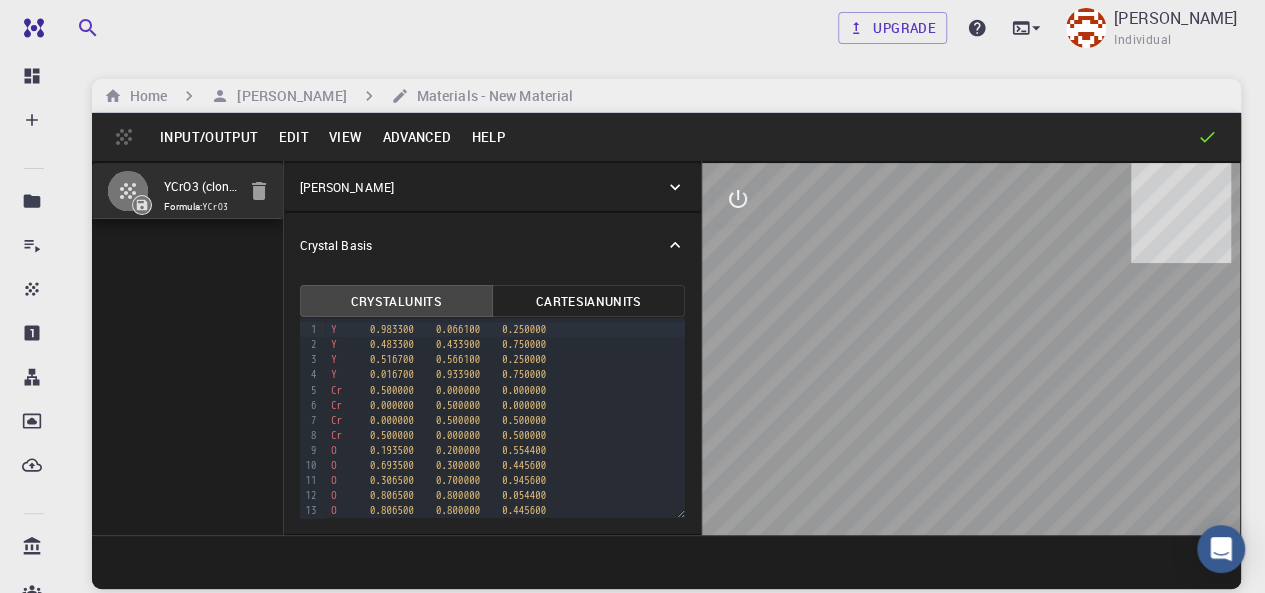 drag, startPoint x: 930, startPoint y: 306, endPoint x: 864, endPoint y: 339, distance: 73.790245 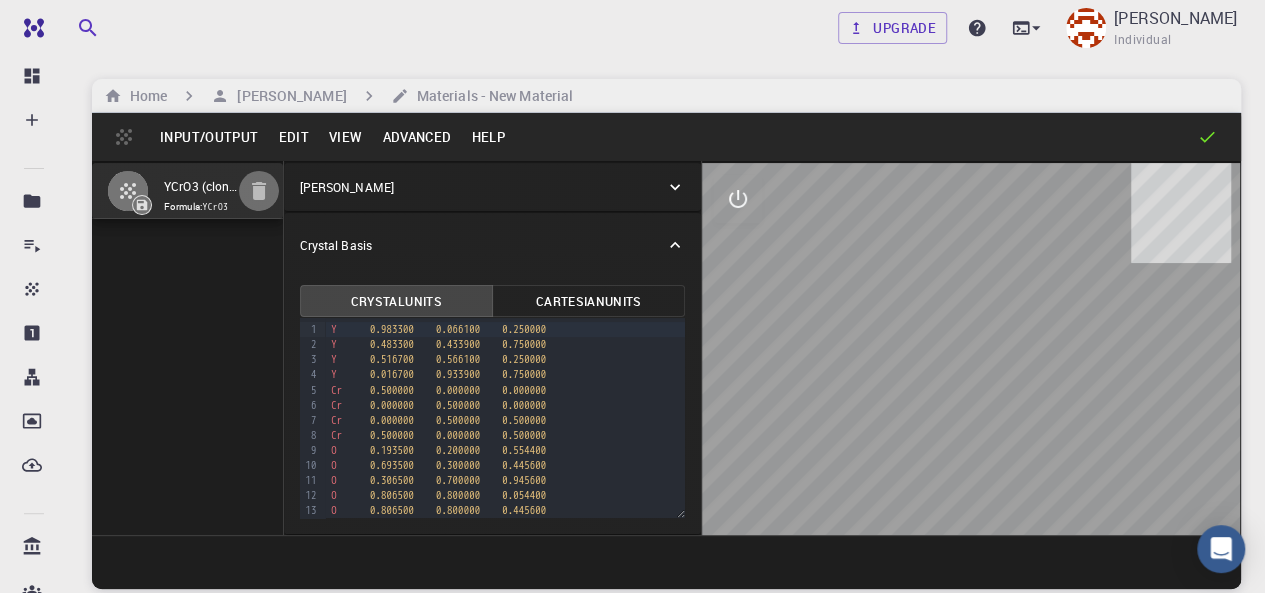 click 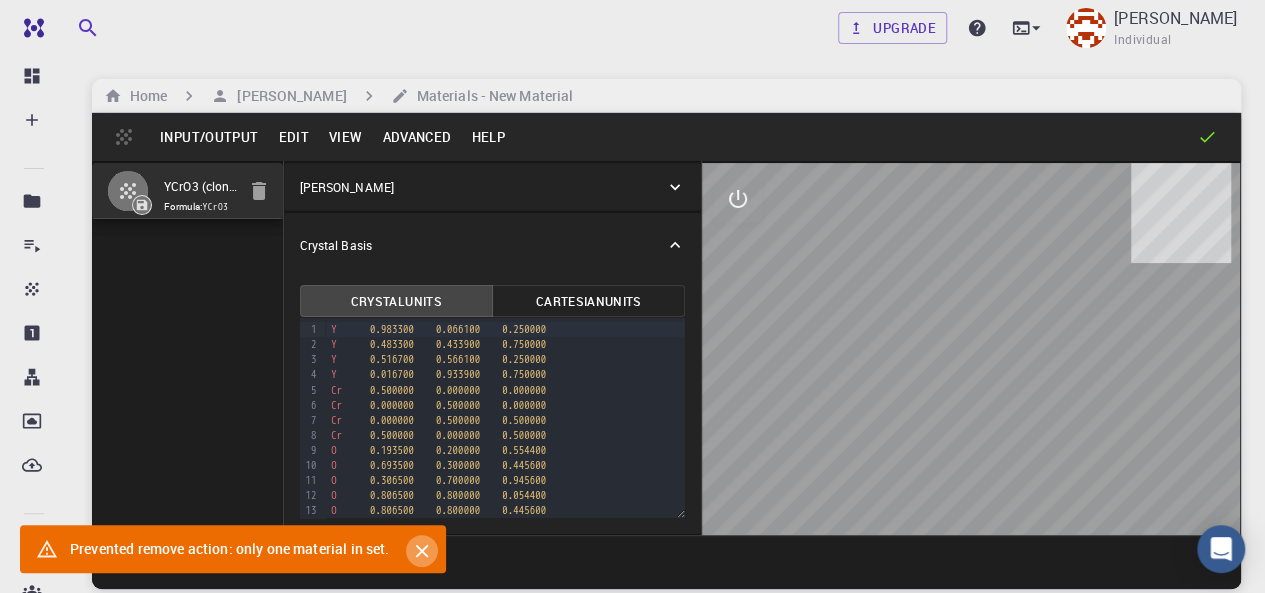 click 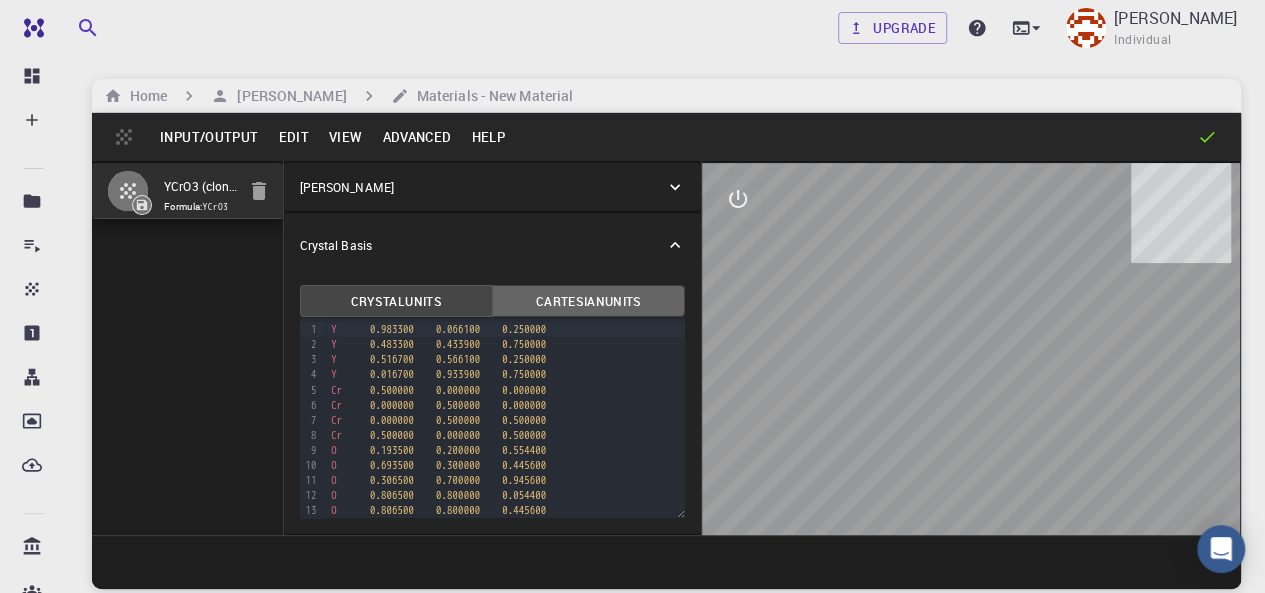 click on "Cartesian  Units" at bounding box center (588, 301) 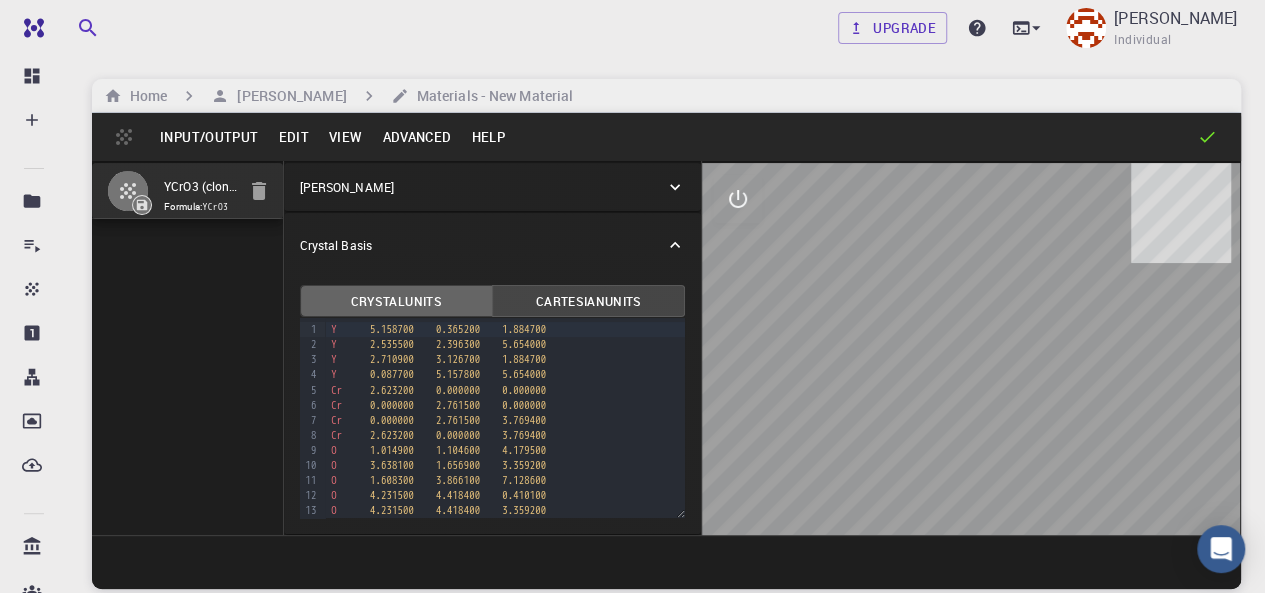 click on "Crystal  Units" at bounding box center (396, 301) 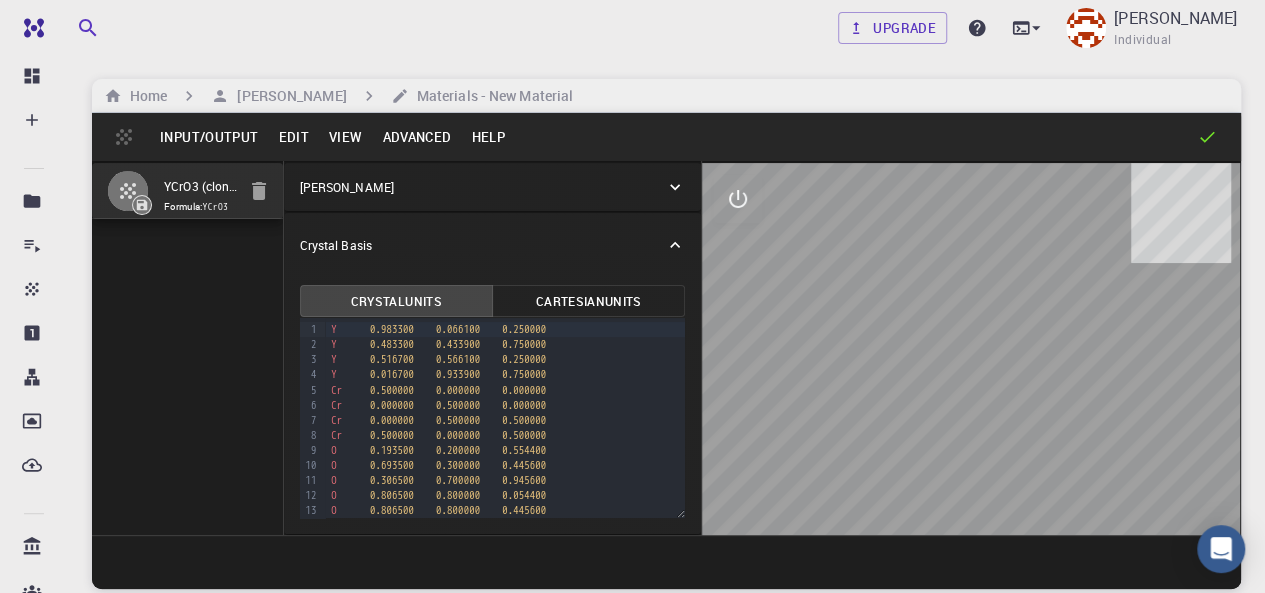 click 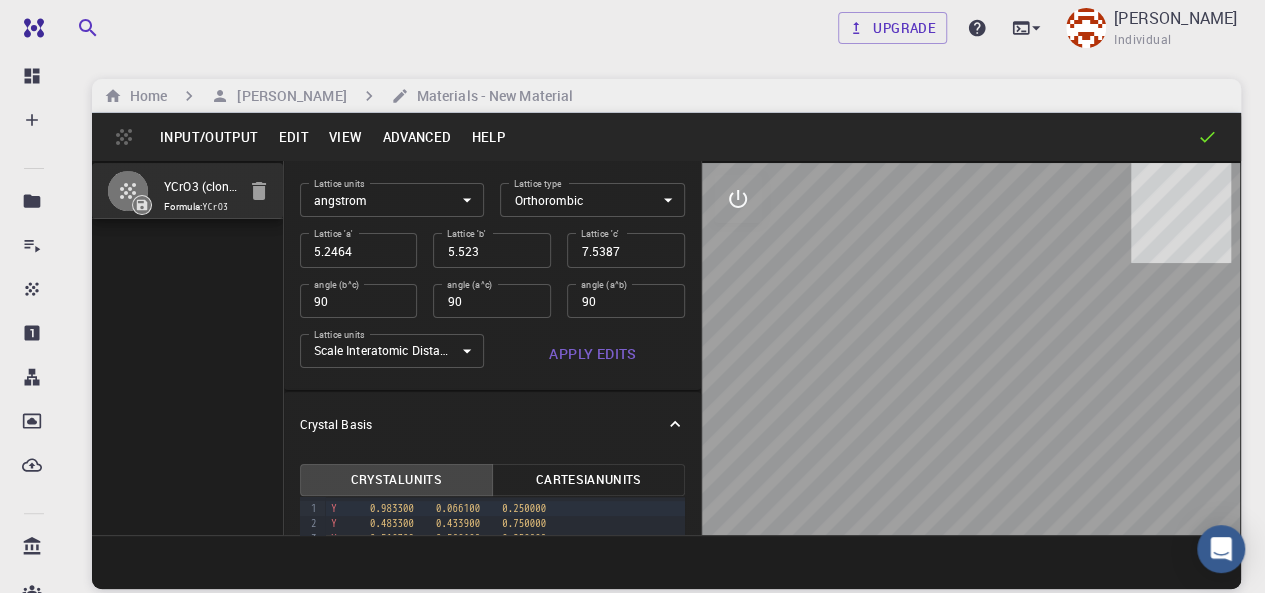 scroll, scrollTop: 0, scrollLeft: 0, axis: both 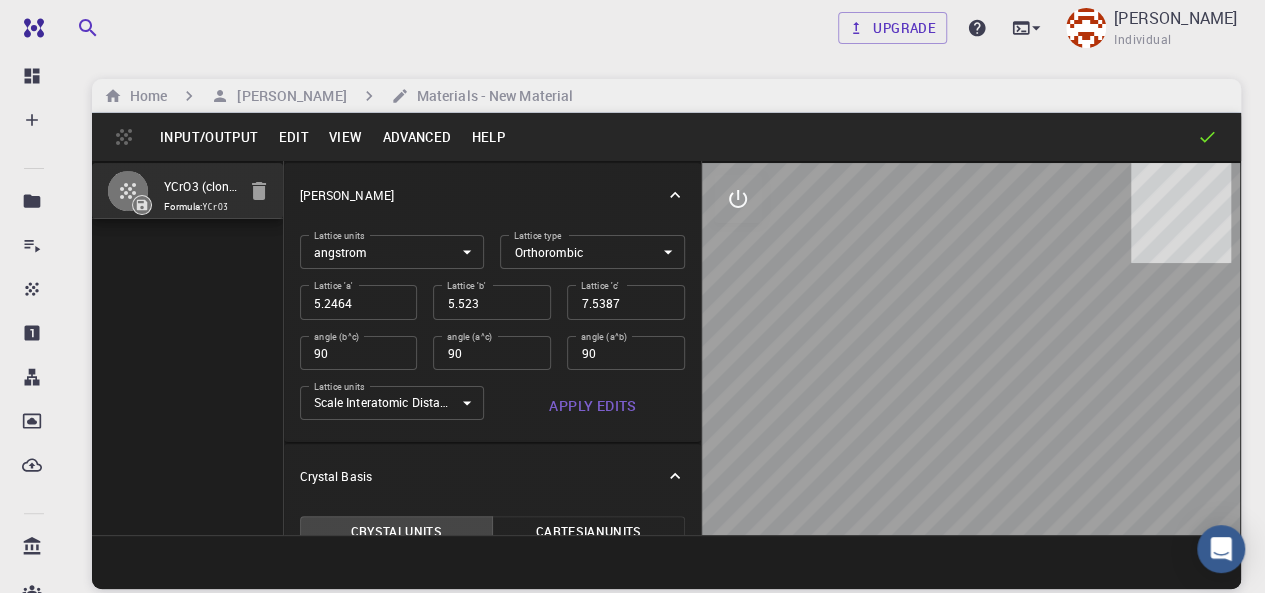 click on "YCrO3 (clone)" at bounding box center (201, 187) 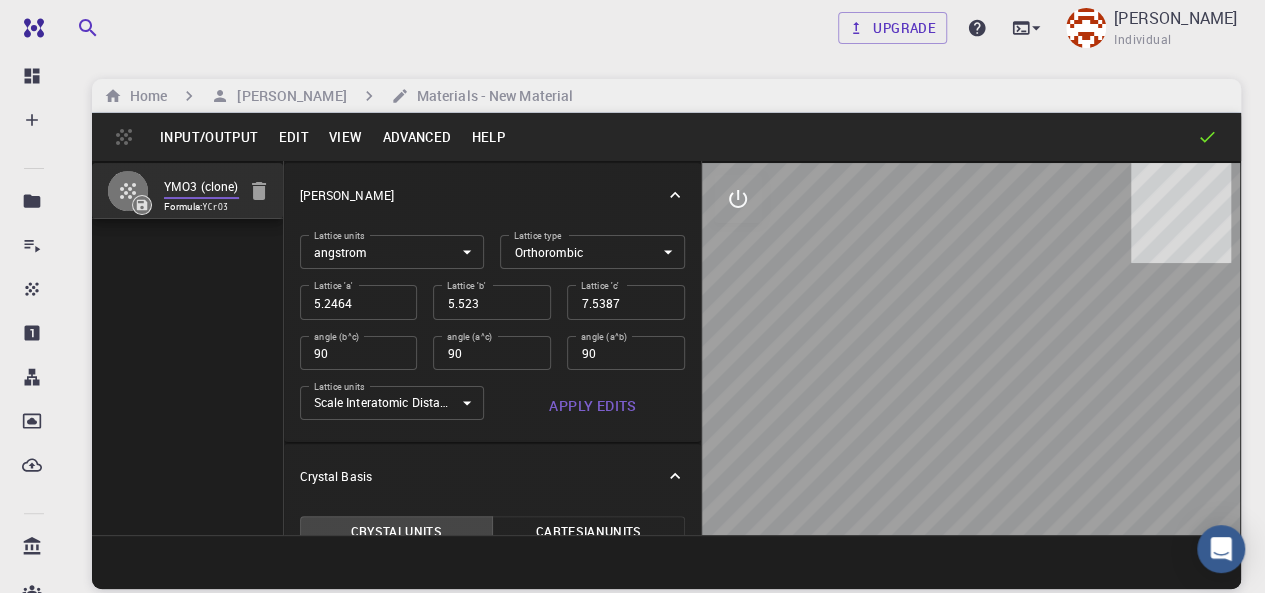 type on "YMnO3 (clone)" 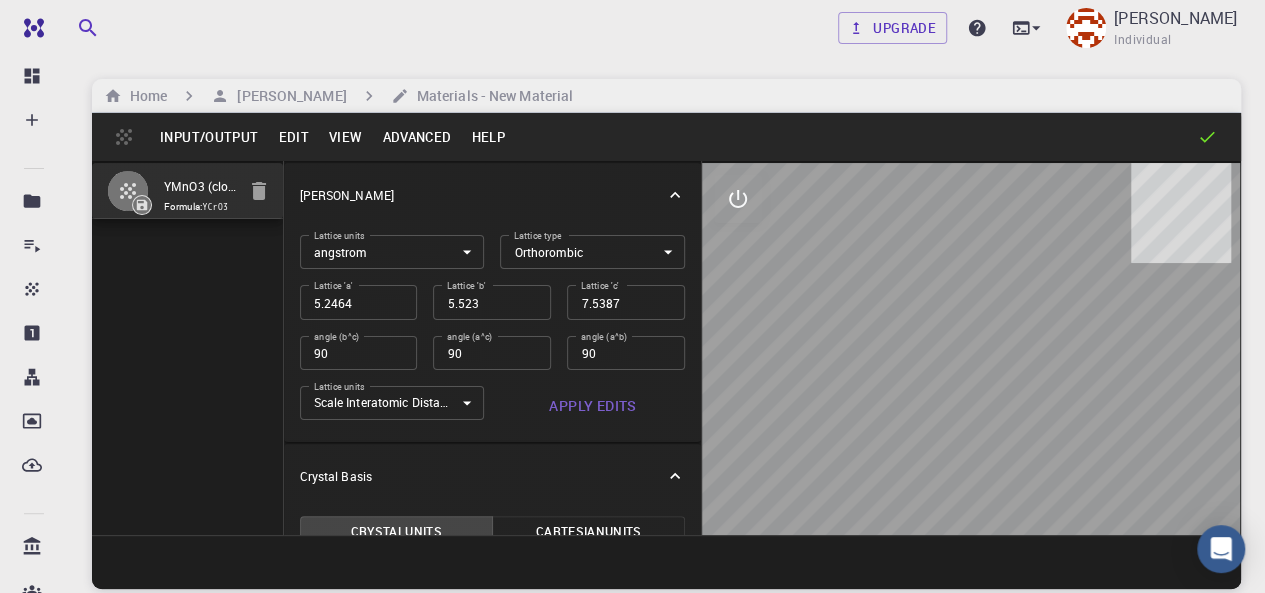 click on "YMnO3 (clone) Formula:  YCrO3" at bounding box center (188, 348) 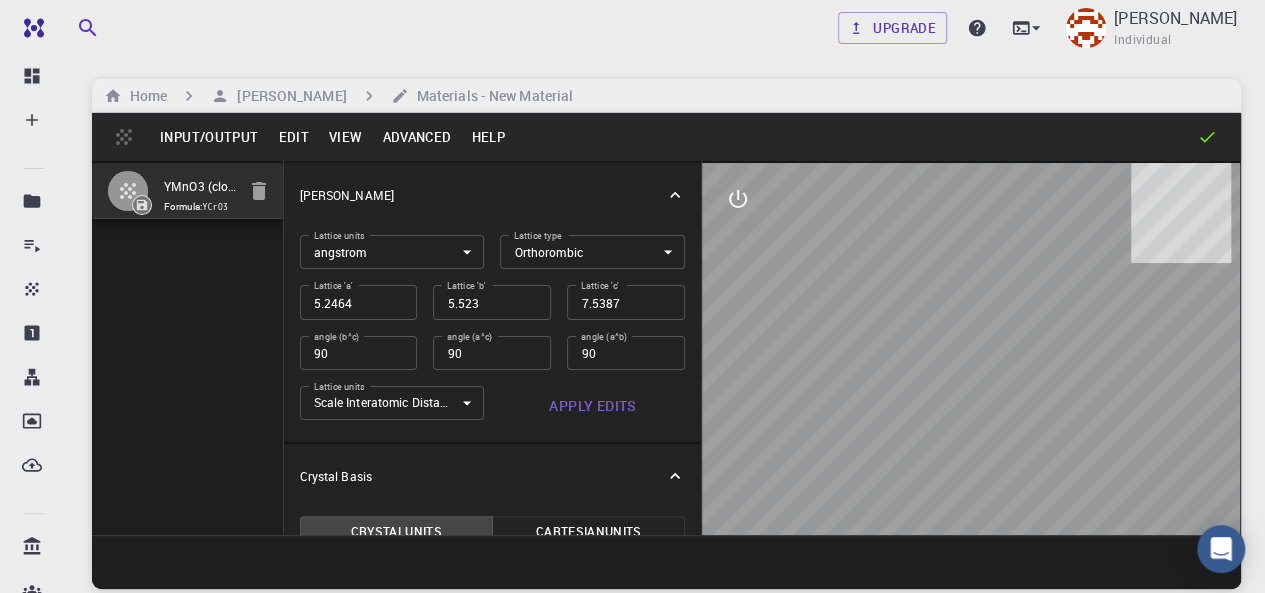 click 